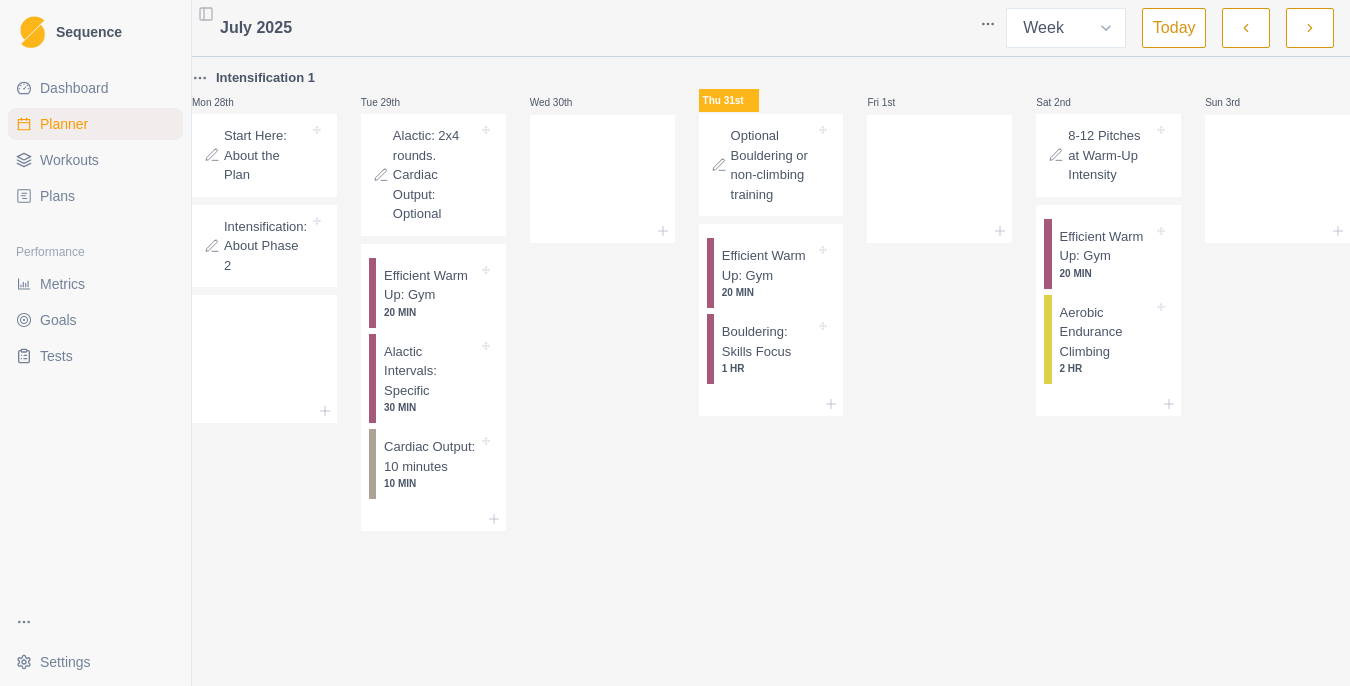 scroll, scrollTop: 0, scrollLeft: 0, axis: both 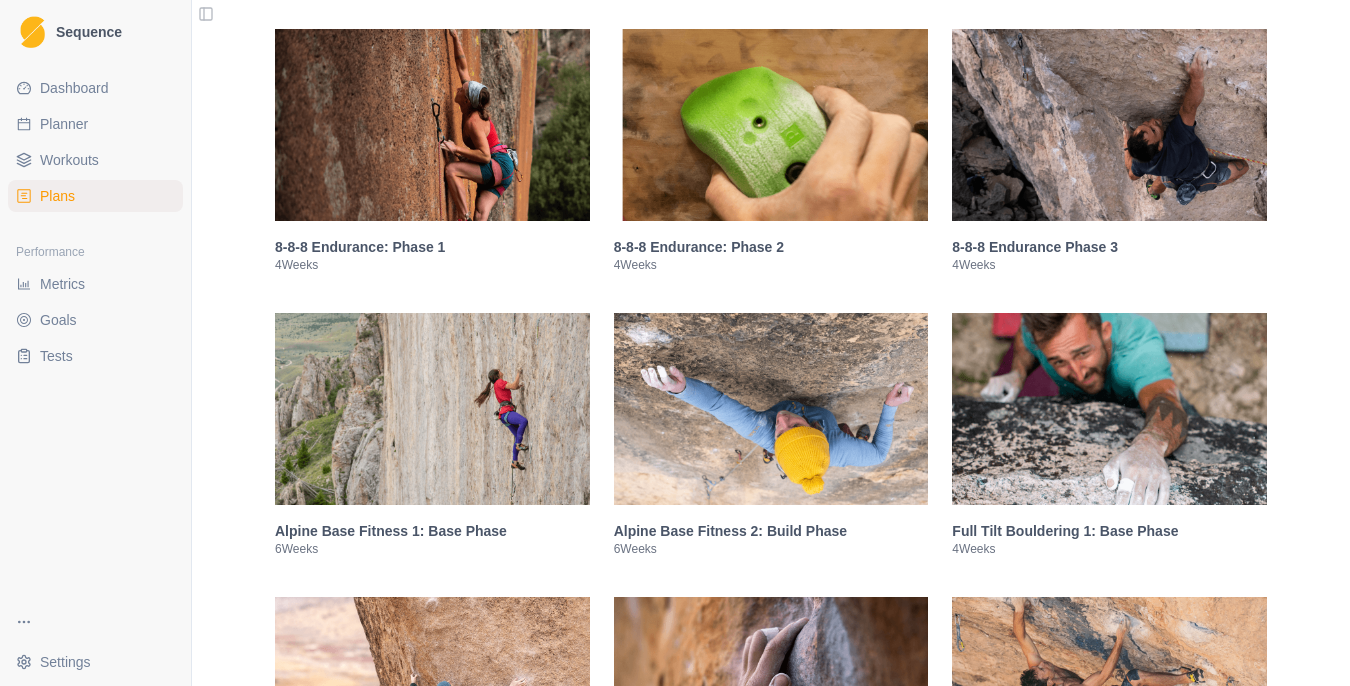 click at bounding box center [771, 125] 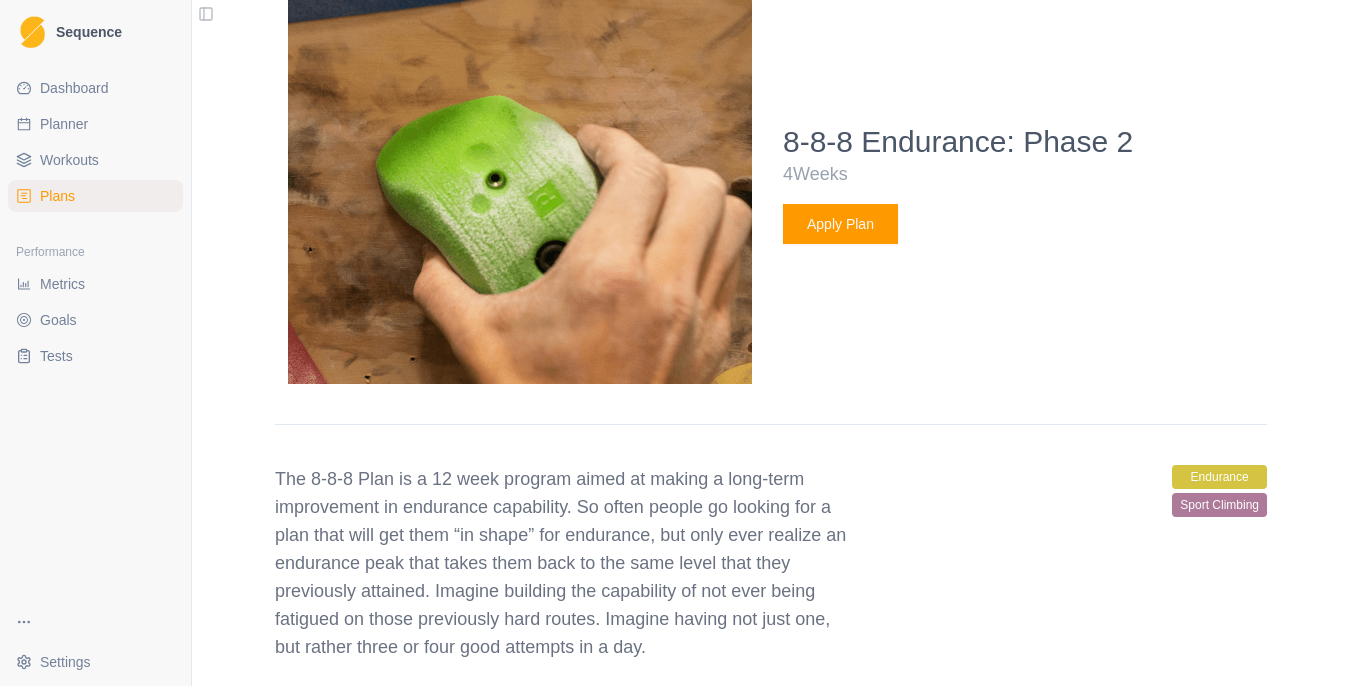 scroll, scrollTop: 1628, scrollLeft: 0, axis: vertical 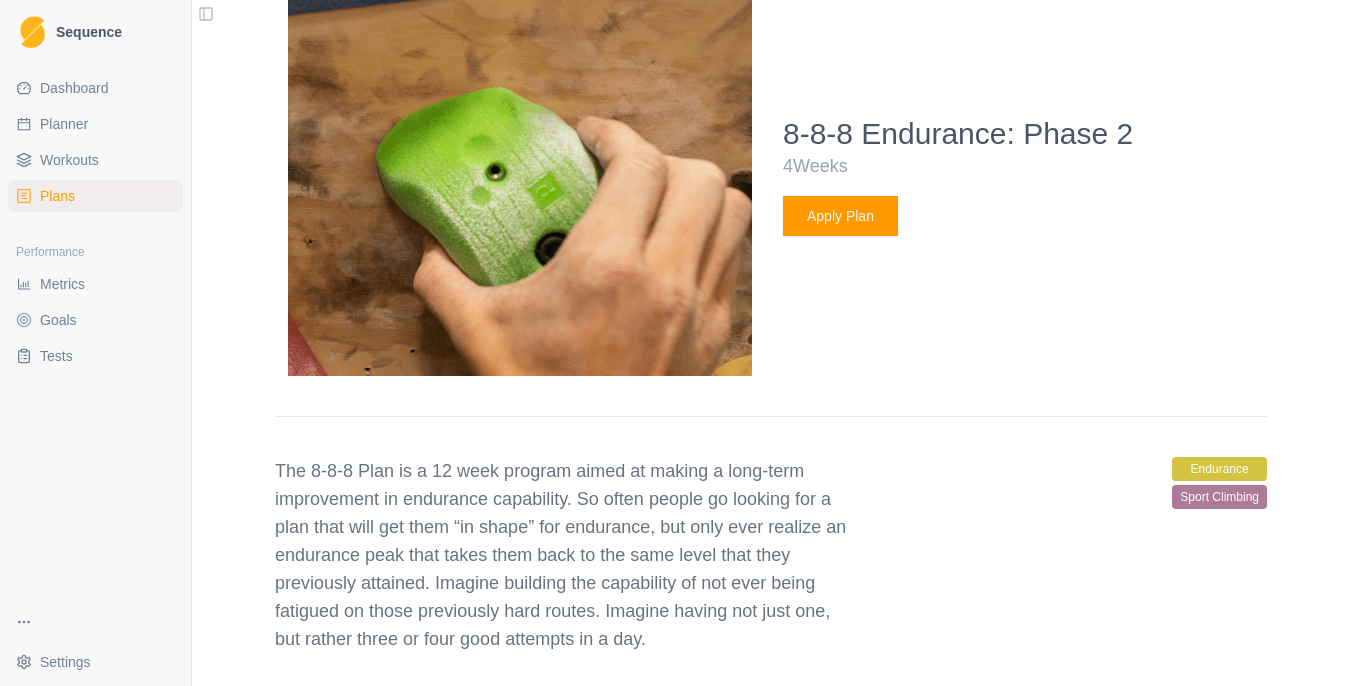 click on "Apply Plan" at bounding box center (840, 216) 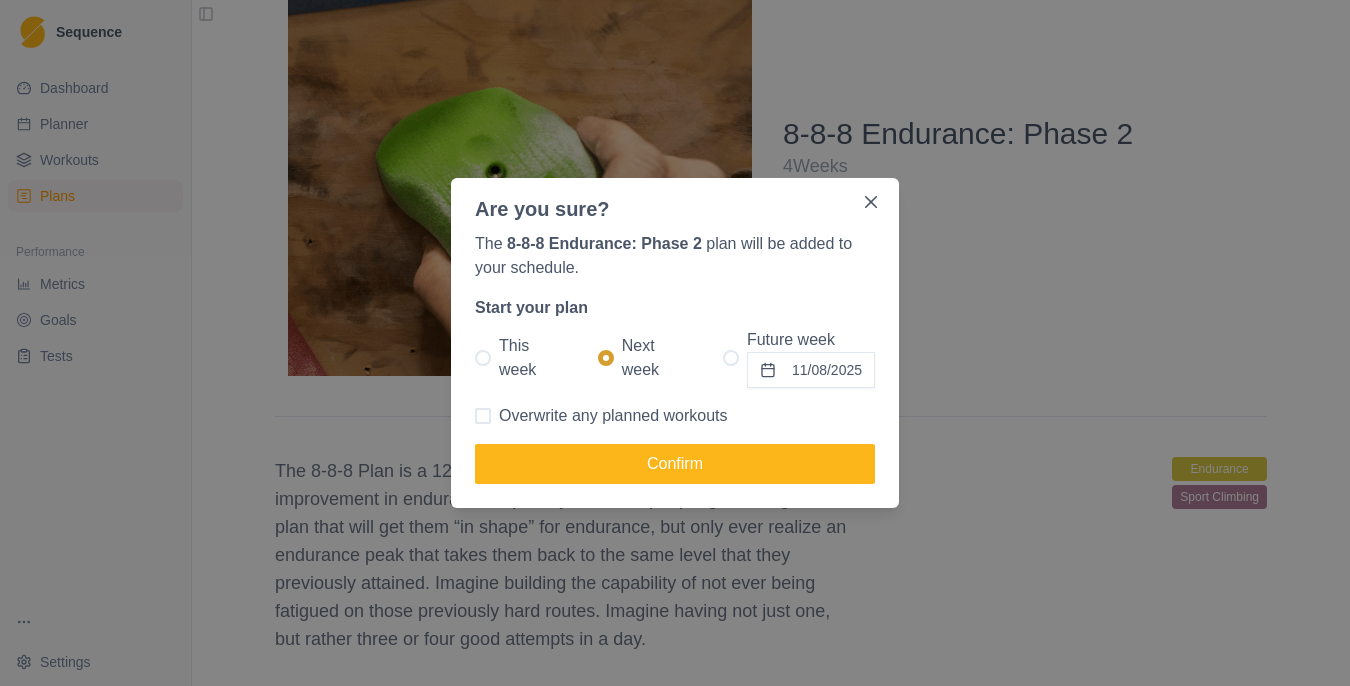 click at bounding box center [483, 358] 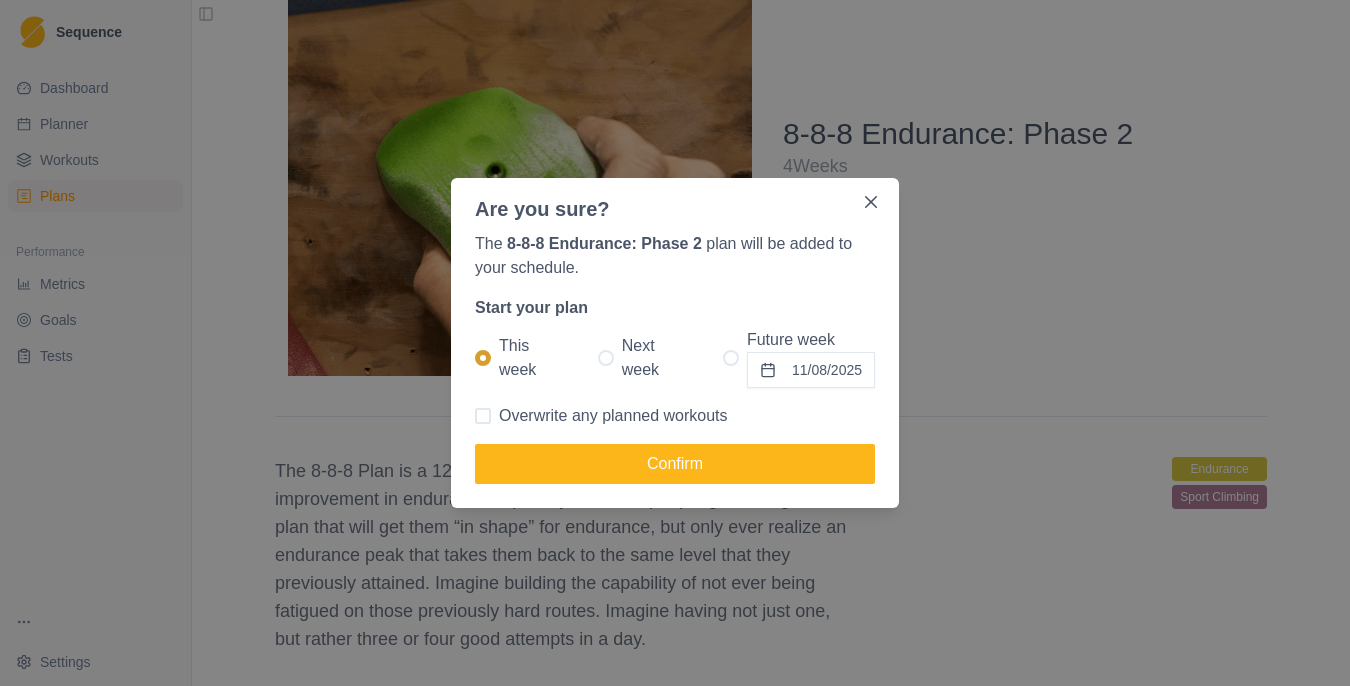 click at bounding box center (483, 416) 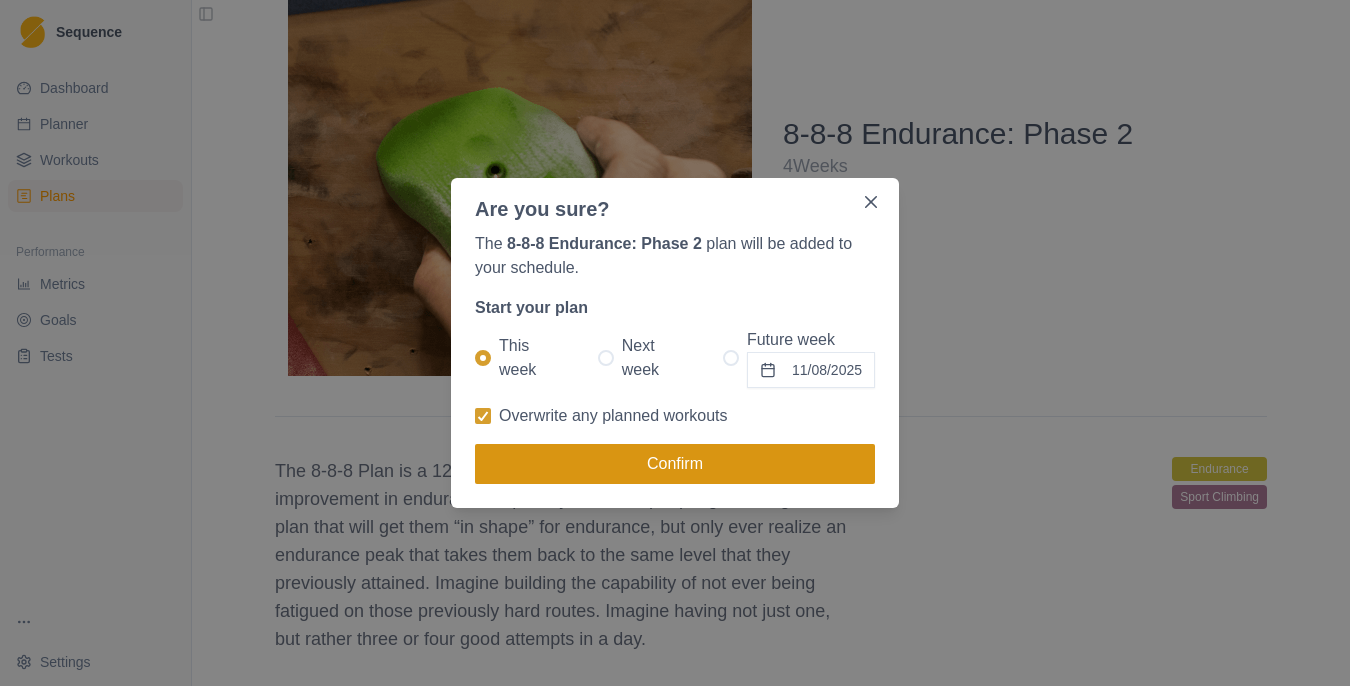 click on "Confirm" at bounding box center (675, 464) 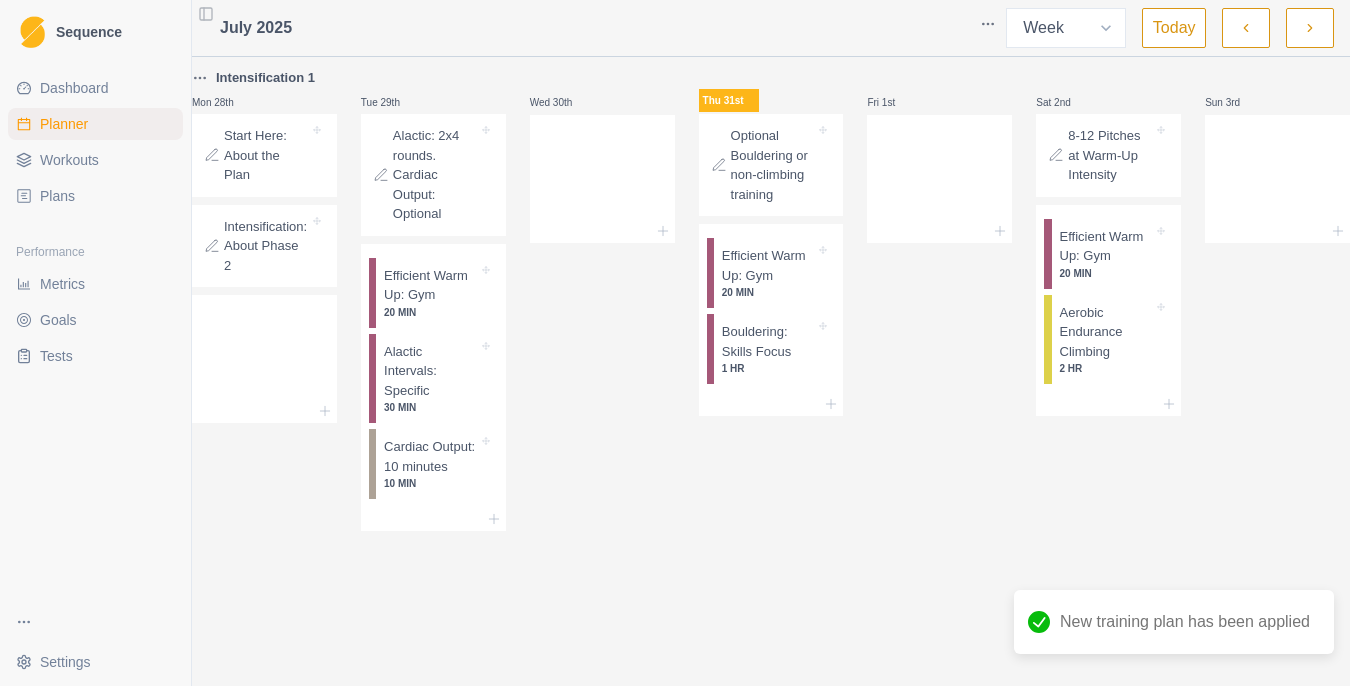 scroll, scrollTop: 0, scrollLeft: 0, axis: both 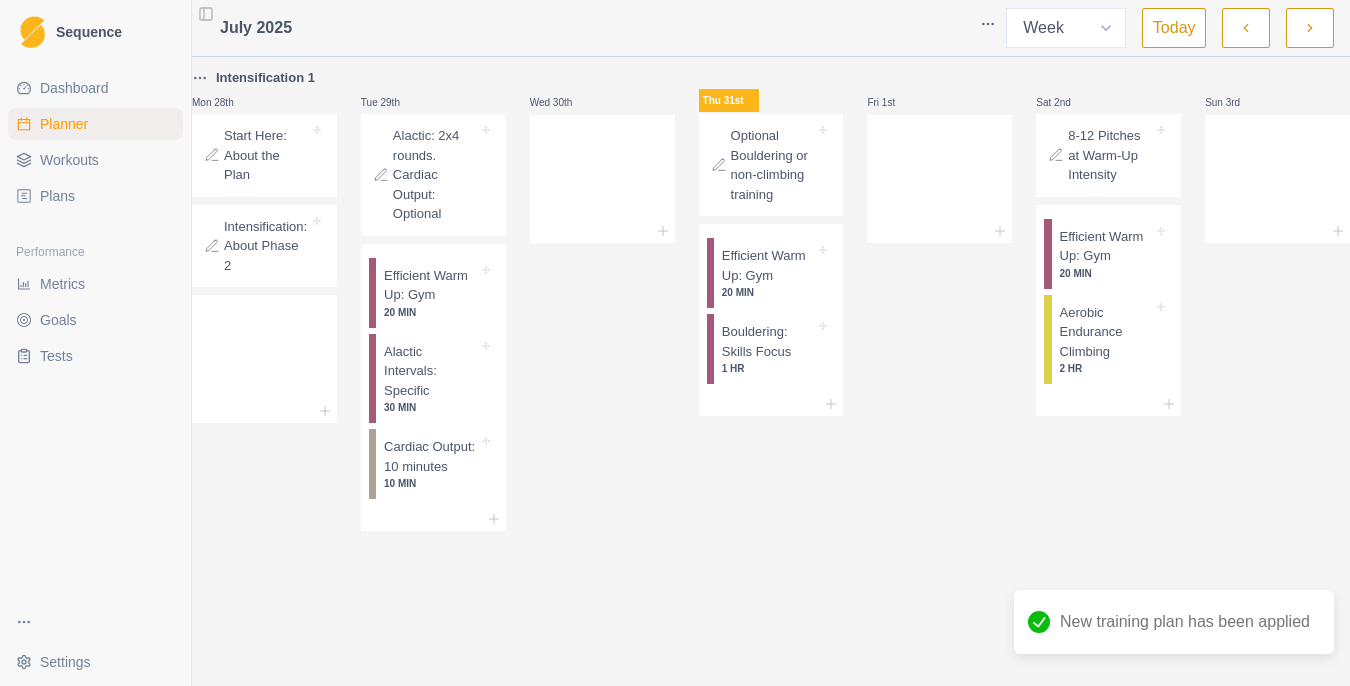 click 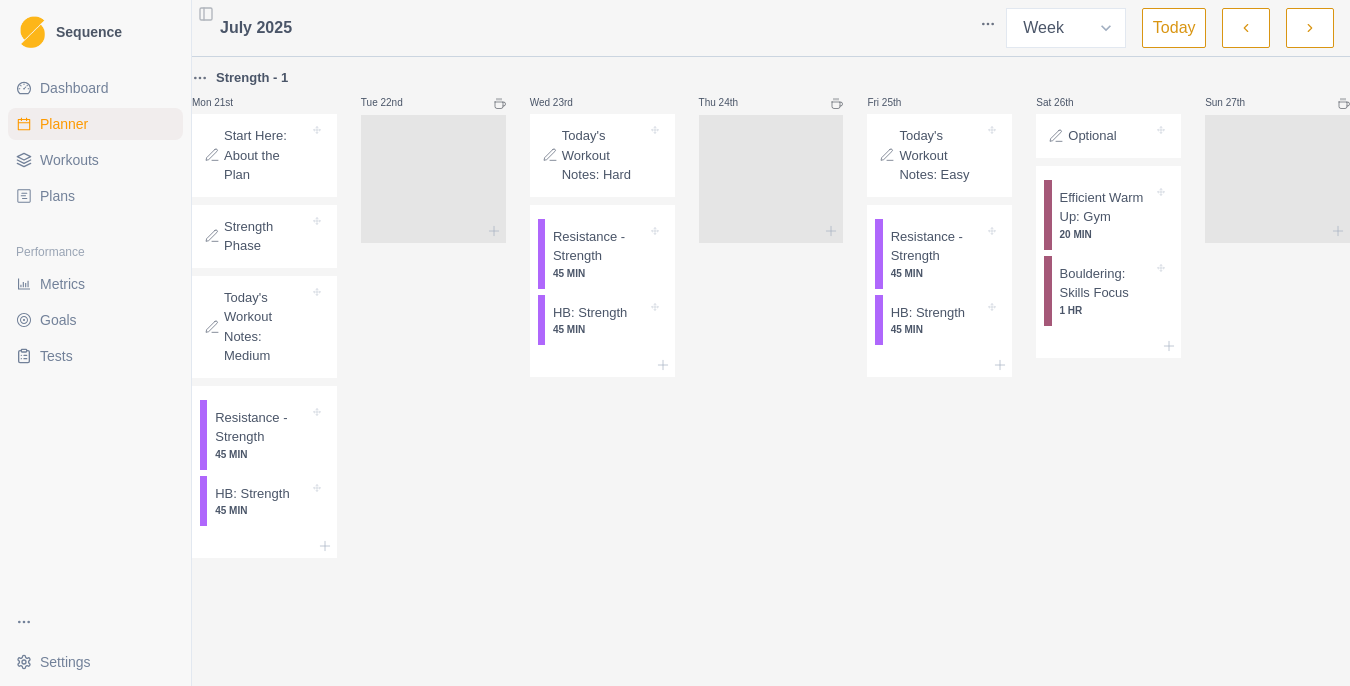click 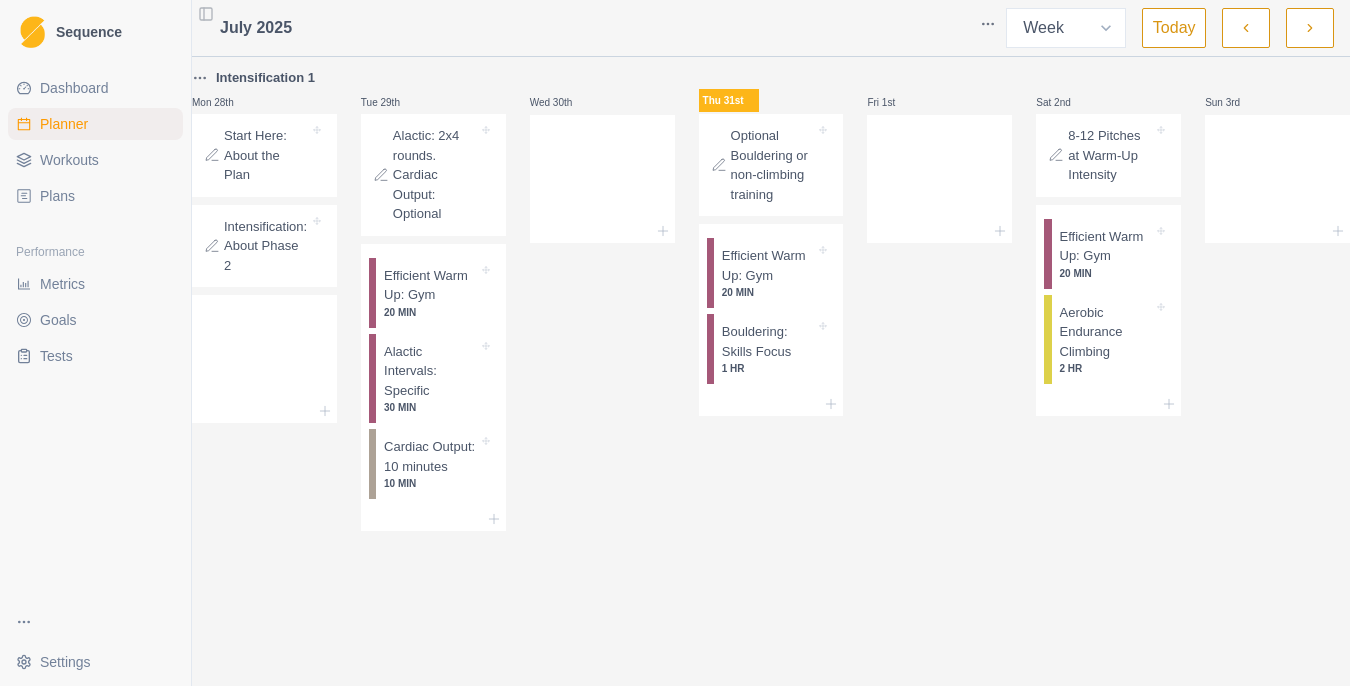 click 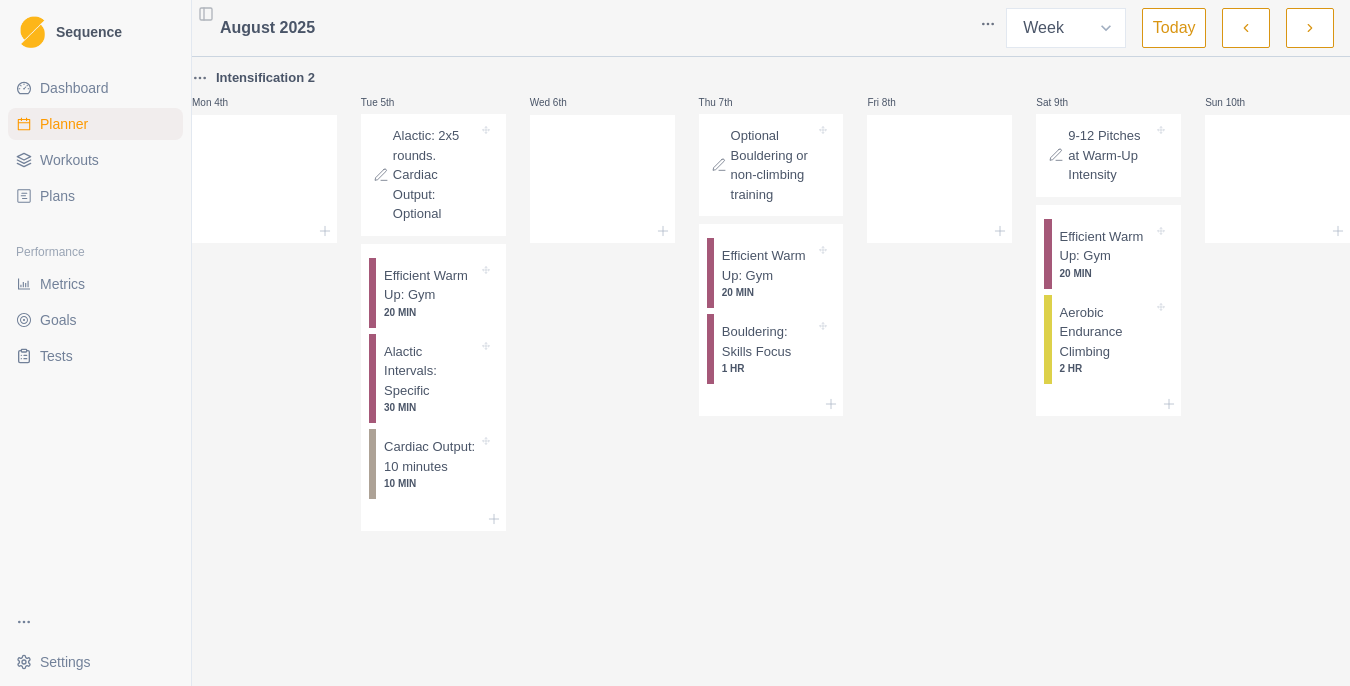 click 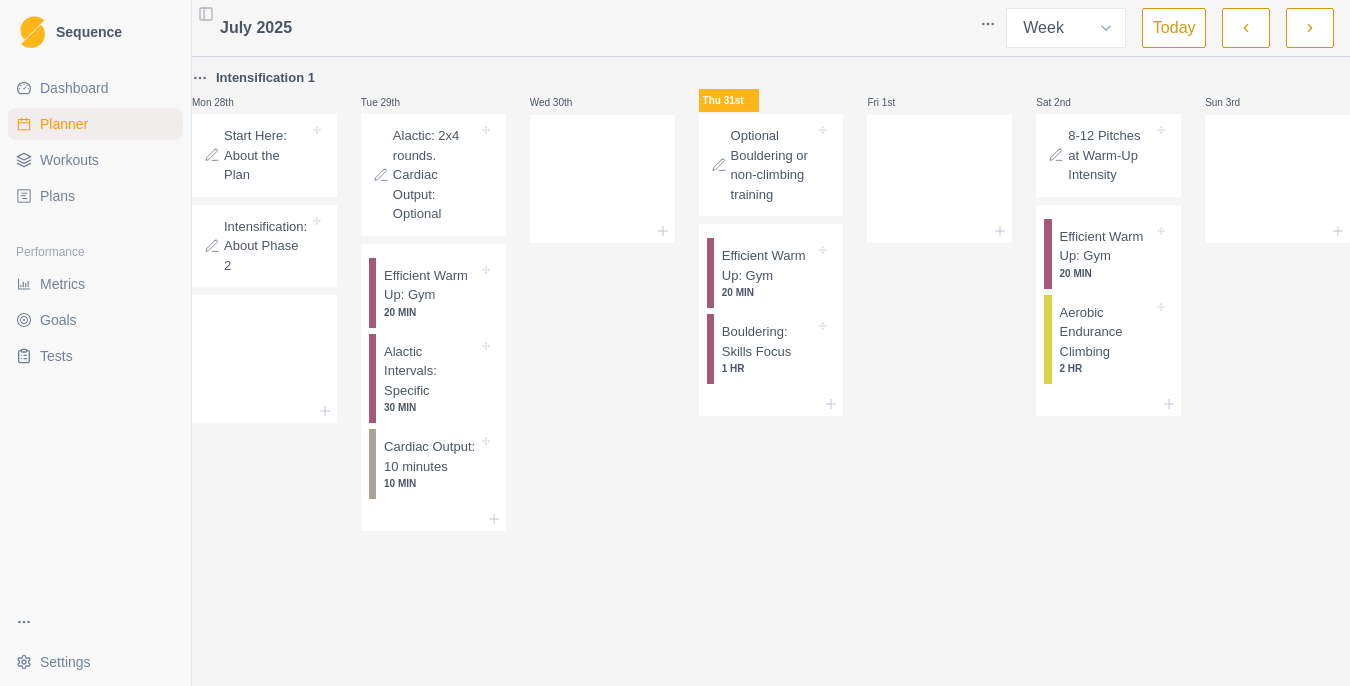 click on "Alactic: 2x4 rounds. Cardiac Output: Optional" at bounding box center (435, 175) 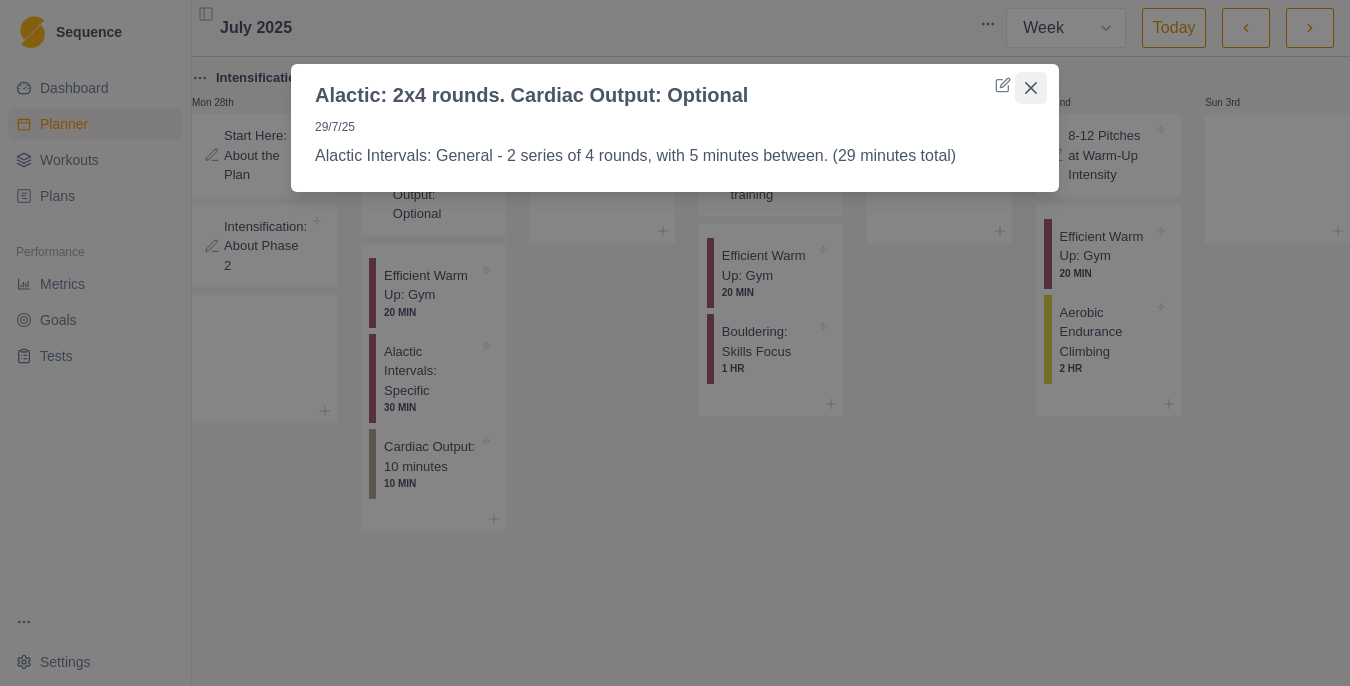 click 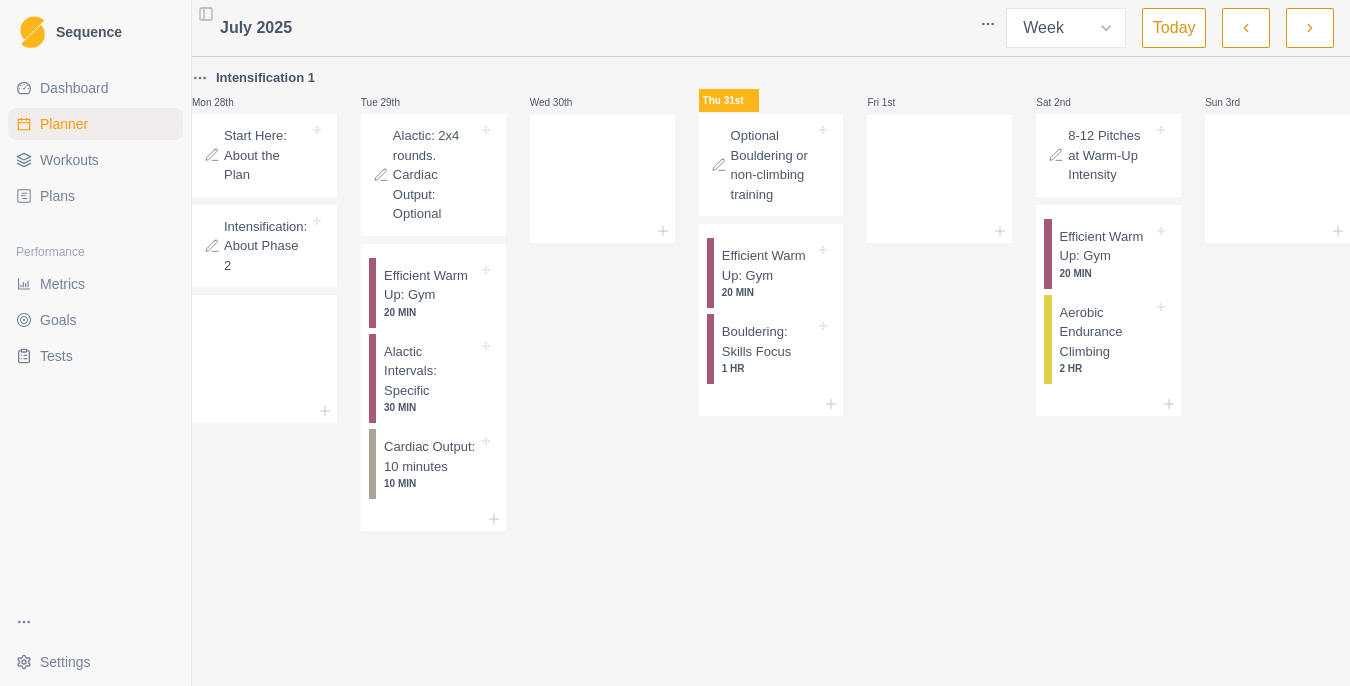 click on "Plans" at bounding box center (95, 196) 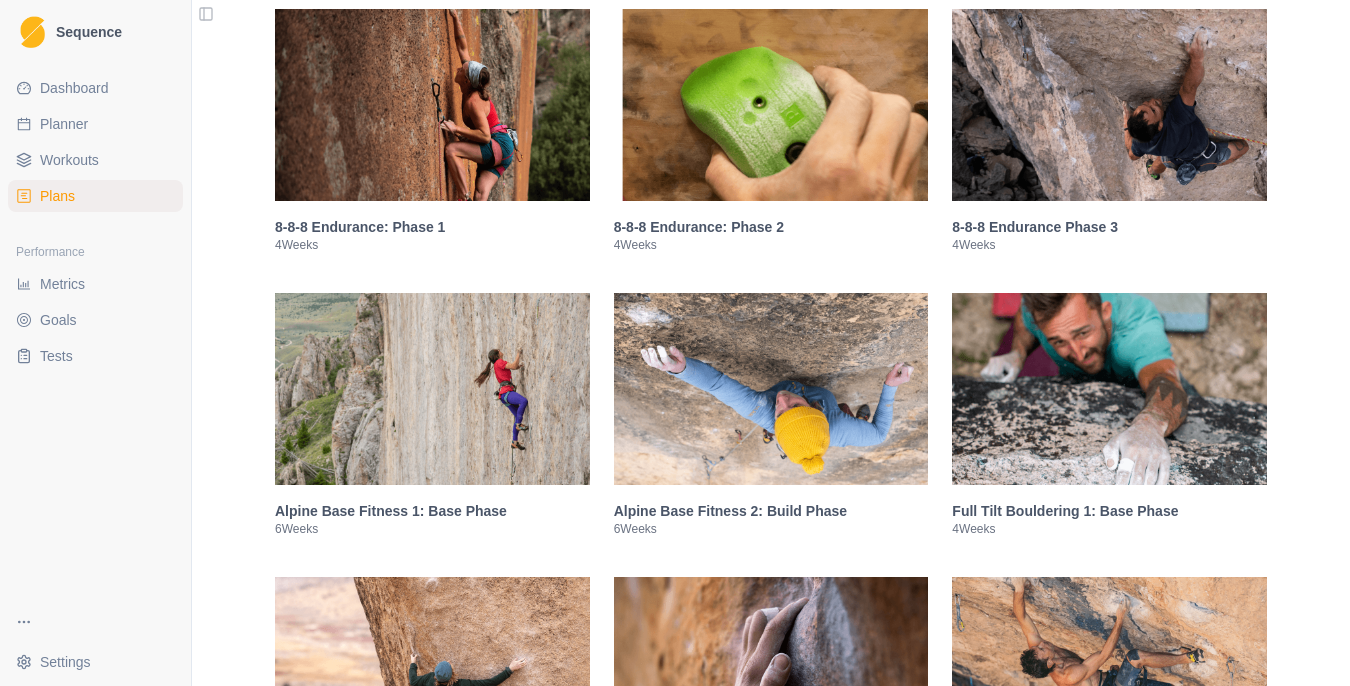 scroll, scrollTop: 1295, scrollLeft: 0, axis: vertical 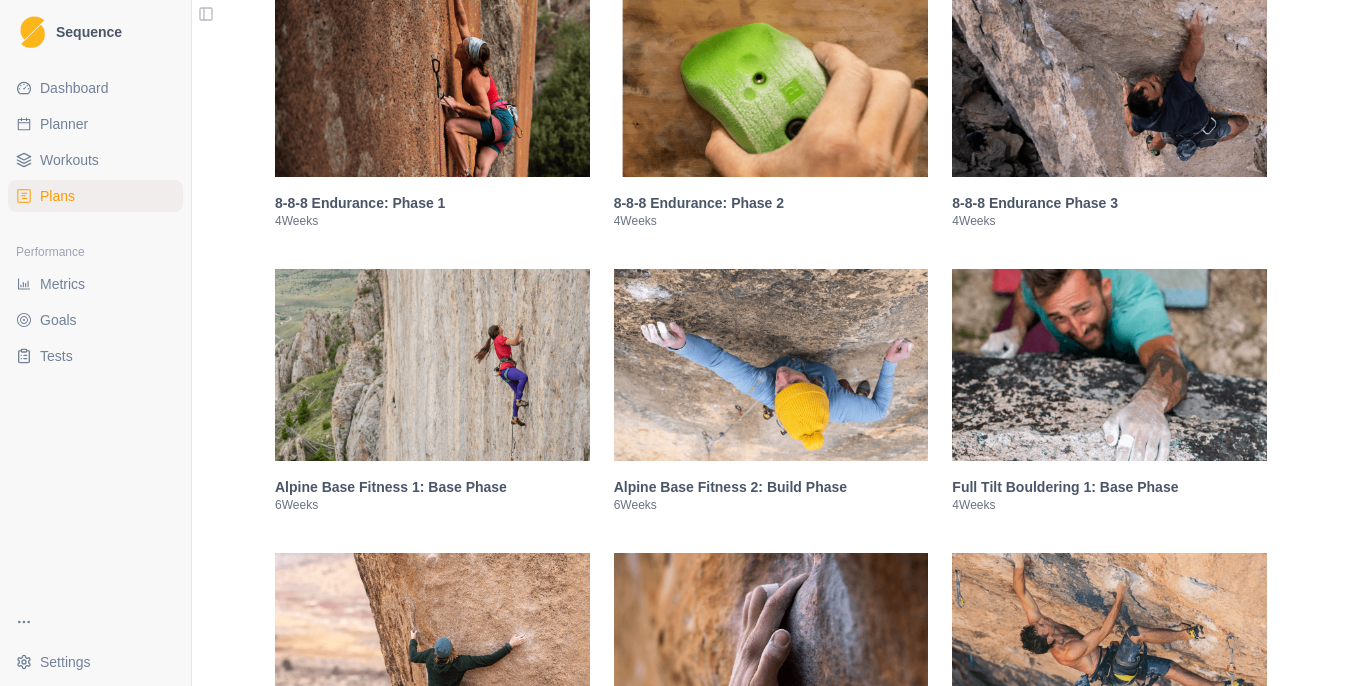 click at bounding box center (1109, 81) 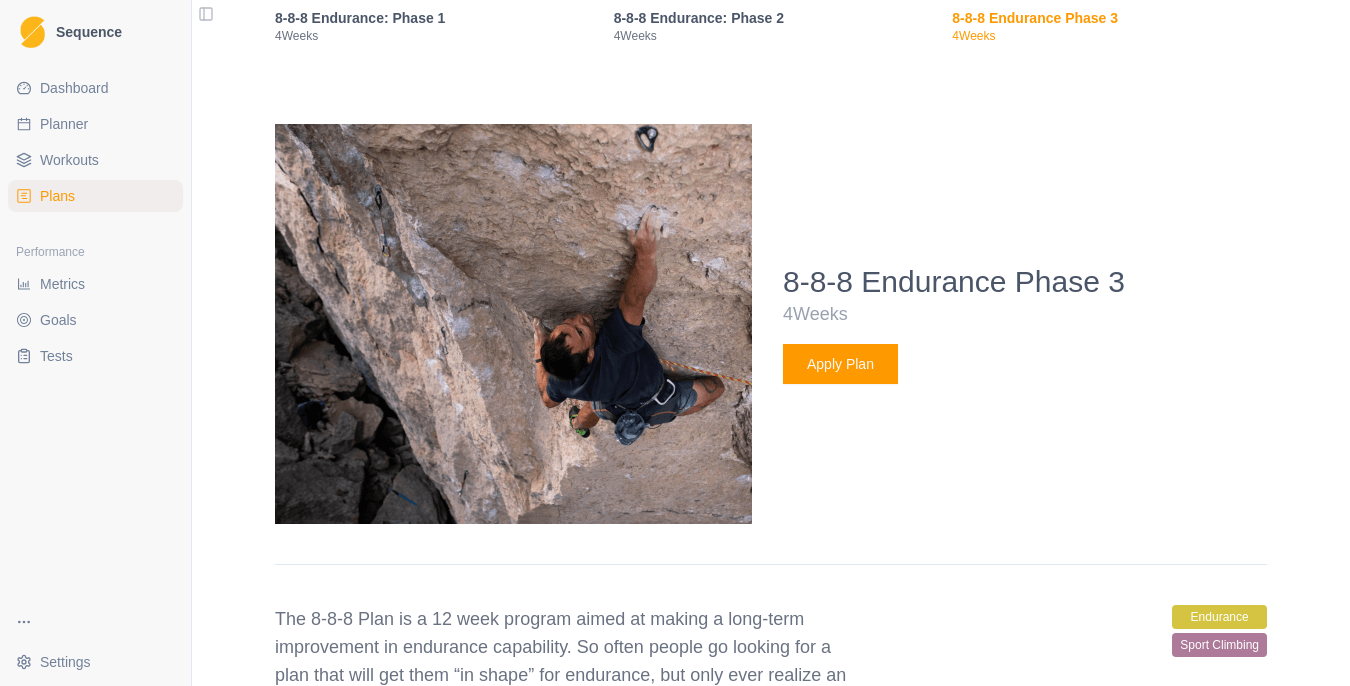 scroll, scrollTop: 1588, scrollLeft: 0, axis: vertical 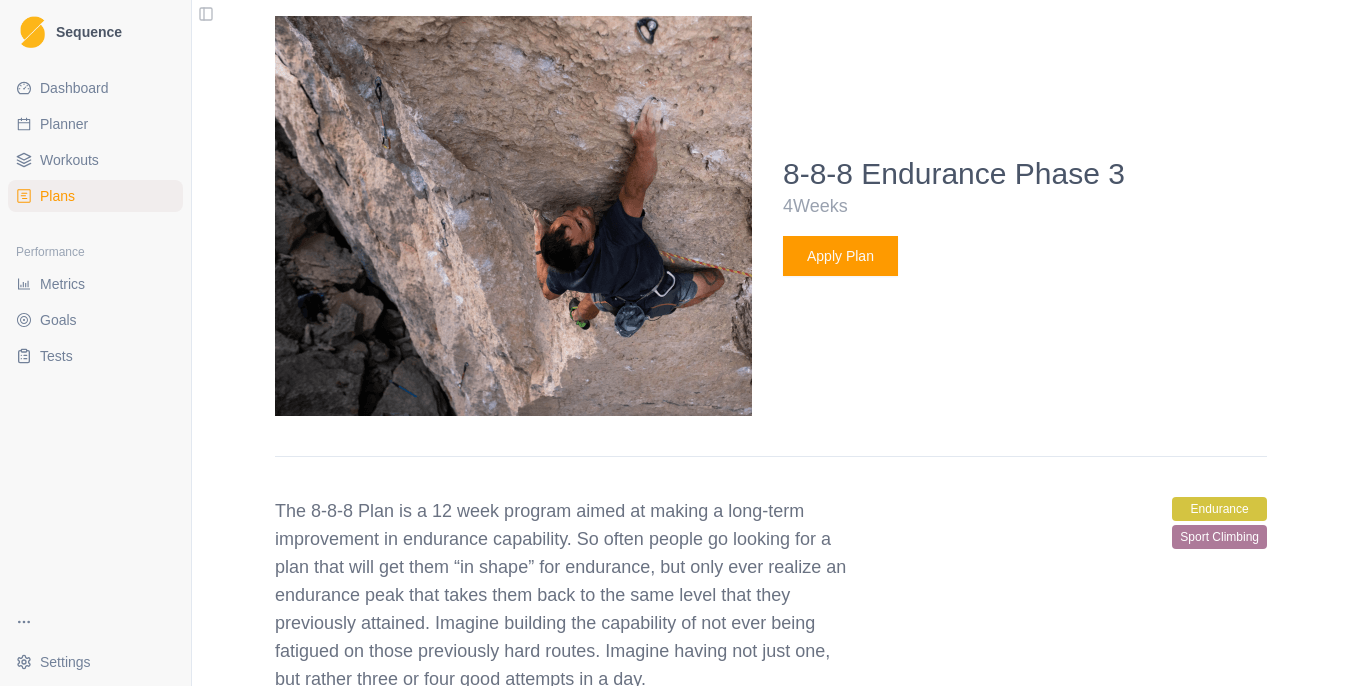 click on "Apply Plan" at bounding box center [840, 256] 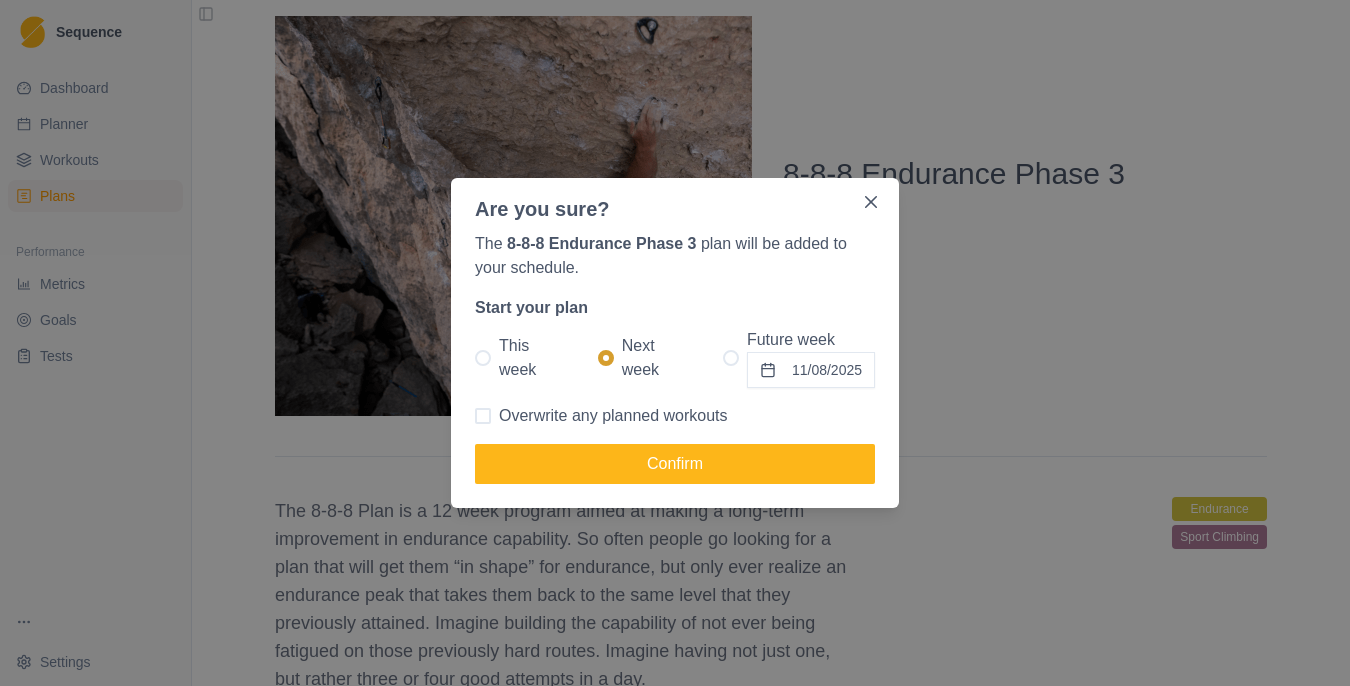 click at bounding box center (483, 358) 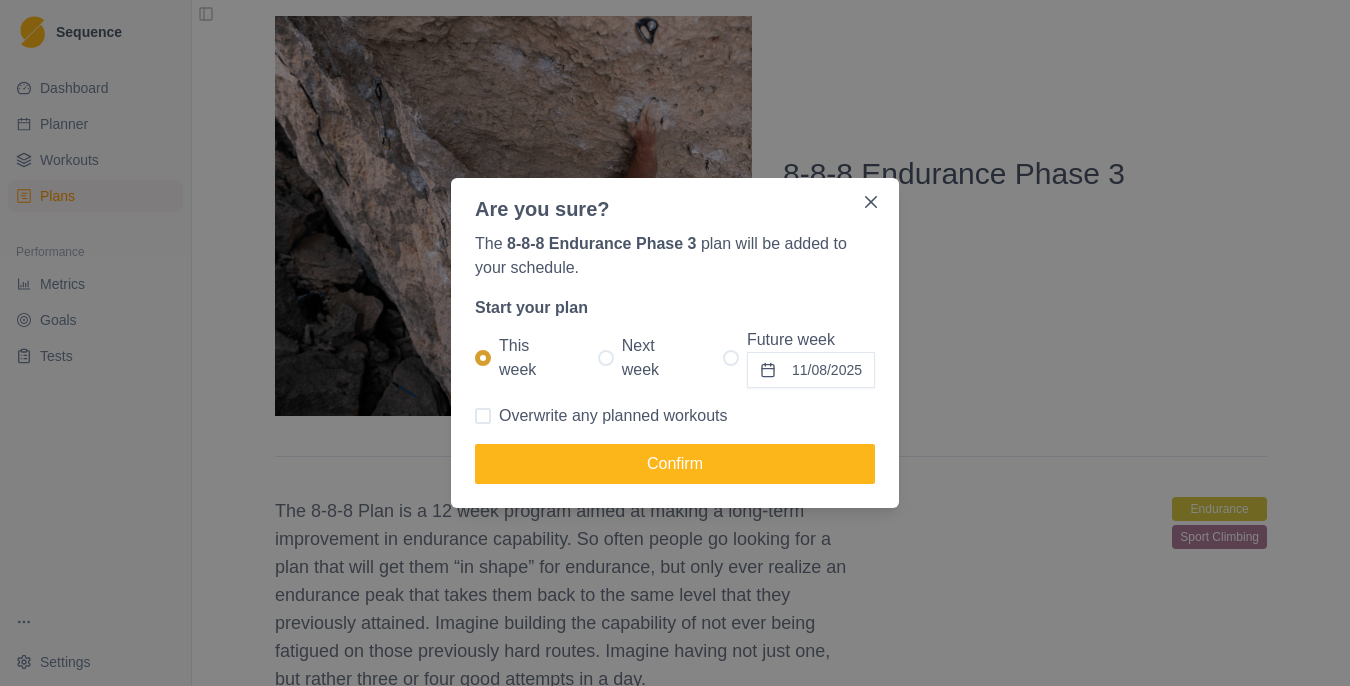 click at bounding box center (483, 416) 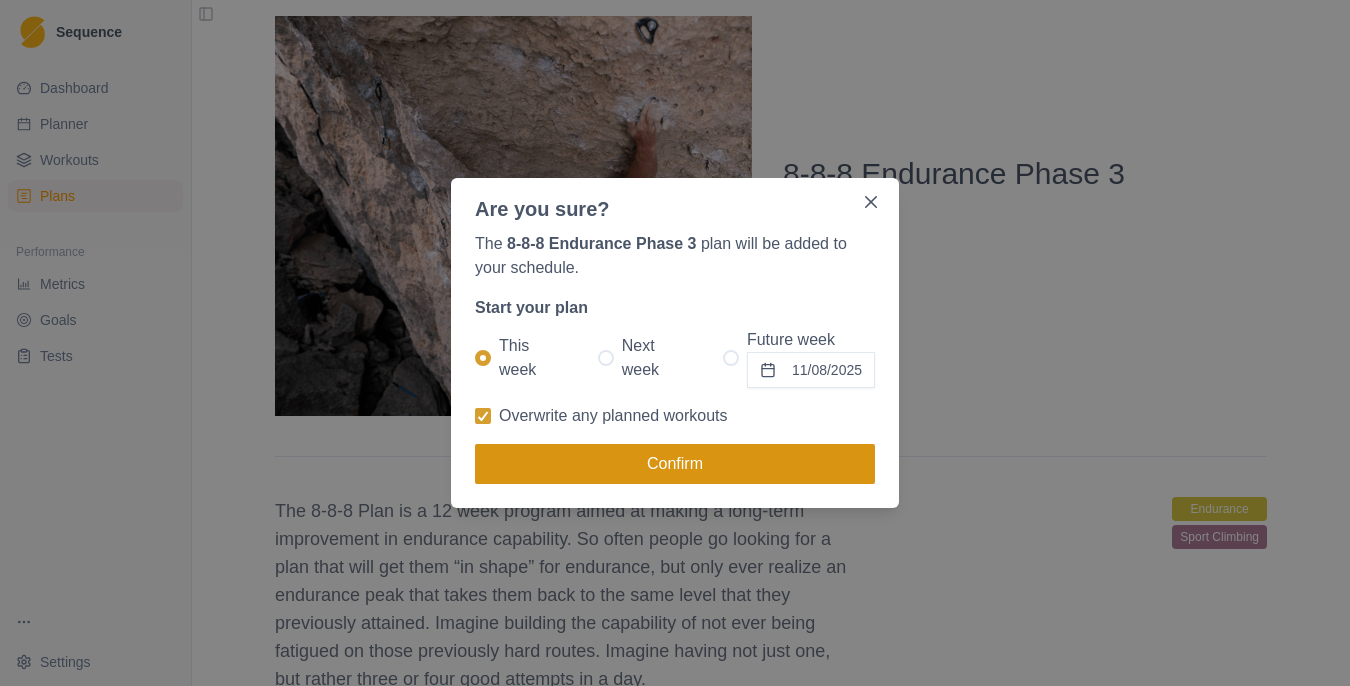 click on "Confirm" at bounding box center (675, 464) 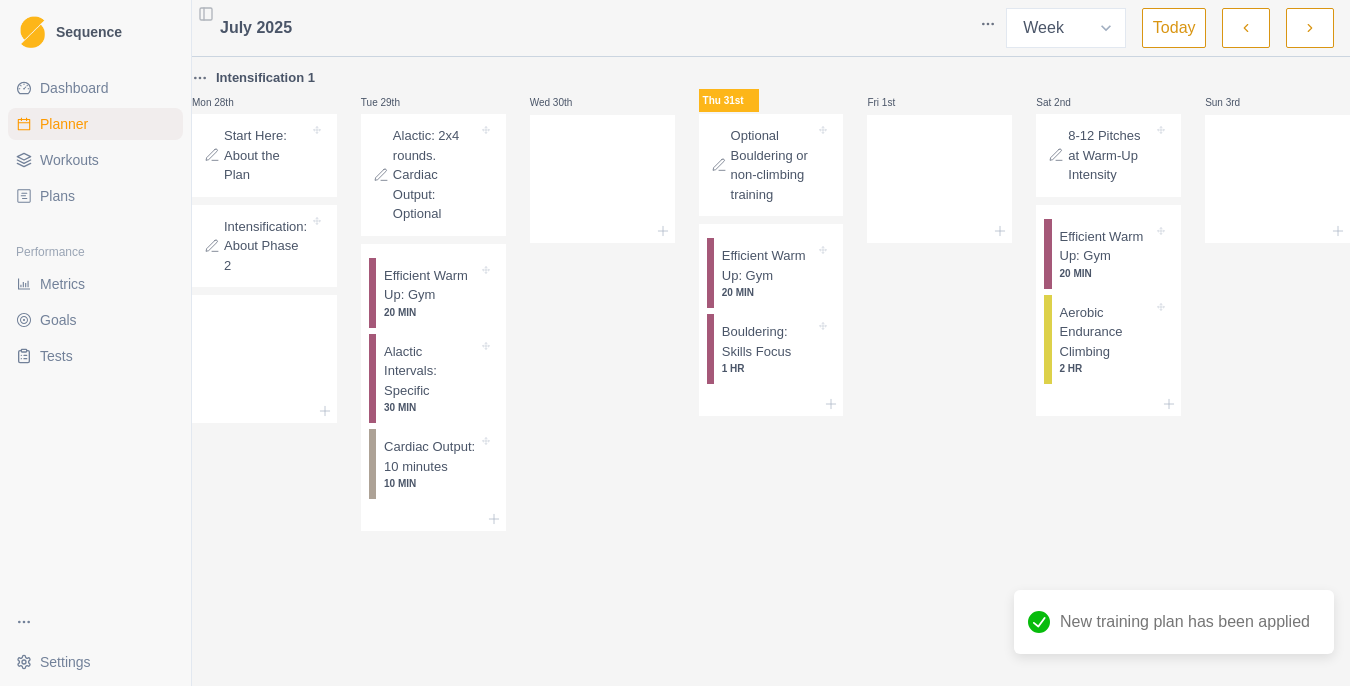 scroll, scrollTop: 0, scrollLeft: 0, axis: both 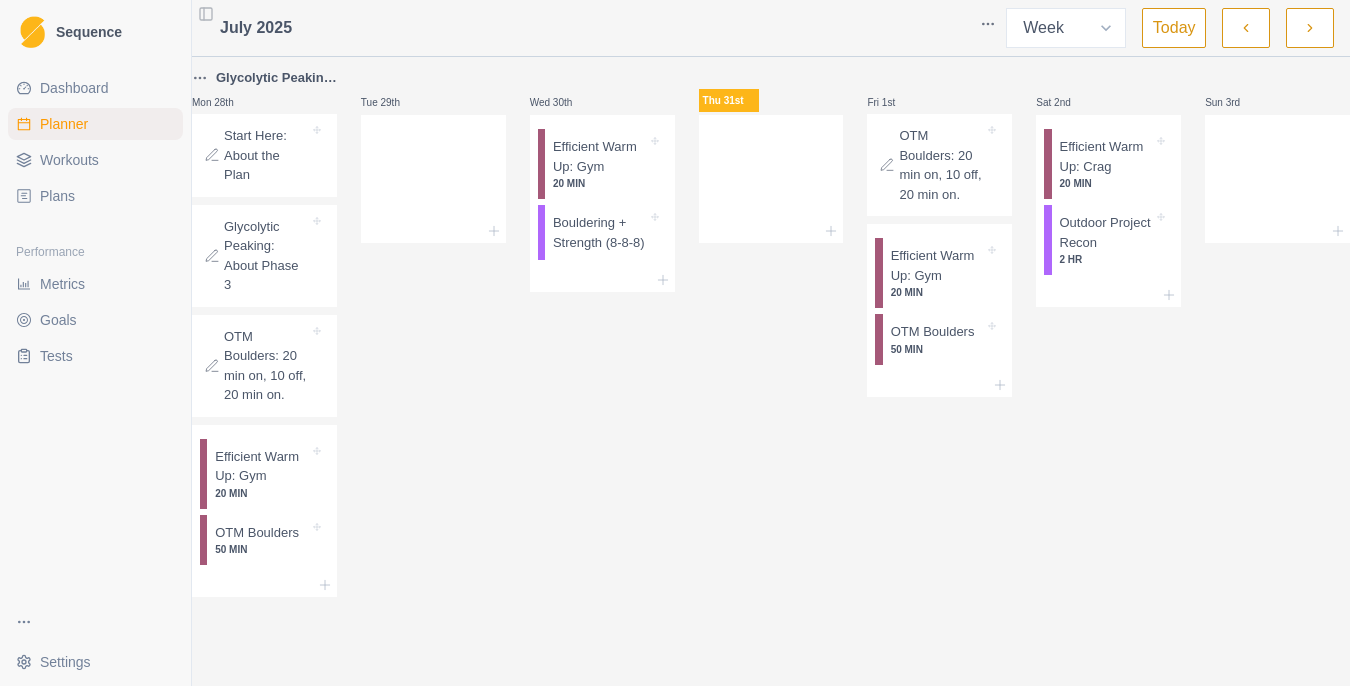 click at bounding box center [1246, 28] 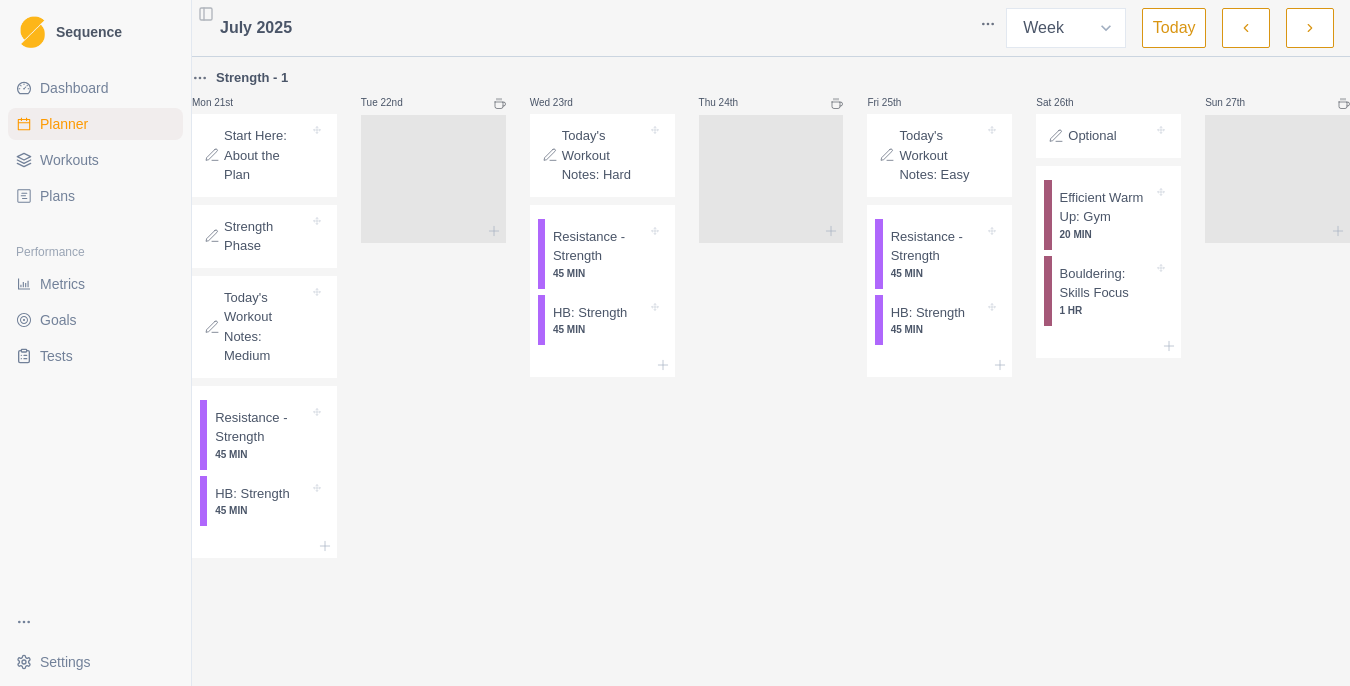 click at bounding box center (1310, 28) 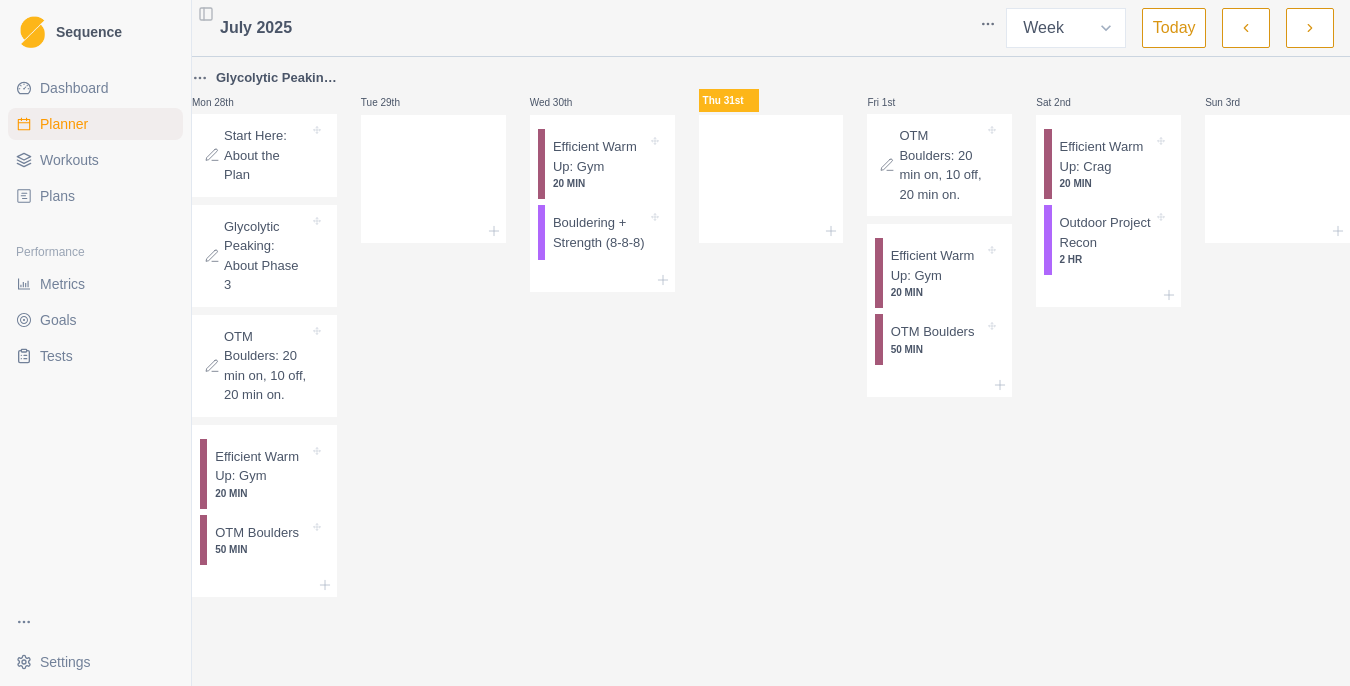 click on "Start Here: About the Plan" at bounding box center [266, 155] 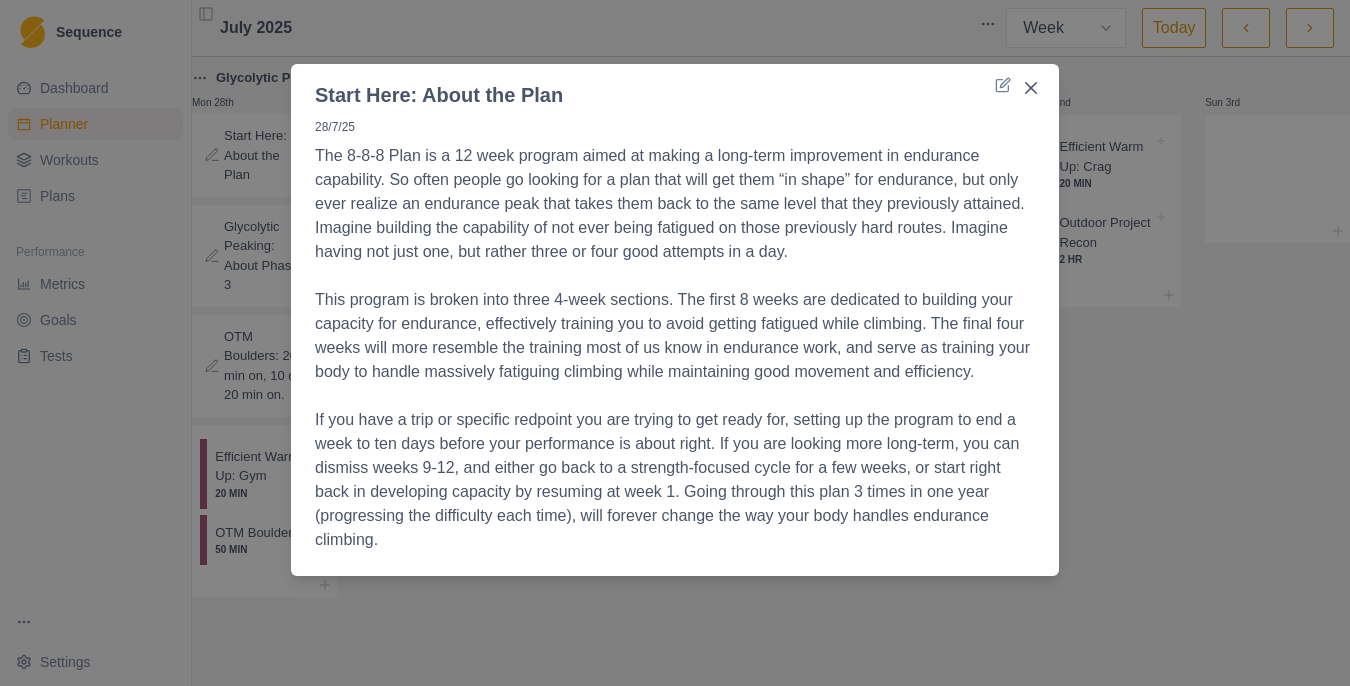 click on "Start Here: About the Plan [NUMBER]/[NUMBER]/[YEAR] The [NUMBER]-[NUMBER]-[NUMBER] Plan is a [NUMBER] week program aimed at making a long-term improvement in endurance capability. So often people go looking for a plan that will get them “in shape” for endurance, but only ever realize an endurance peak that takes them back to the same level that they previously attained. Imagine building the capability of not ever being fatigued on those previously hard routes. Imagine having not just [NUMBER], but rather [NUMBER] or [NUMBER] good attempts in a day. This program is broken into [NUMBER] [NUMBER]-week sections. The first [NUMBER] weeks are dedicated to building your capacity for endurance, effectively training you to avoid getting fatigued while climbing. The final [NUMBER] weeks will more resemble the training most of us know in endurance work, and serve as training your body to handle massively fatiguing climbing while maintaining good movement and efficiency." at bounding box center (675, 343) 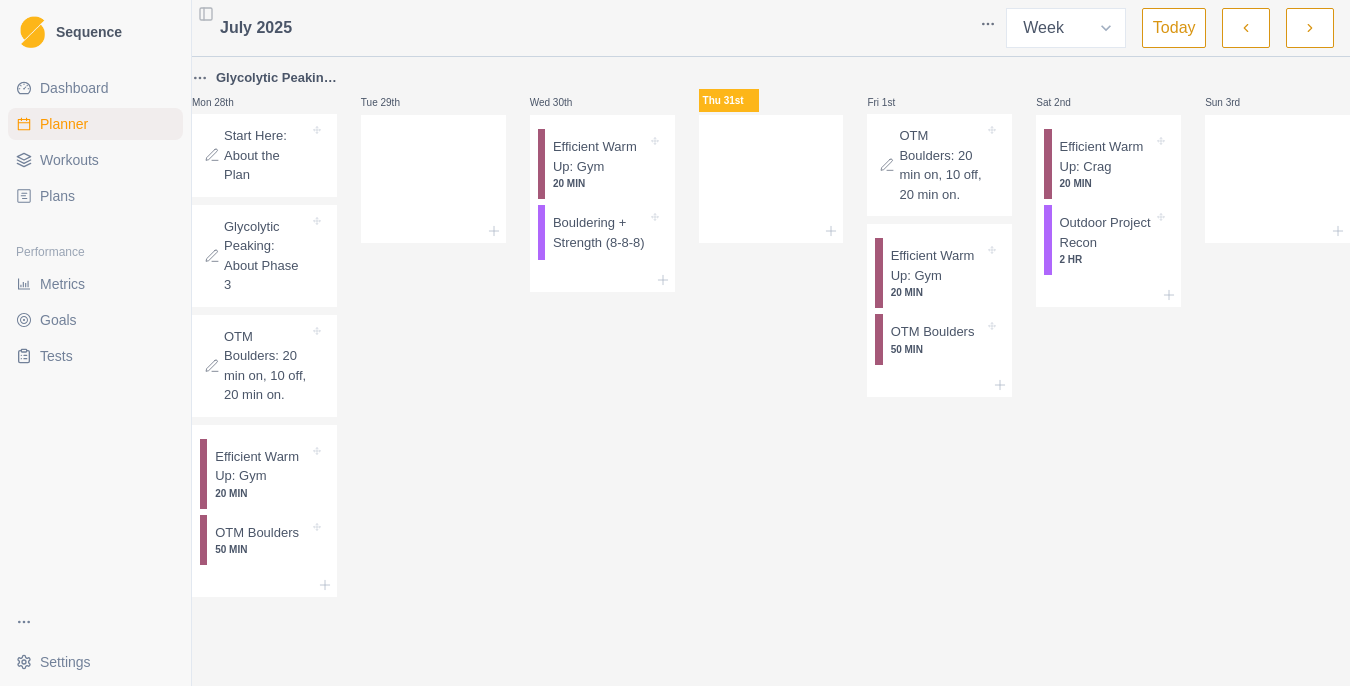 click on "Glycolytic Peaking: About Phase 3" at bounding box center [266, 256] 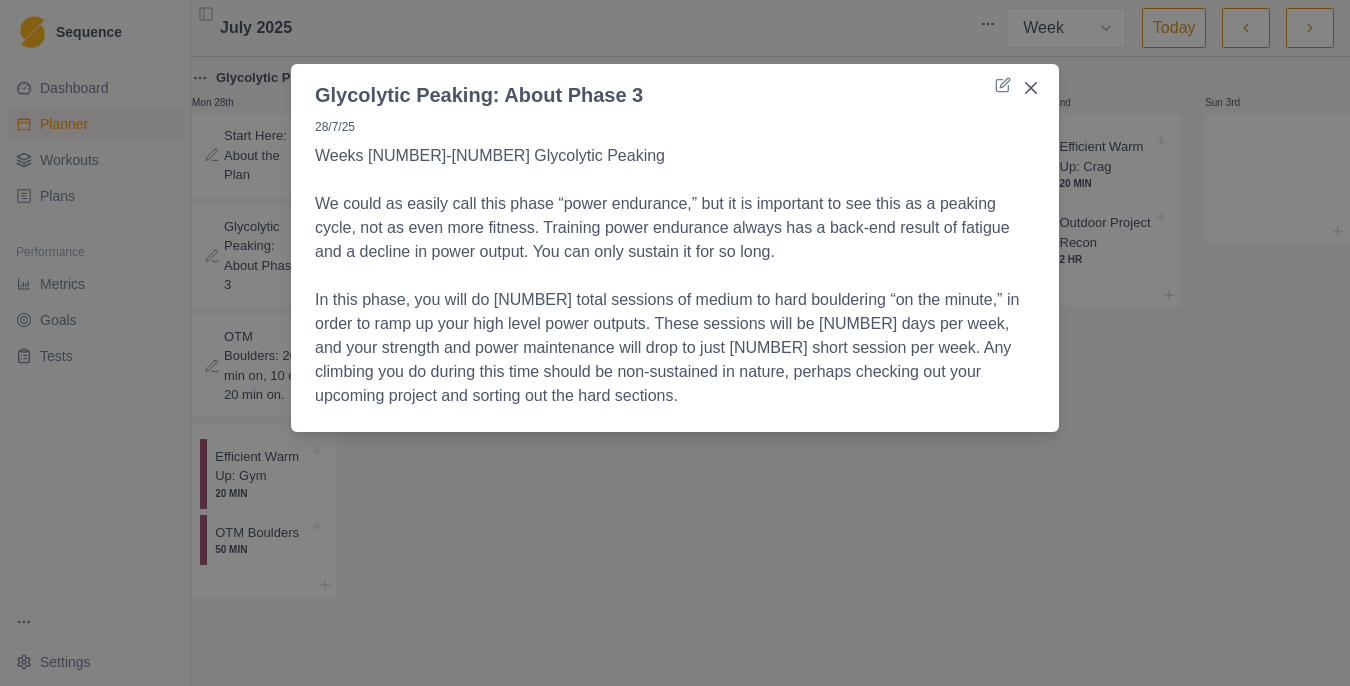 type 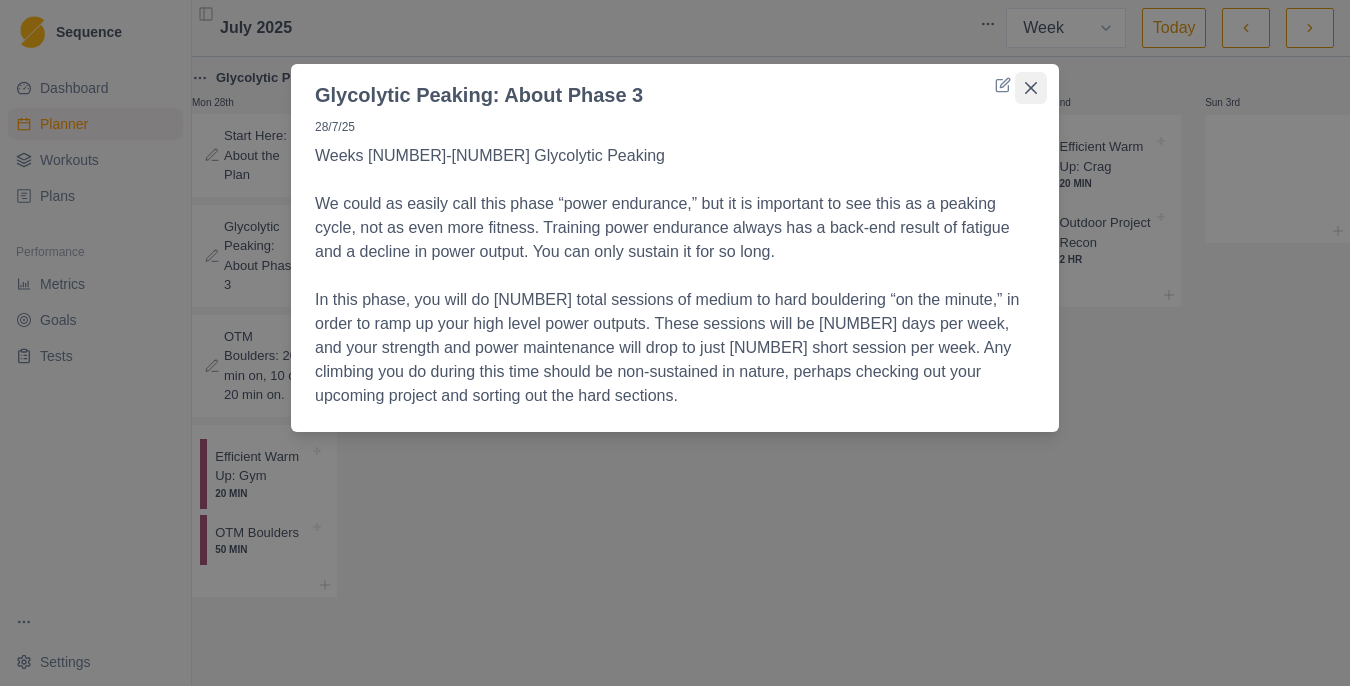 click at bounding box center [1031, 88] 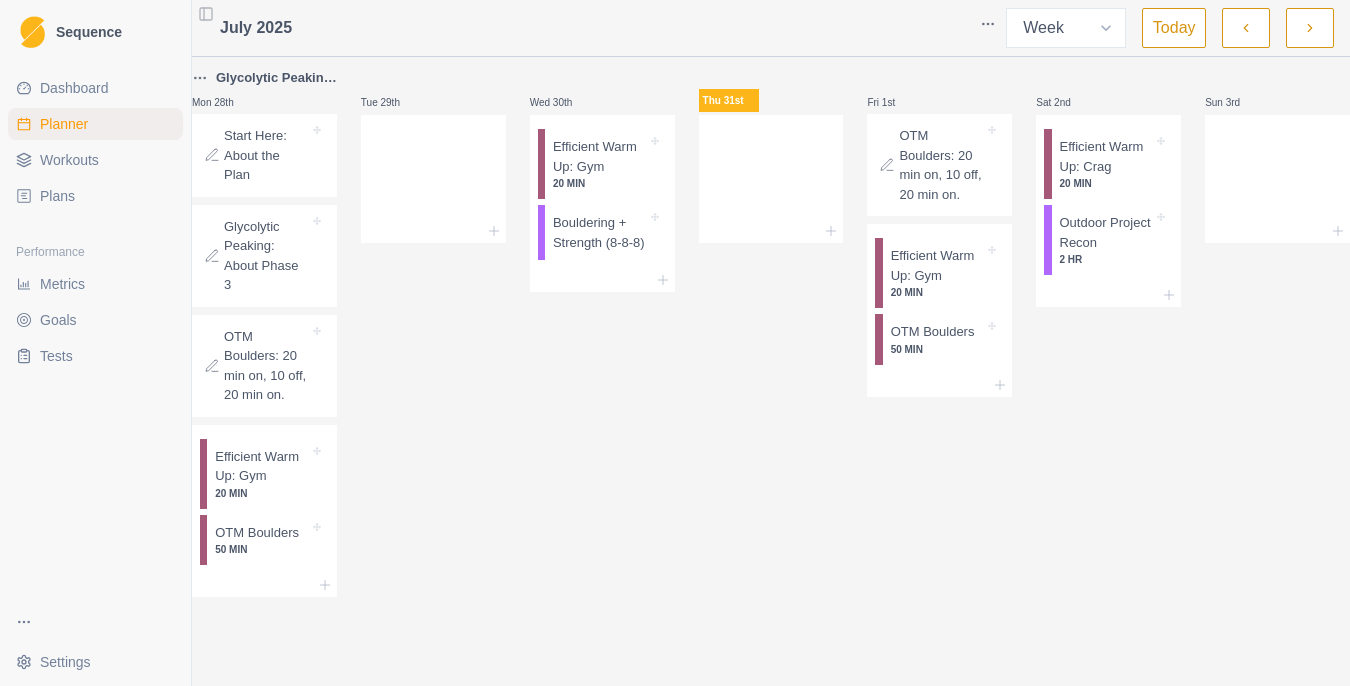 click on "OTM Boulders: 20 min on, 10 off, 20 min on." at bounding box center [266, 366] 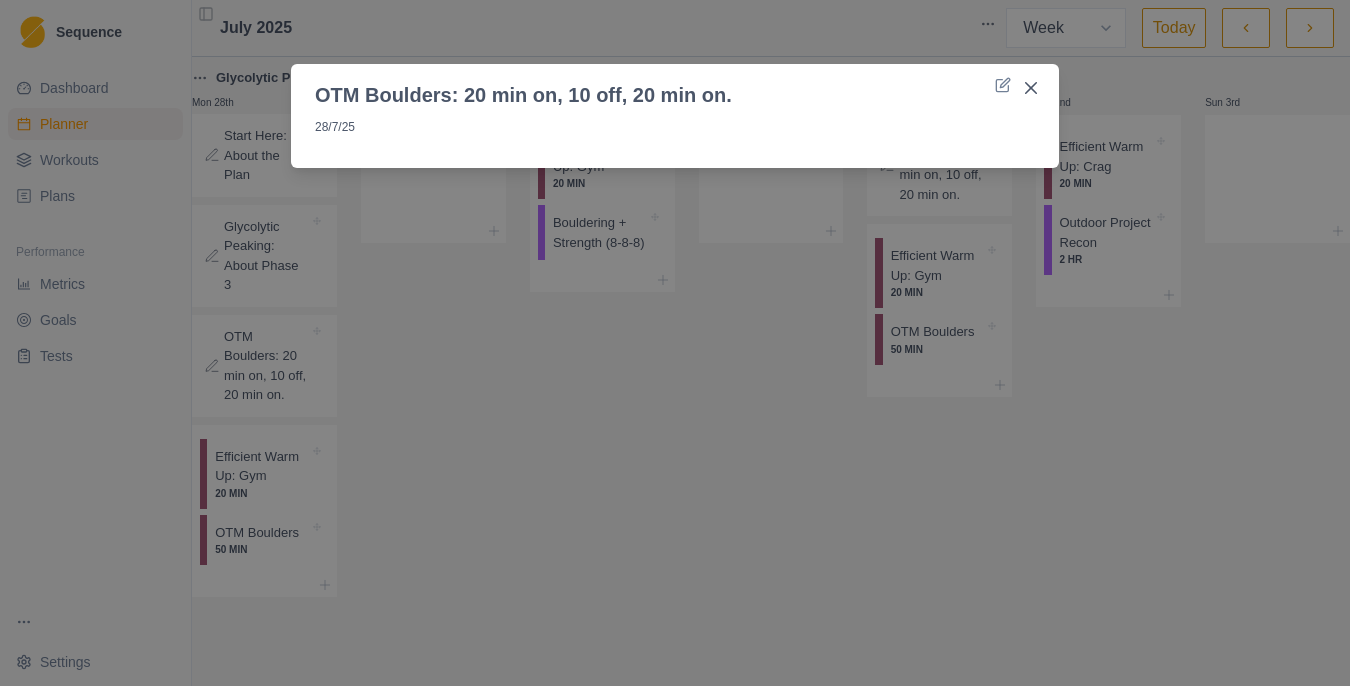 click on "OTM Boulders [NUMBER]/[NUMBER]/[YEAR]" at bounding box center (675, 343) 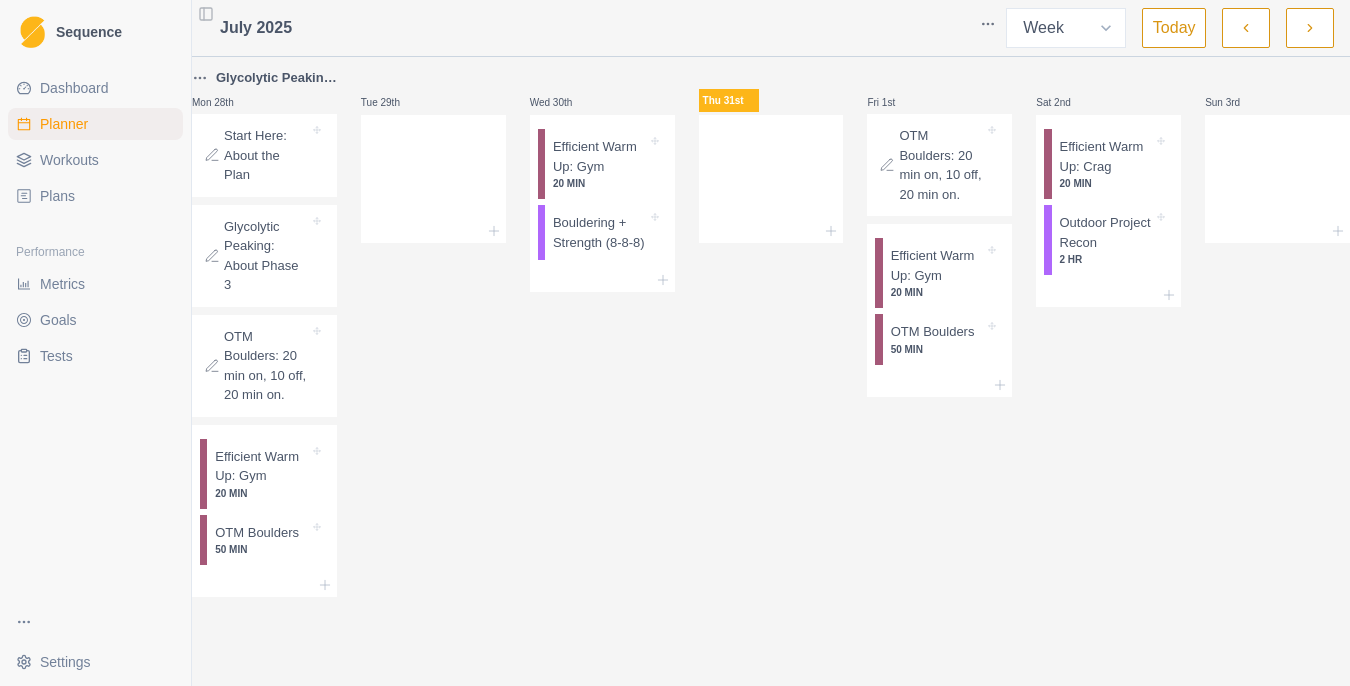 type 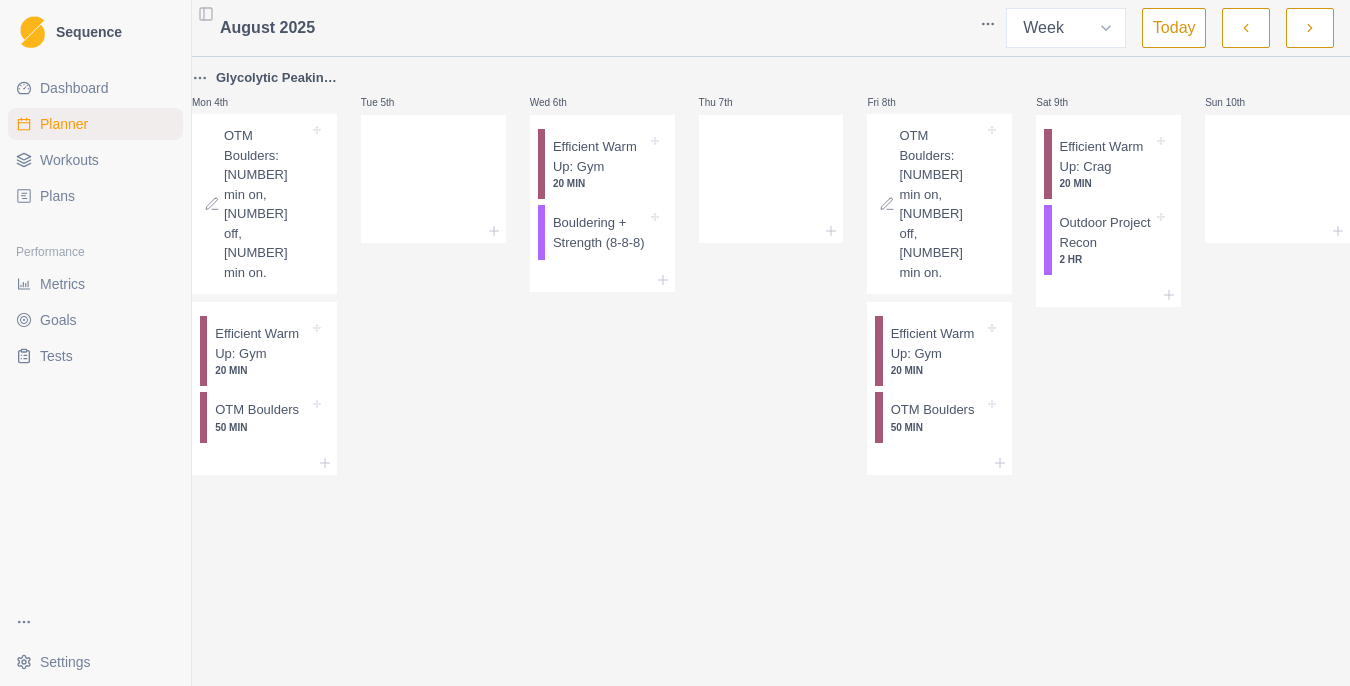 click at bounding box center [1246, 28] 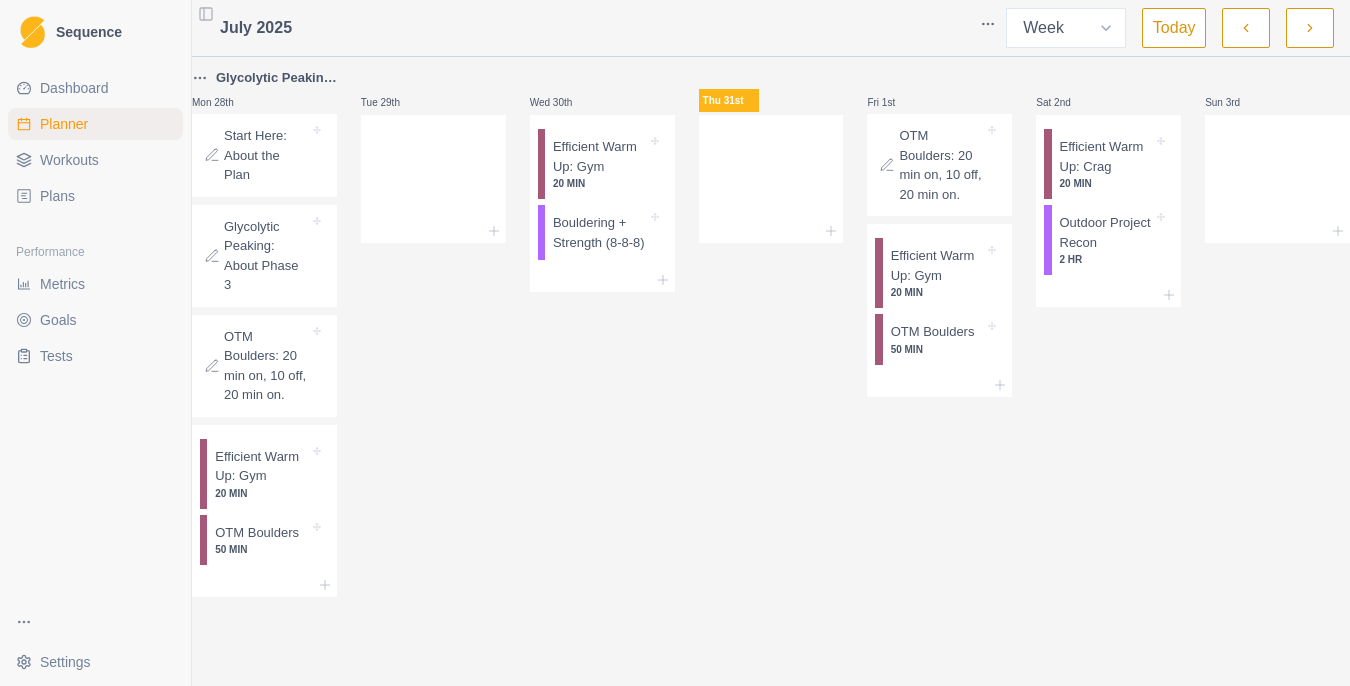 click 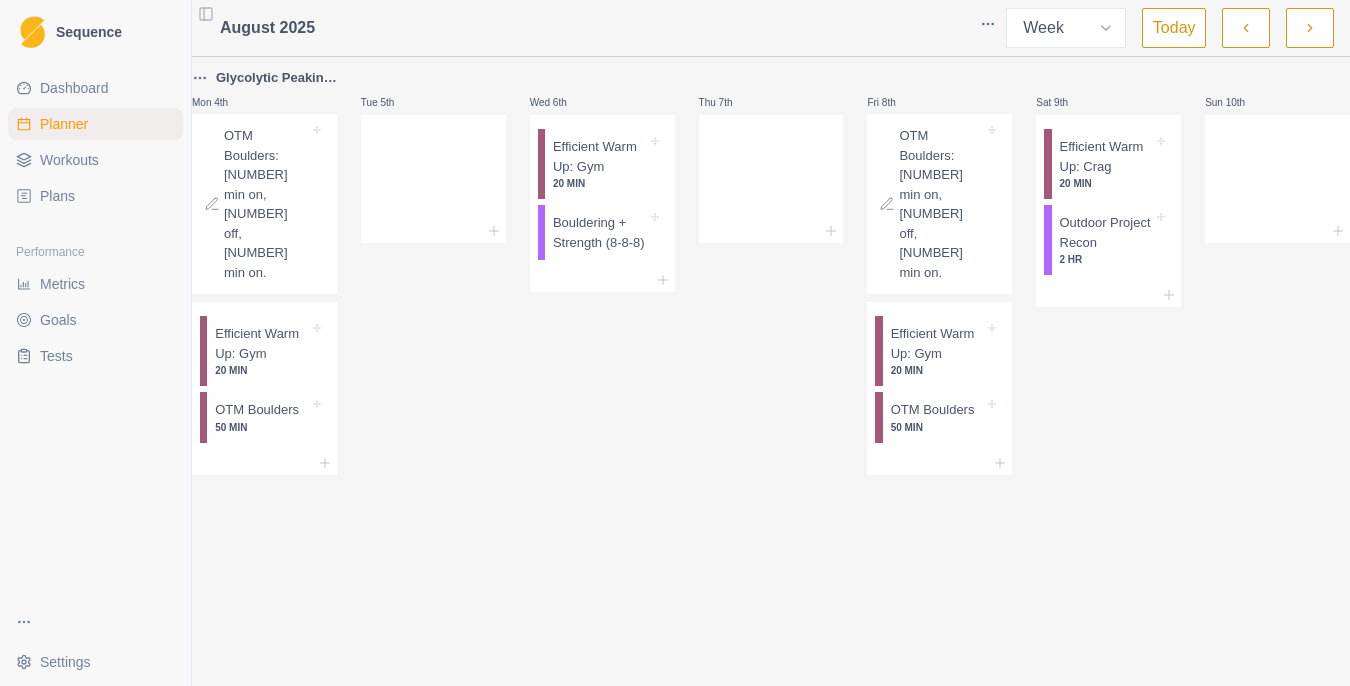 click 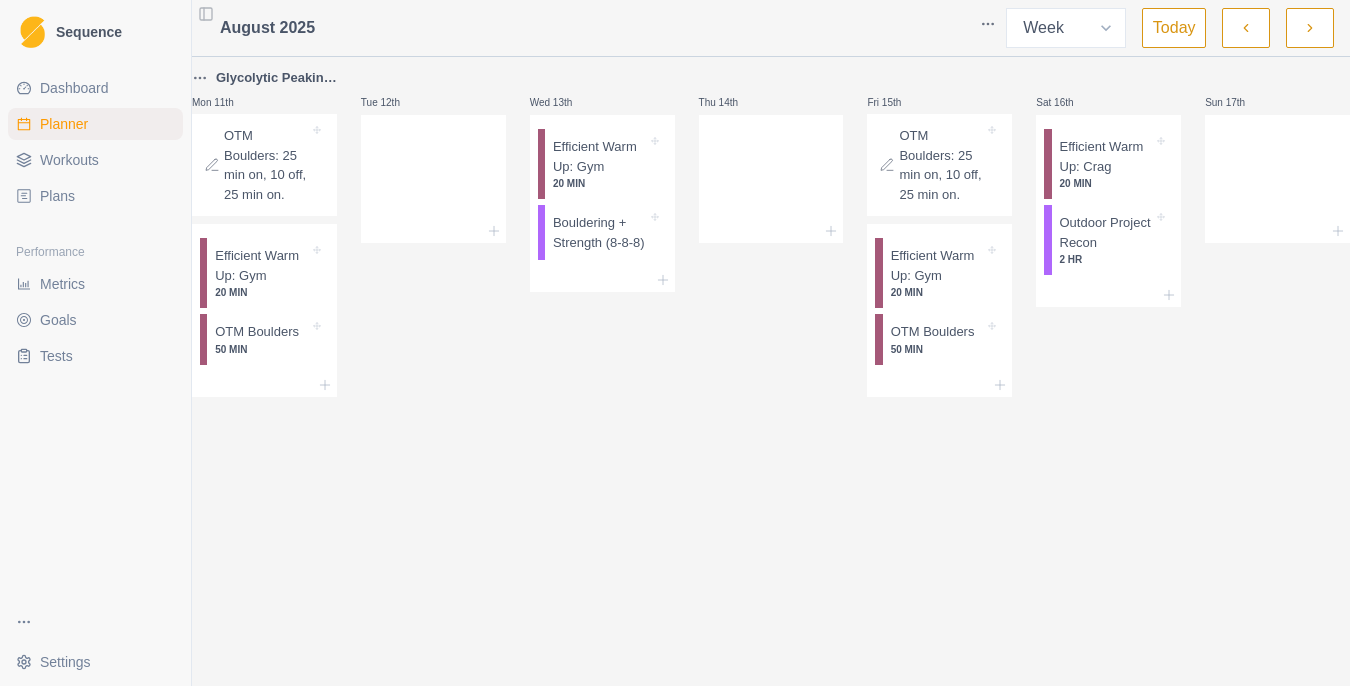 click 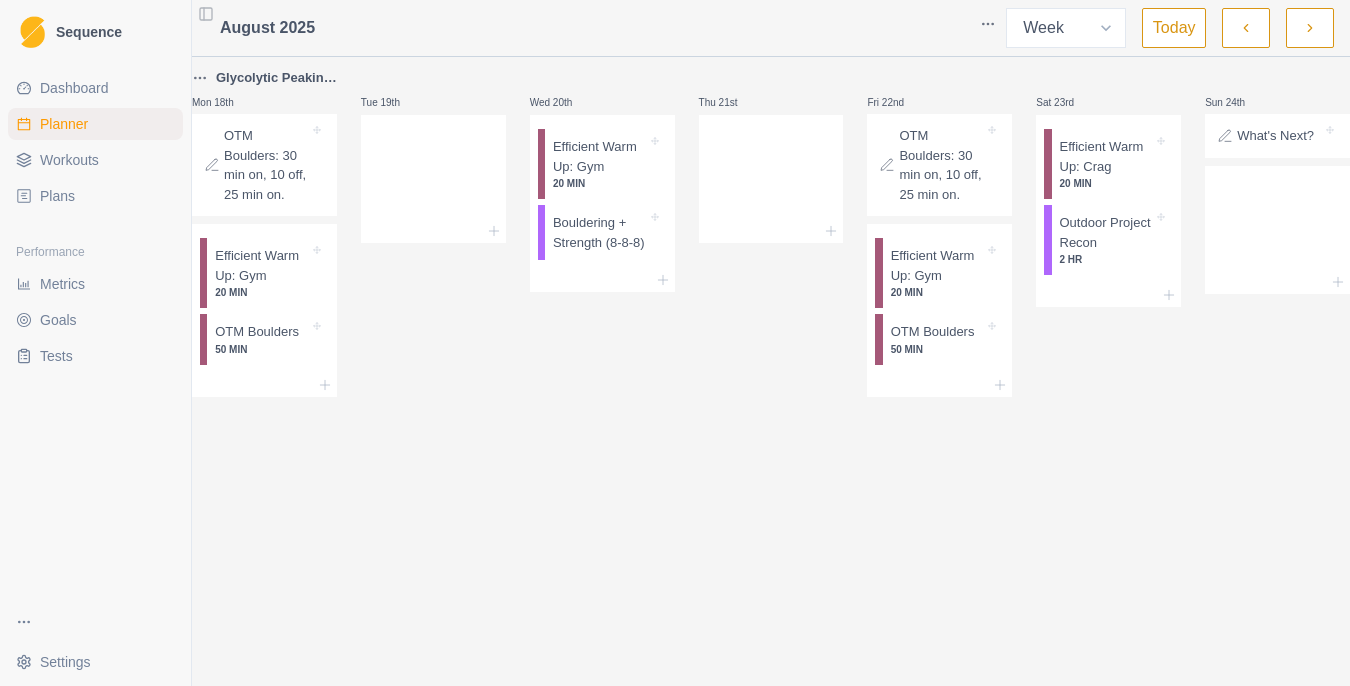 click 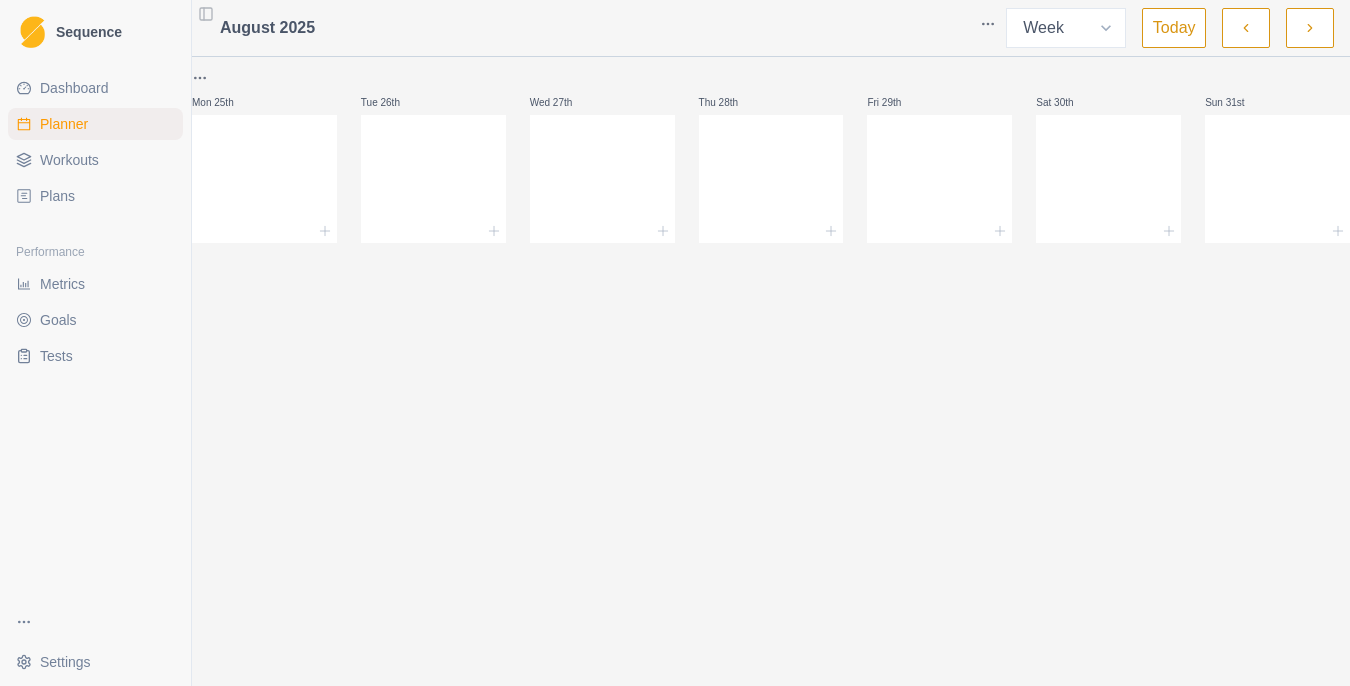 click at bounding box center (1246, 28) 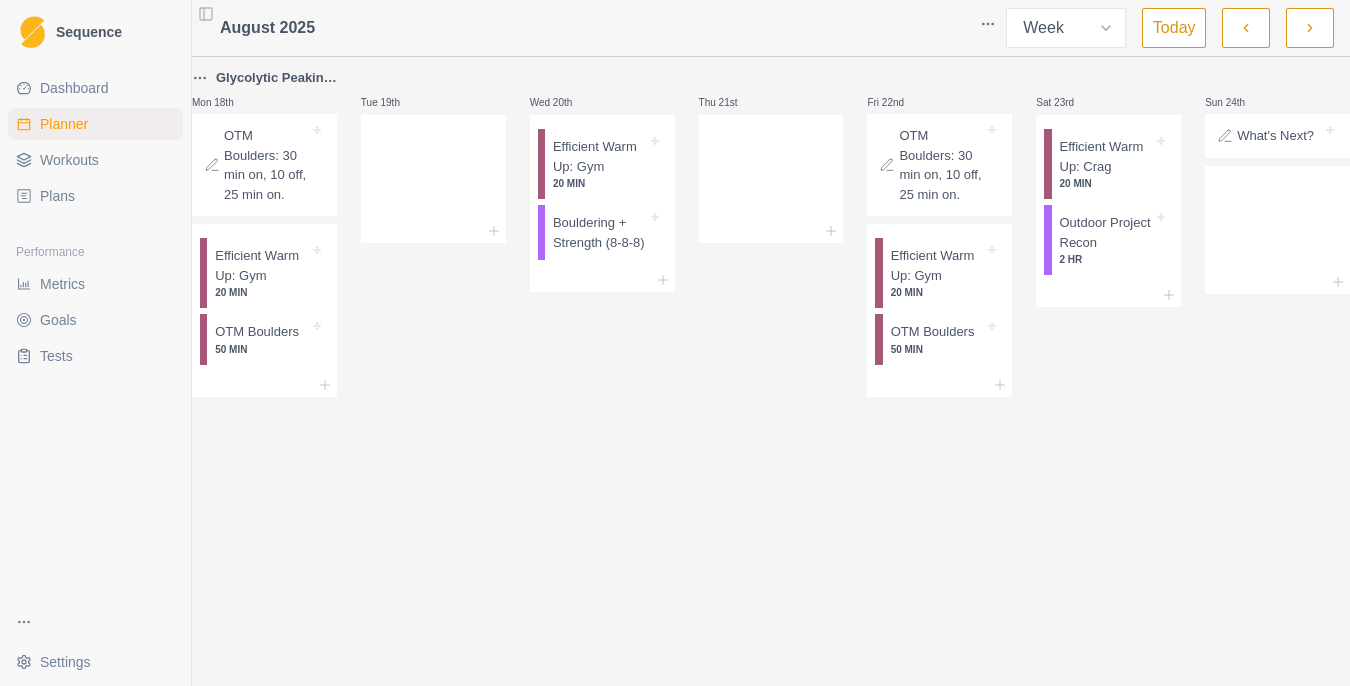 click at bounding box center (1246, 28) 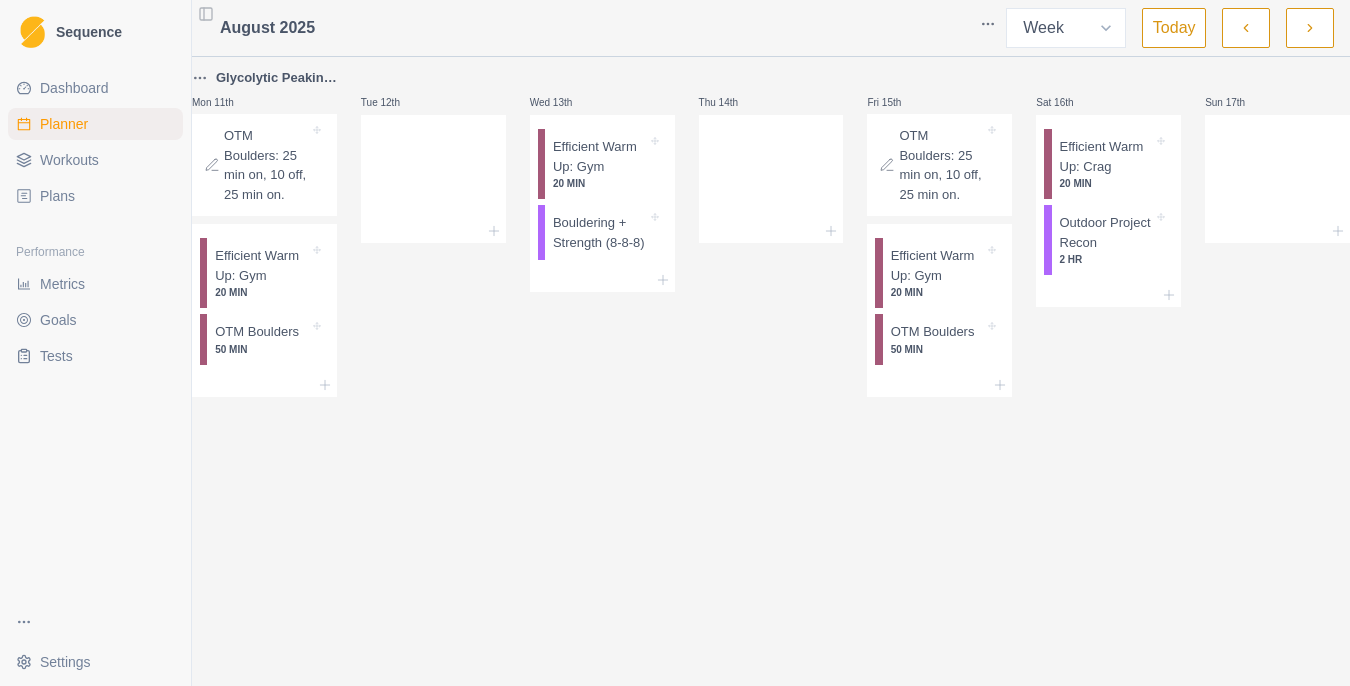 click at bounding box center (1246, 28) 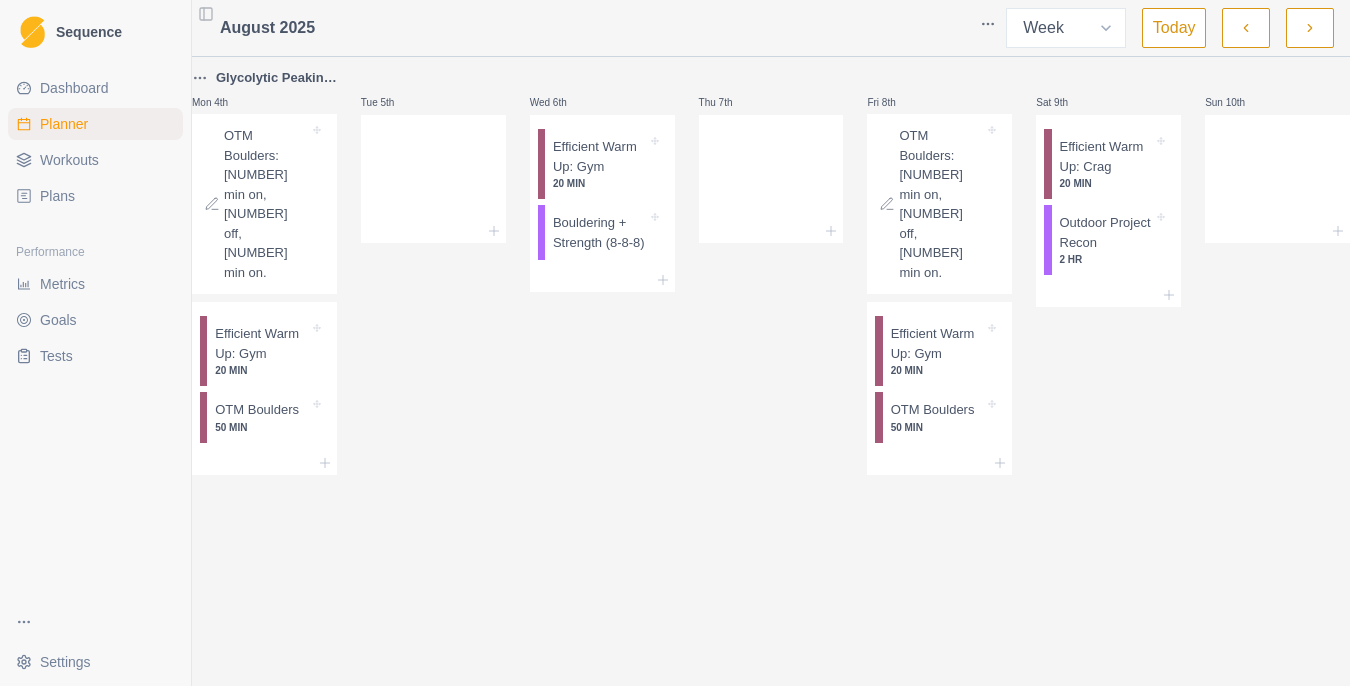 click at bounding box center [1246, 28] 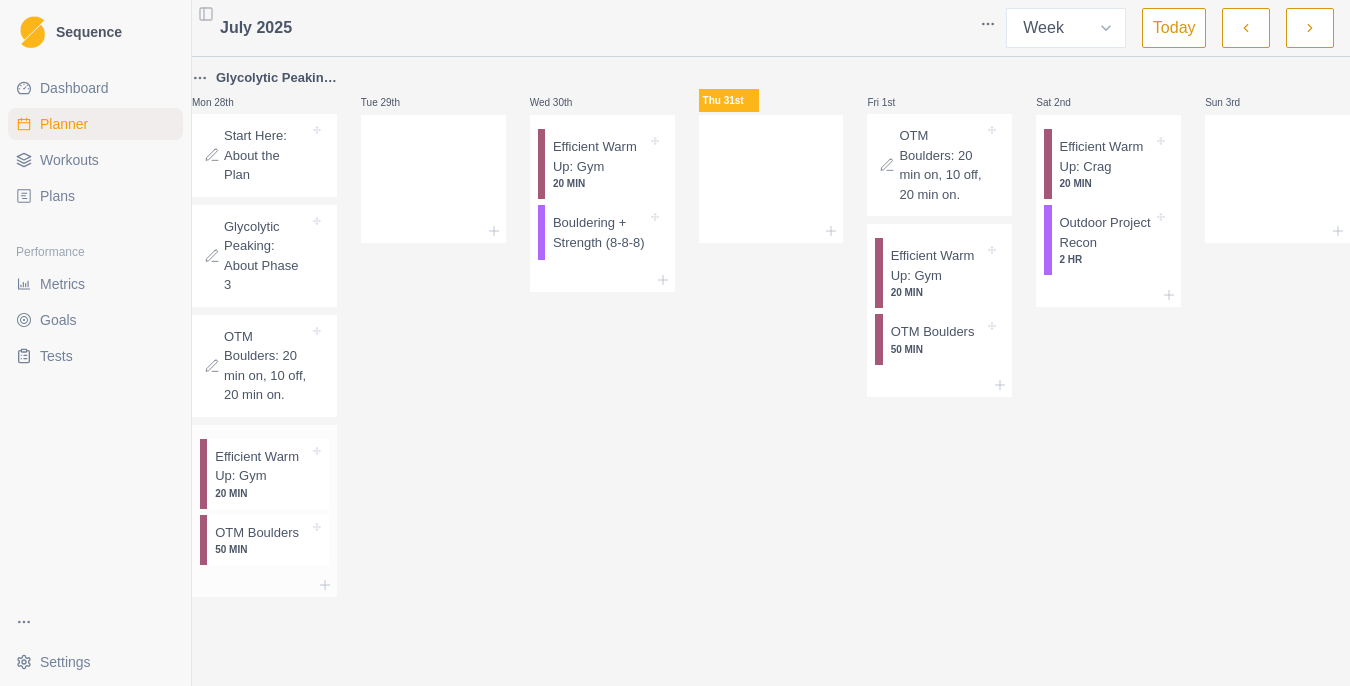 click on "Efficient Warm Up: Gym" at bounding box center (262, 466) 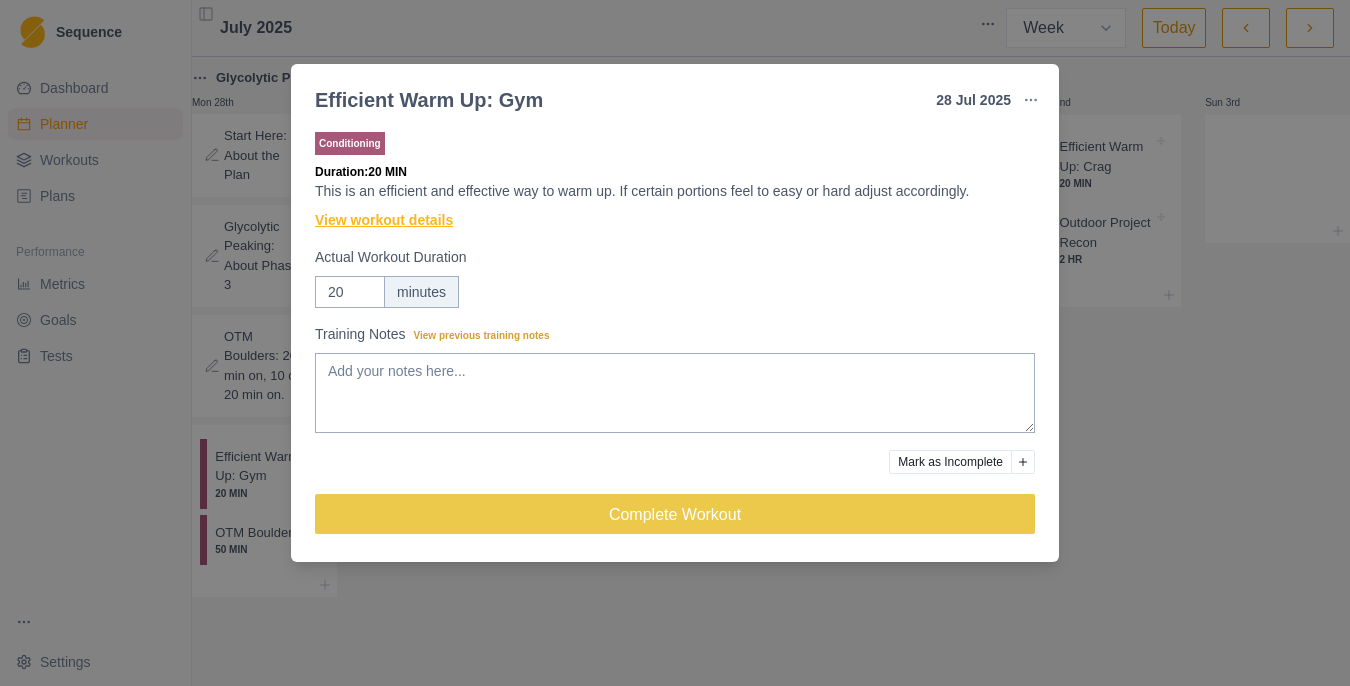 click on "View workout details" at bounding box center [384, 220] 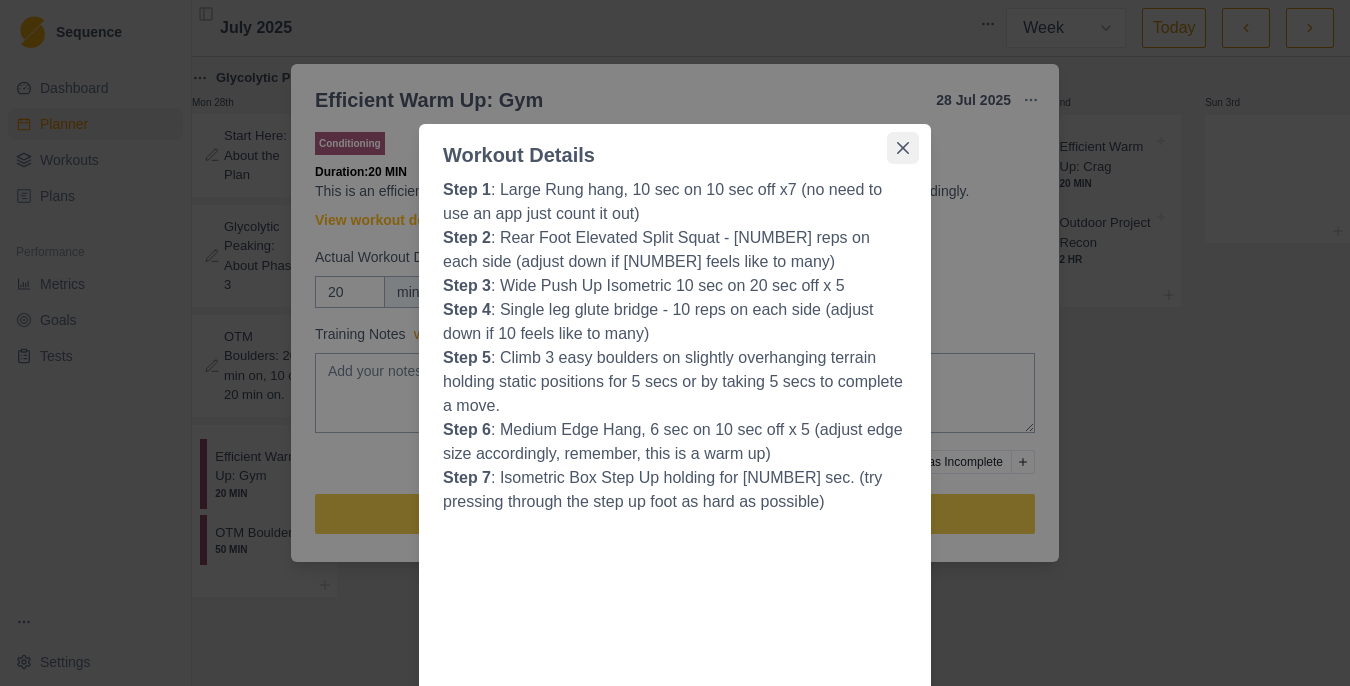 click at bounding box center [903, 148] 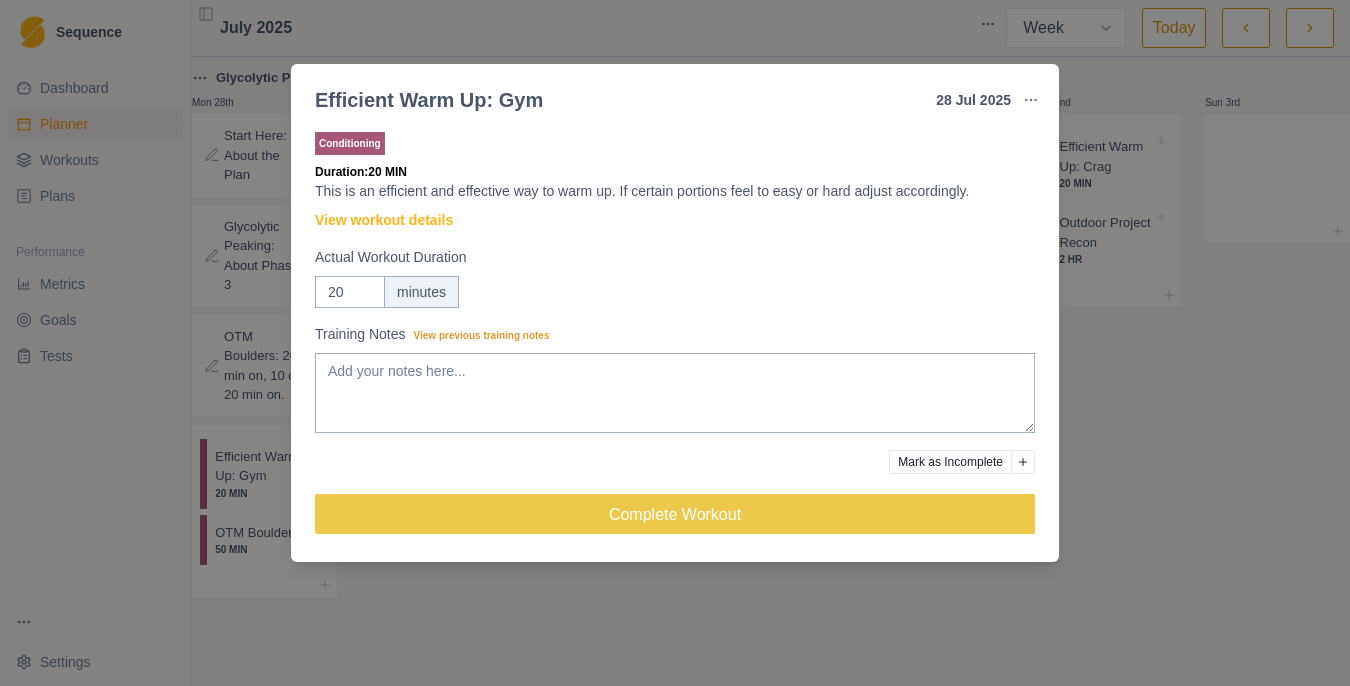 click on "Efficient Warm Up: Gym [NUMBER] [MONTH] [YEAR] Link To Goal View Workout Metrics Edit Original Workout Reschedule Workout Remove From Schedule Conditioning Duration: [NUMBER] MIN This is an efficient and effective way to warm up. If certain portions feel to easy or hard adjust accordingly. View workout details Actual Workout Duration [NUMBER] minutes Training Notes View previous training notes Mark as Incomplete Complete Workout" at bounding box center (675, 343) 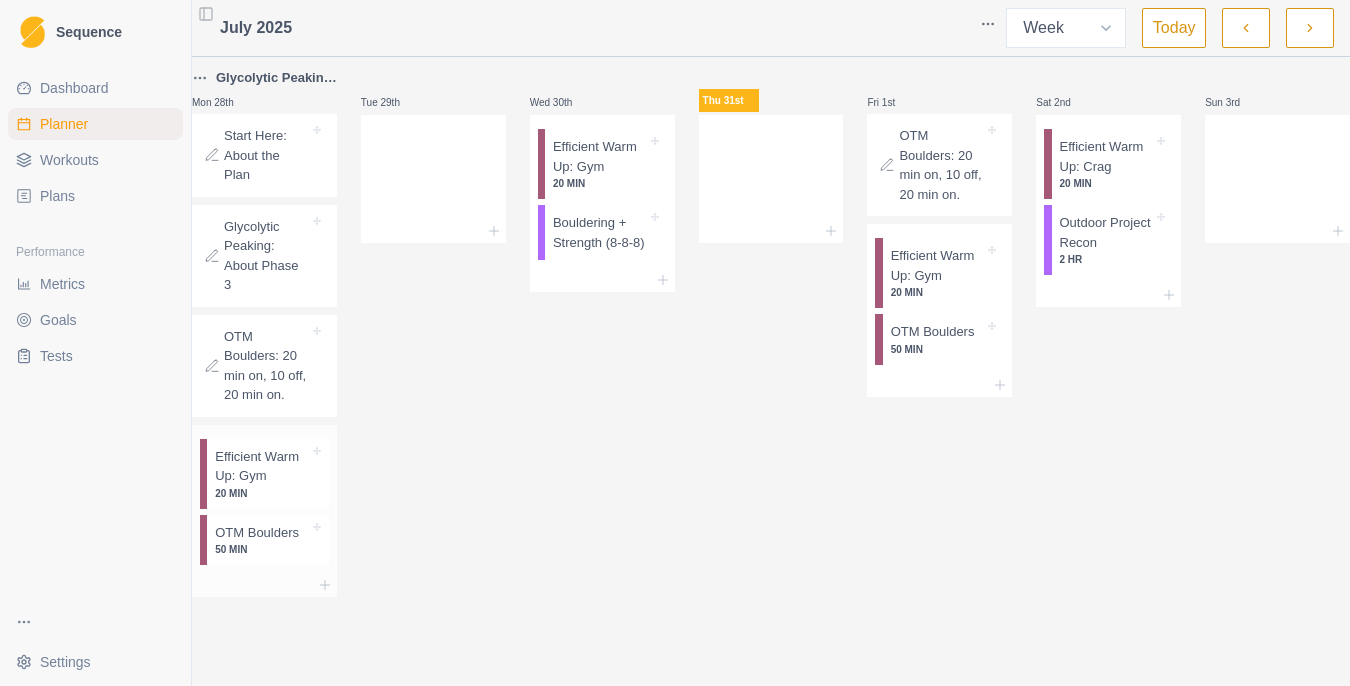 click on "OTM Boulders" at bounding box center [257, 533] 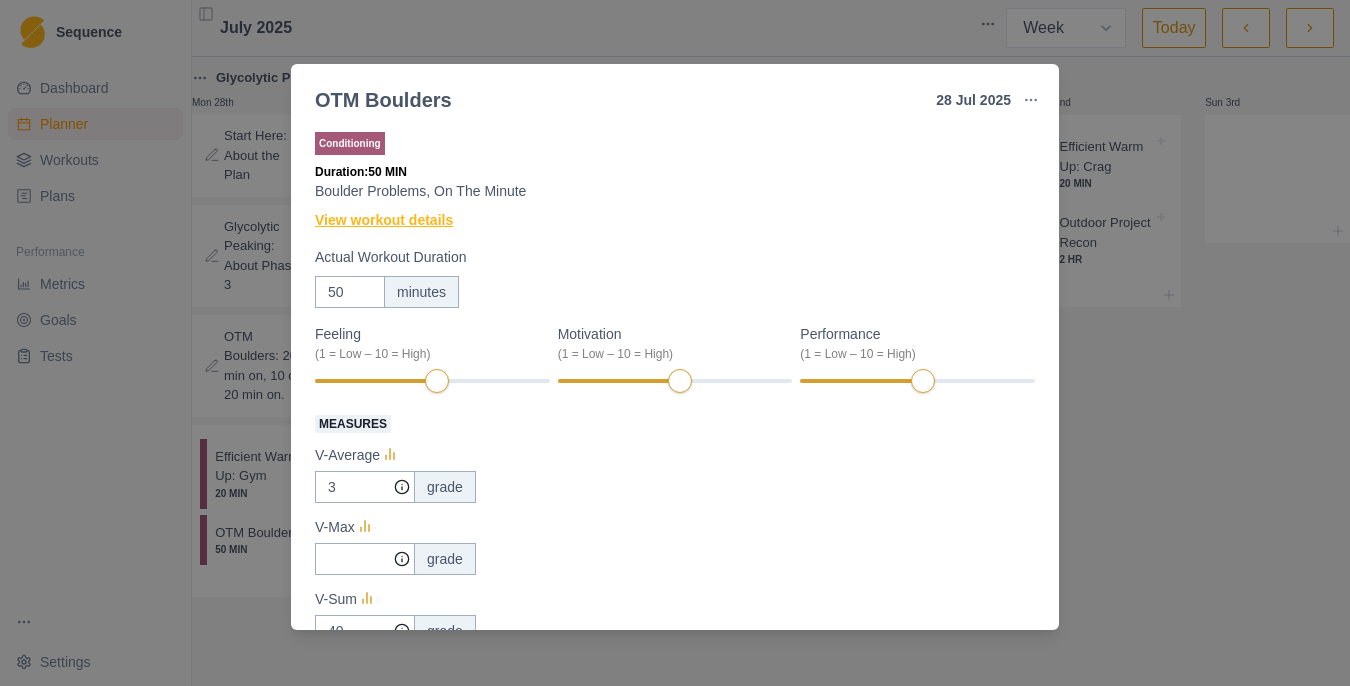 click on "View workout details" at bounding box center [384, 220] 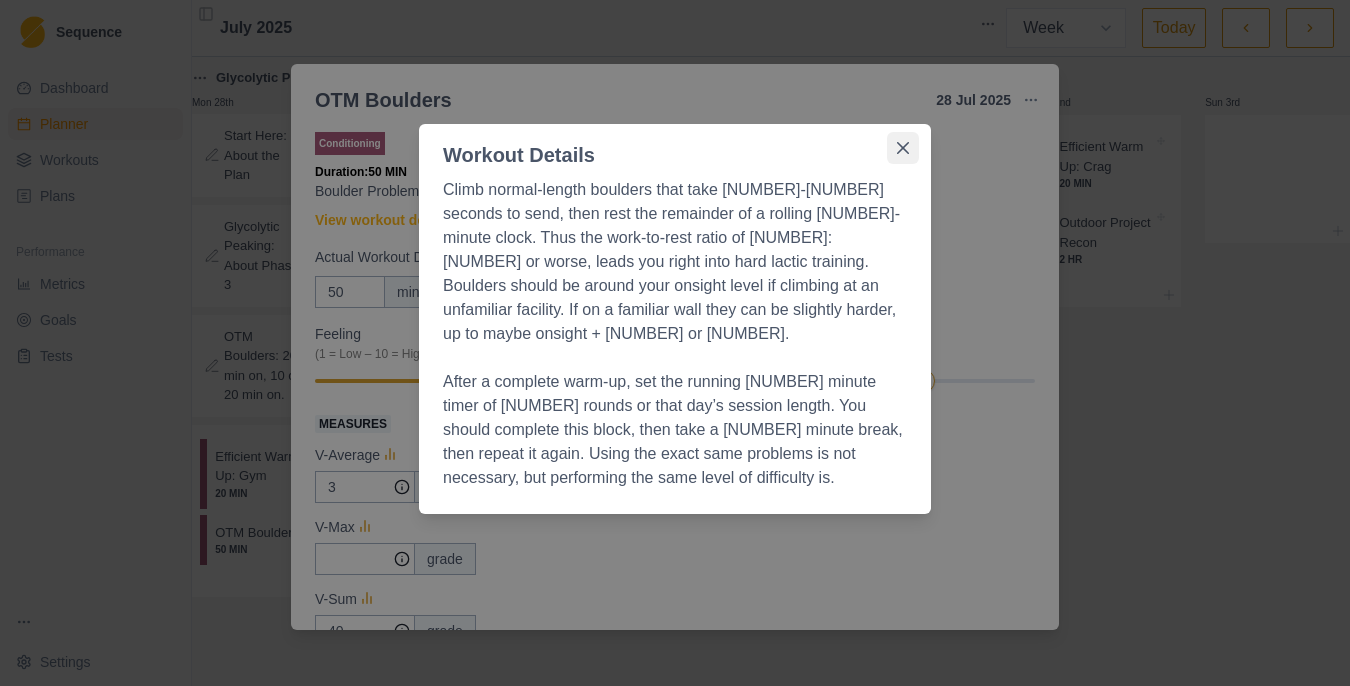click 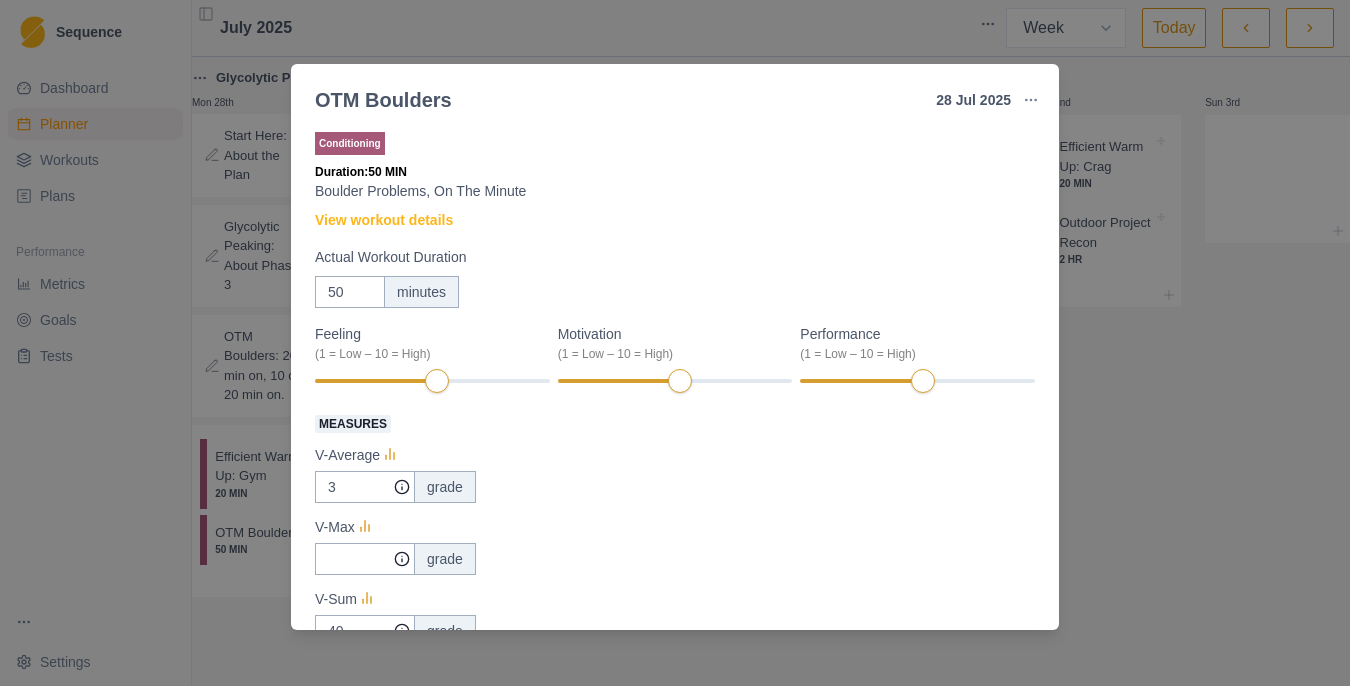 click on "OTM Boulders [NUMBER] [MONTH] [YEAR] Link To Goal View Workout Metrics Edit Original Workout Reschedule Workout Remove From Schedule Conditioning Duration: [NUMBER] MIN Boulder Problems, On The Minute View workout details Actual Workout Duration [NUMBER] minutes Feeling ([NUMBER] = Low – [NUMBER] = High) Motivation ([NUMBER] = Low – [NUMBER] = High) Performance ([NUMBER] = Low – [NUMBER] = High) Measures V-Average [NUMBER] grade V-Max  grade V-Sum [NUMBER] grade Training Notes View previous training notes Mark as Incomplete Complete Workout" at bounding box center (675, 343) 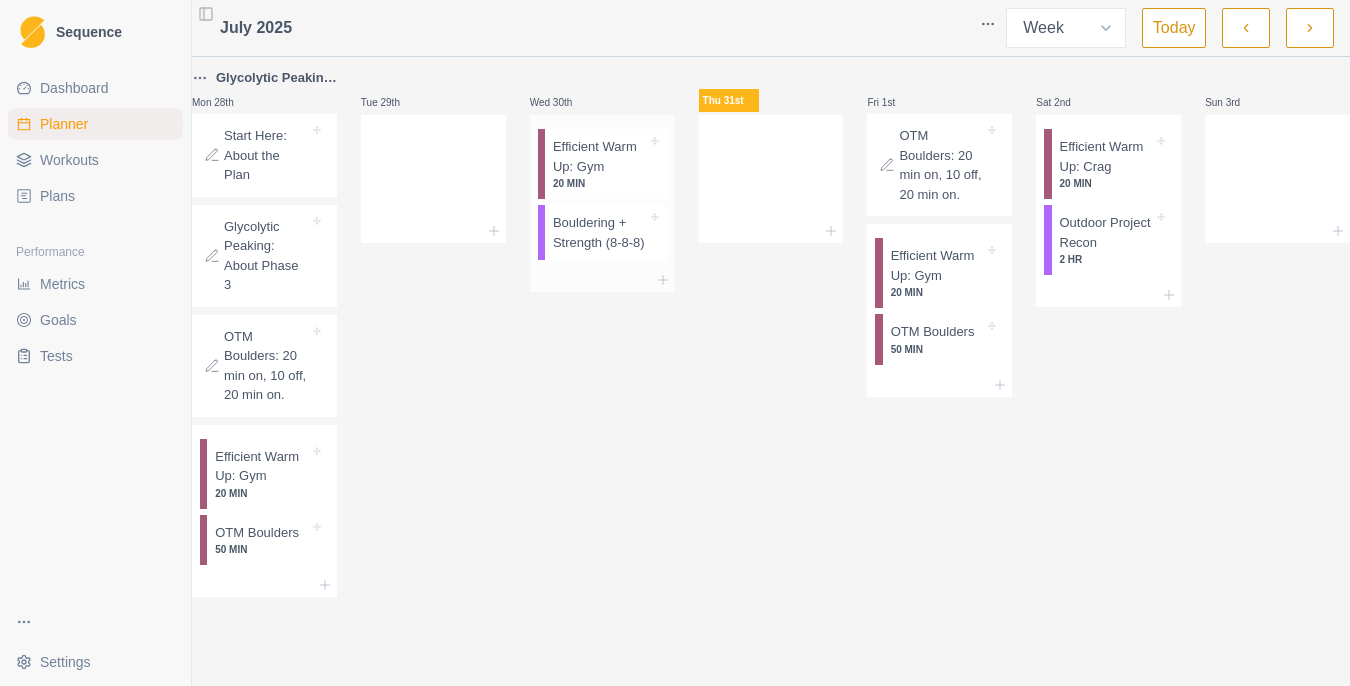 click on "Bouldering + Strength (8-8-8)" at bounding box center [600, 232] 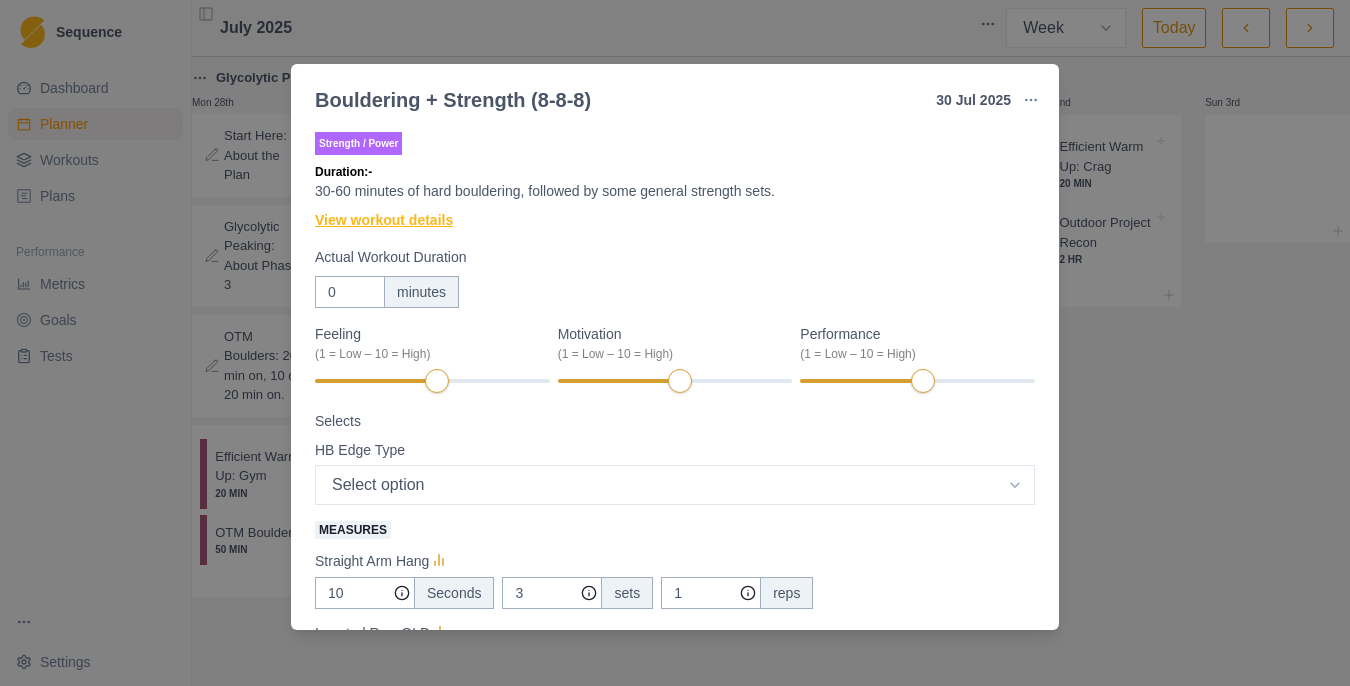 click on "View workout details" at bounding box center (384, 220) 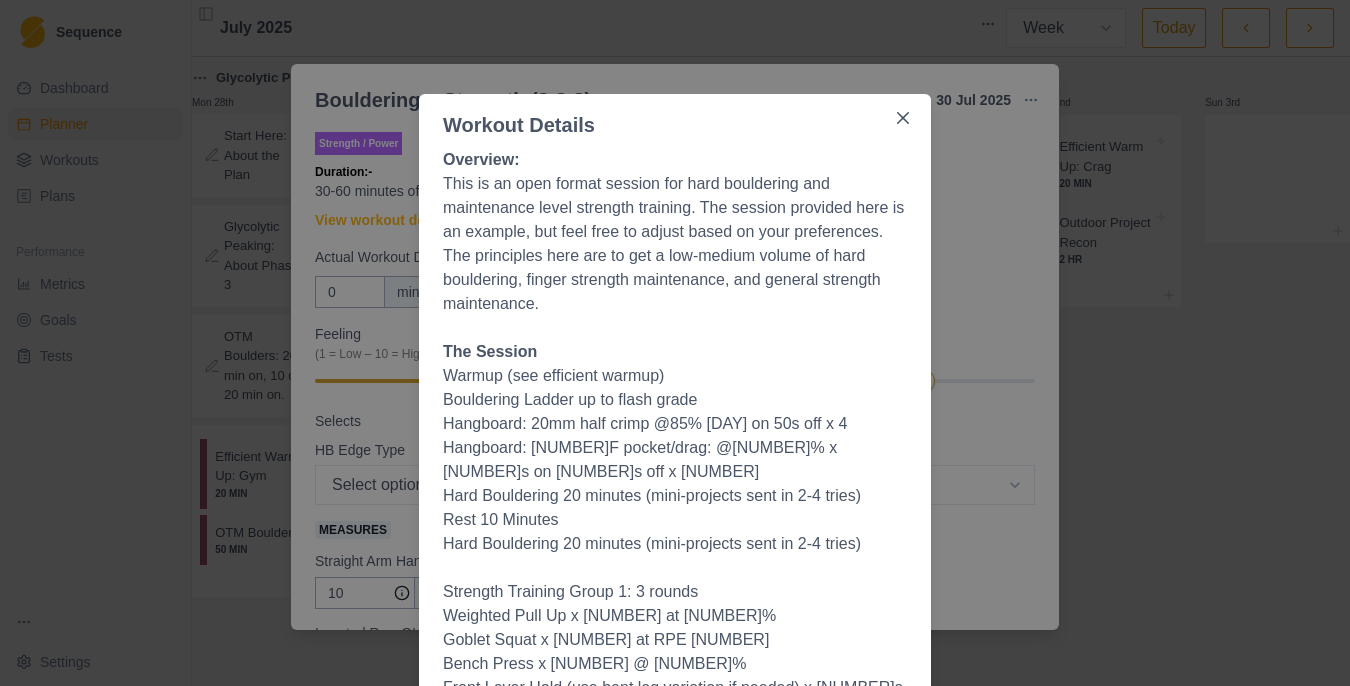 scroll, scrollTop: 46, scrollLeft: 0, axis: vertical 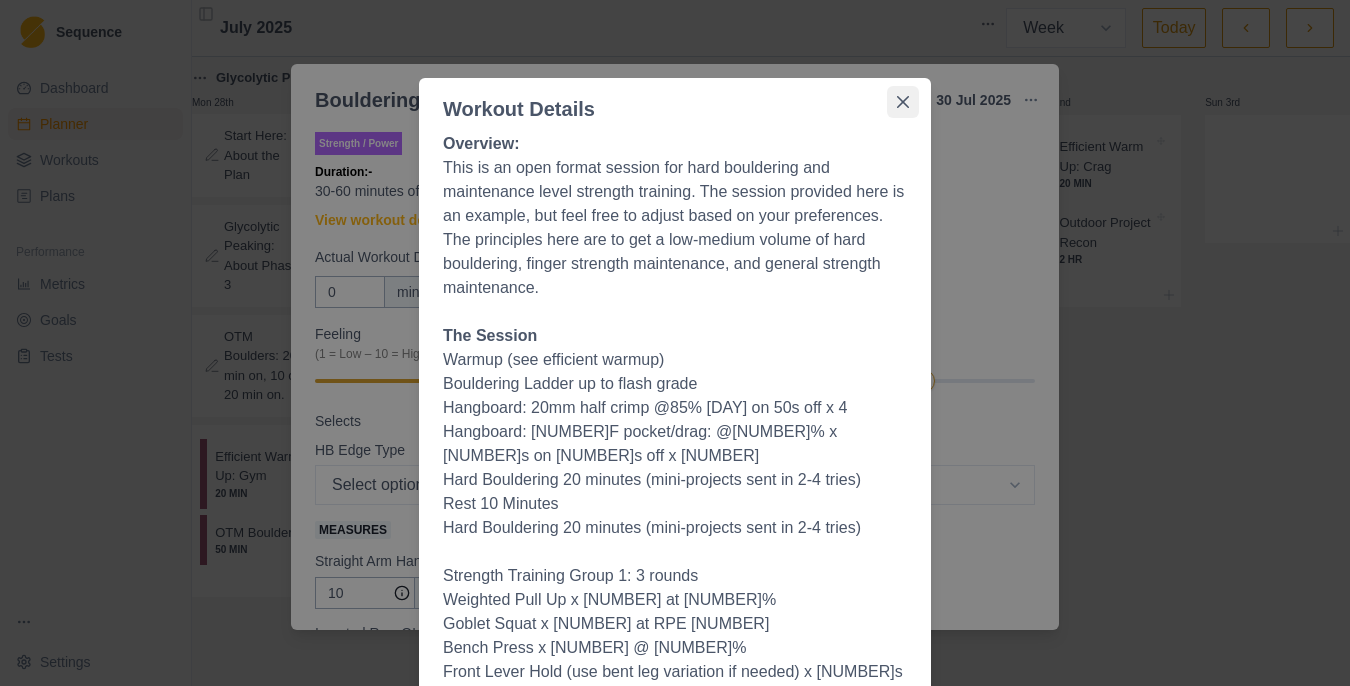 click at bounding box center [903, 102] 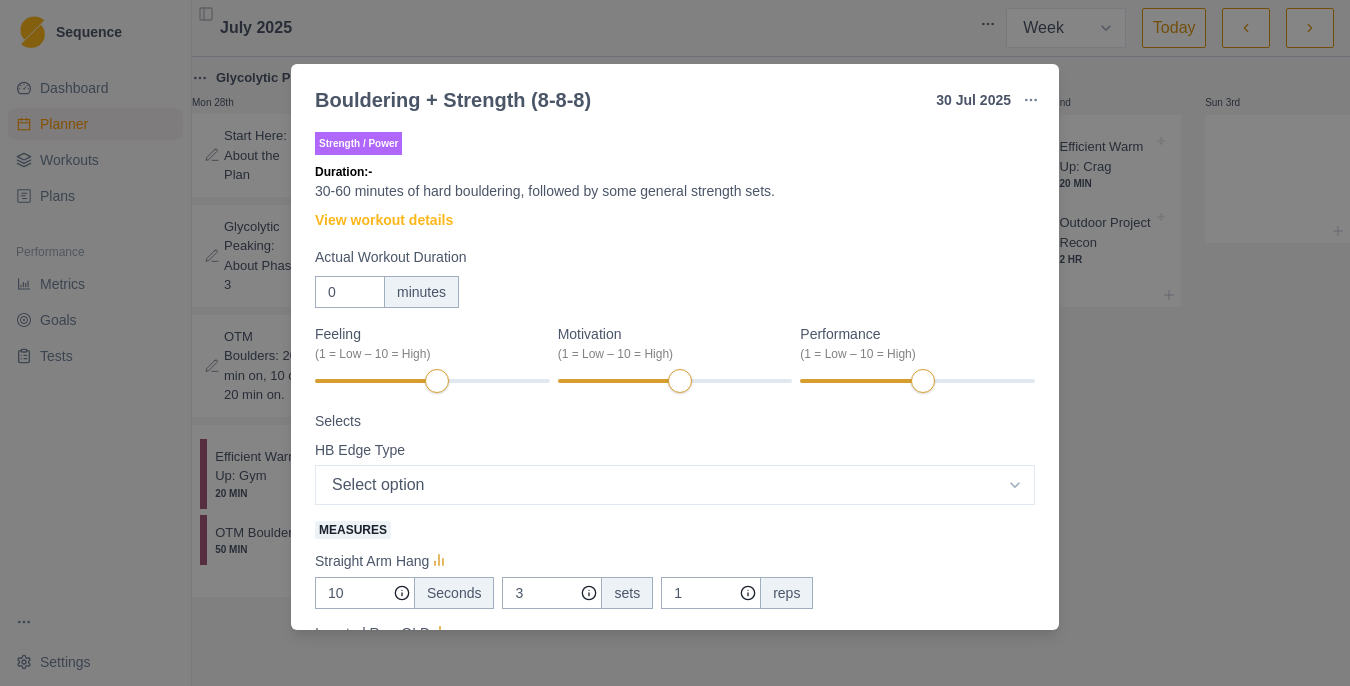 click on "Bouldering + Strength (8-8-8) [DAY] [MONTH] [YEAR] Link To Goal View Workout Metrics Edit Original Workout Reschedule Workout Remove From Schedule Strength / Power Duration:  - 30-60 minutes of hard bouldering, followed by some general strength sets. View workout details Actual Workout Duration 0 minutes Feeling (1 = Low – 10 = High) Motivation (1 = Low – 10 = High) Performance (1 = Low – 10 = High) Selects HB Edge Type Select option Small Medium Large 2 Finger Pocket Mono Sloper Measures Straight Arm Hang 10 Seconds 3 sets 1 reps Inverted Row OLD lb 0 sets 0 reps Overhead Press OLD lb 0 sets 0 reps Hardstyle Plank 30 Seconds 4 sets 4 reps Goblet Squat 44 lb 4 sets 5 reps V-Max  grade V-Sum 40 grade Kettlebell Deadlift lb 0 sets 0 reps Training Notes View previous training notes Mark as Incomplete Complete Workout" at bounding box center (675, 343) 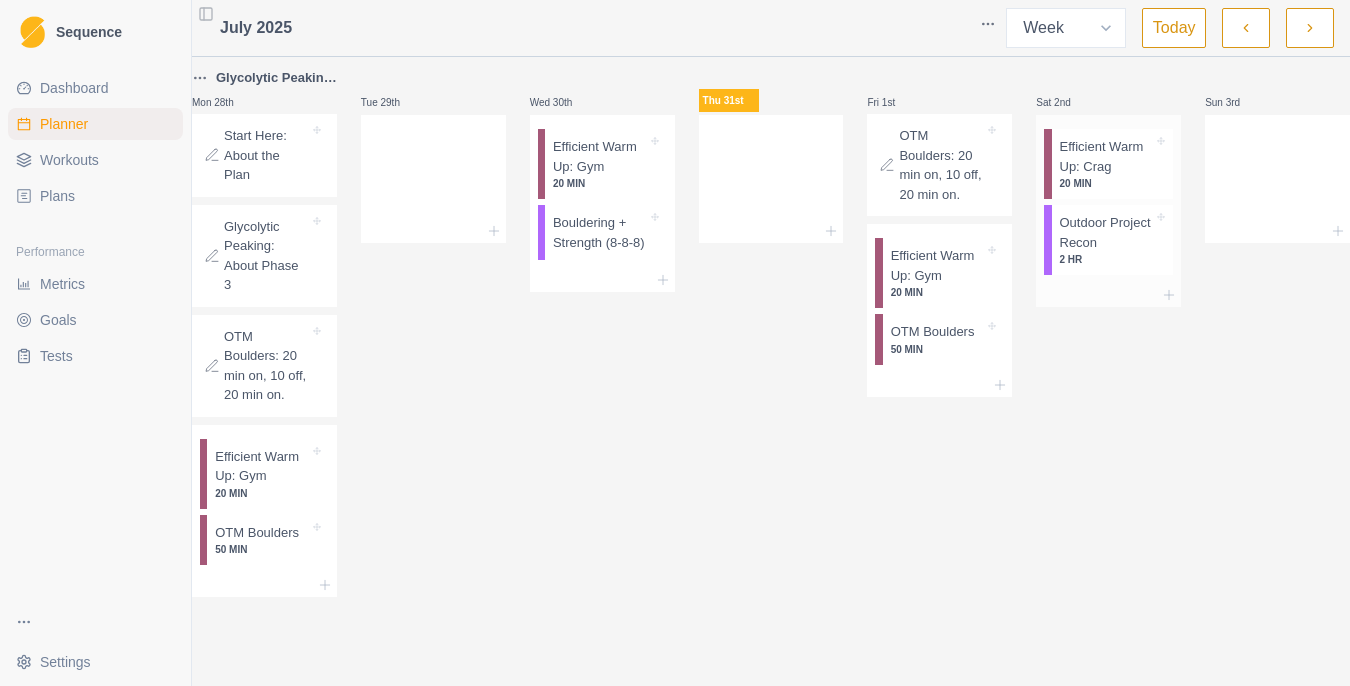 click on "Efficient Warm Up: Crag" at bounding box center [1107, 156] 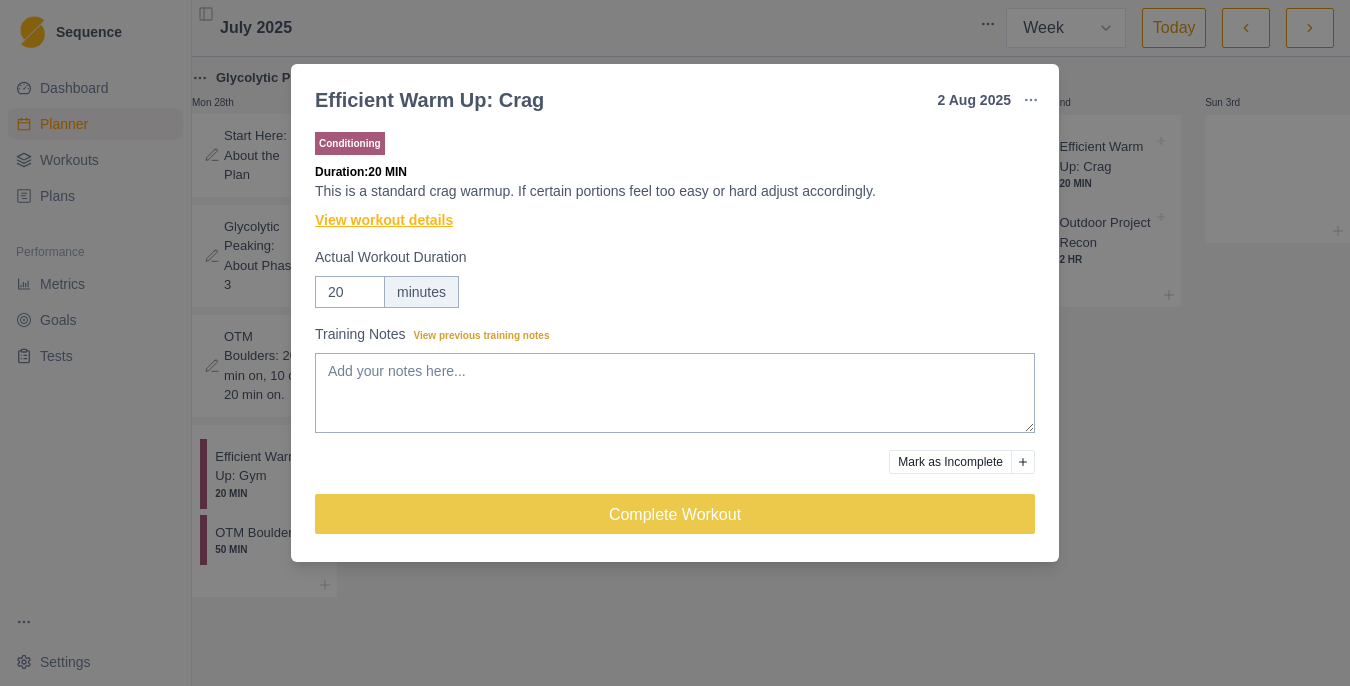 click on "View workout details" at bounding box center [384, 220] 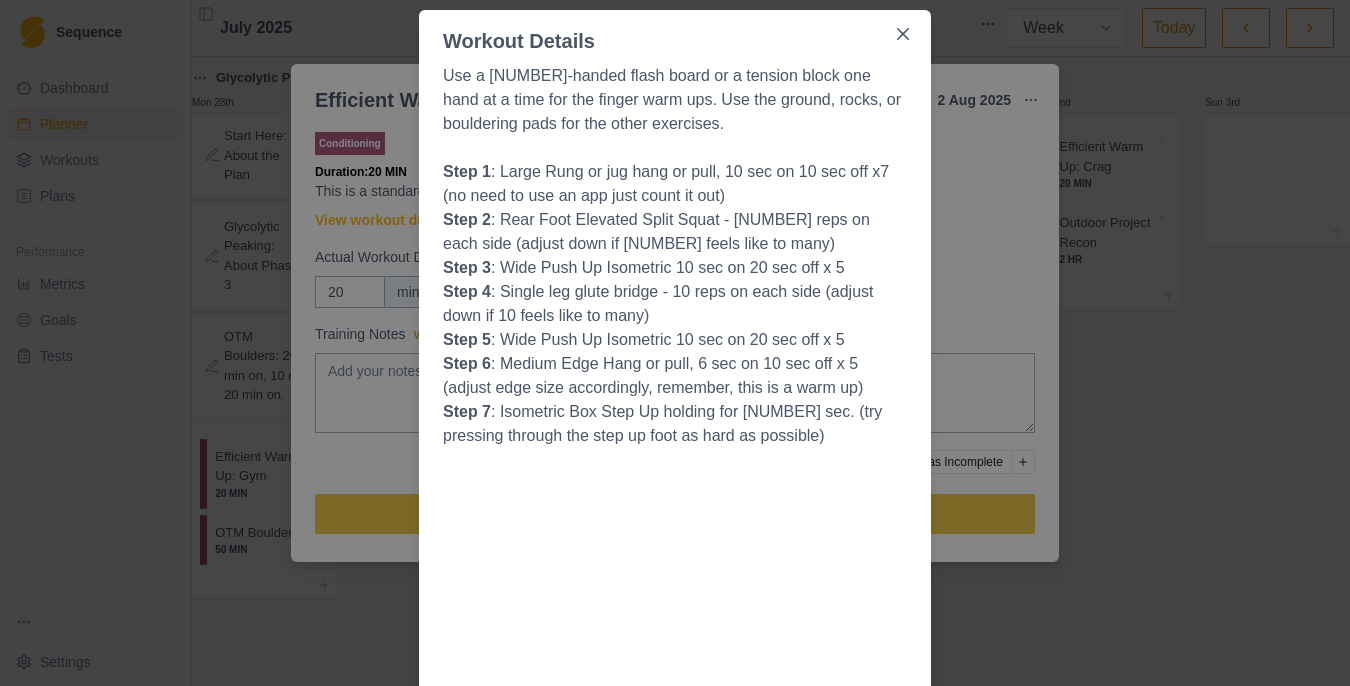 scroll, scrollTop: 113, scrollLeft: 0, axis: vertical 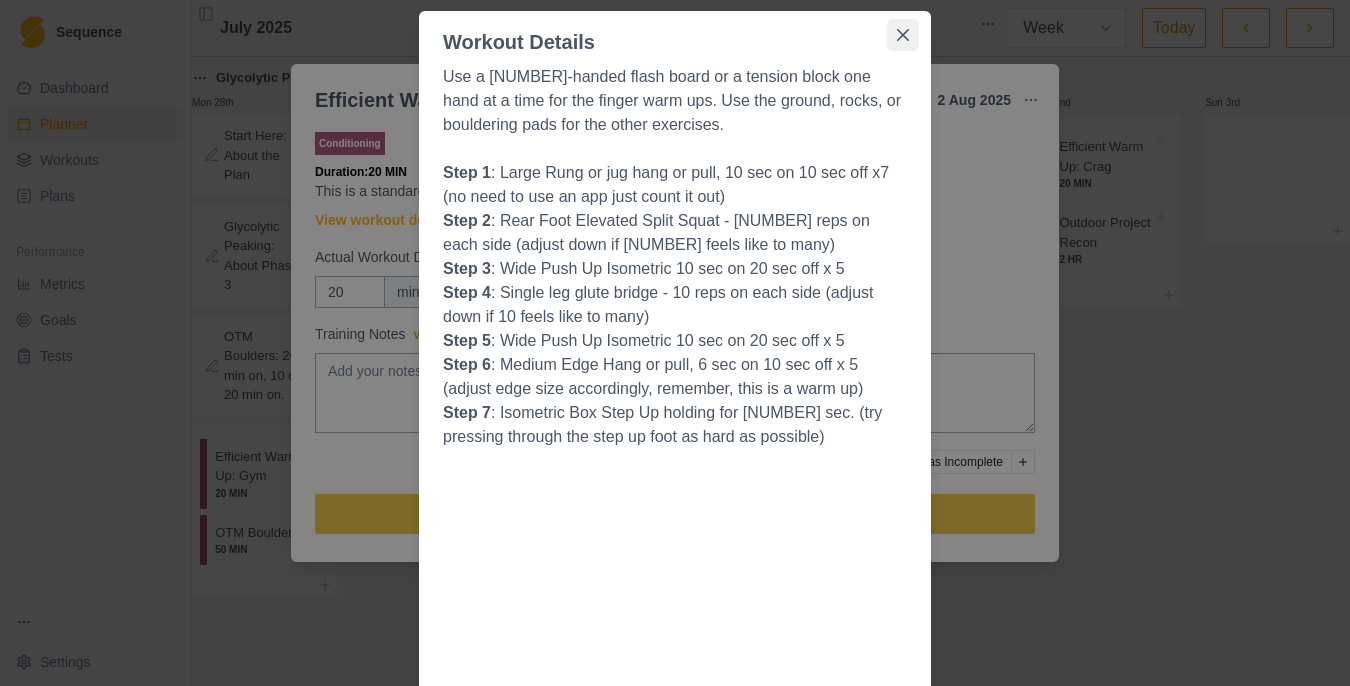 click at bounding box center (903, 35) 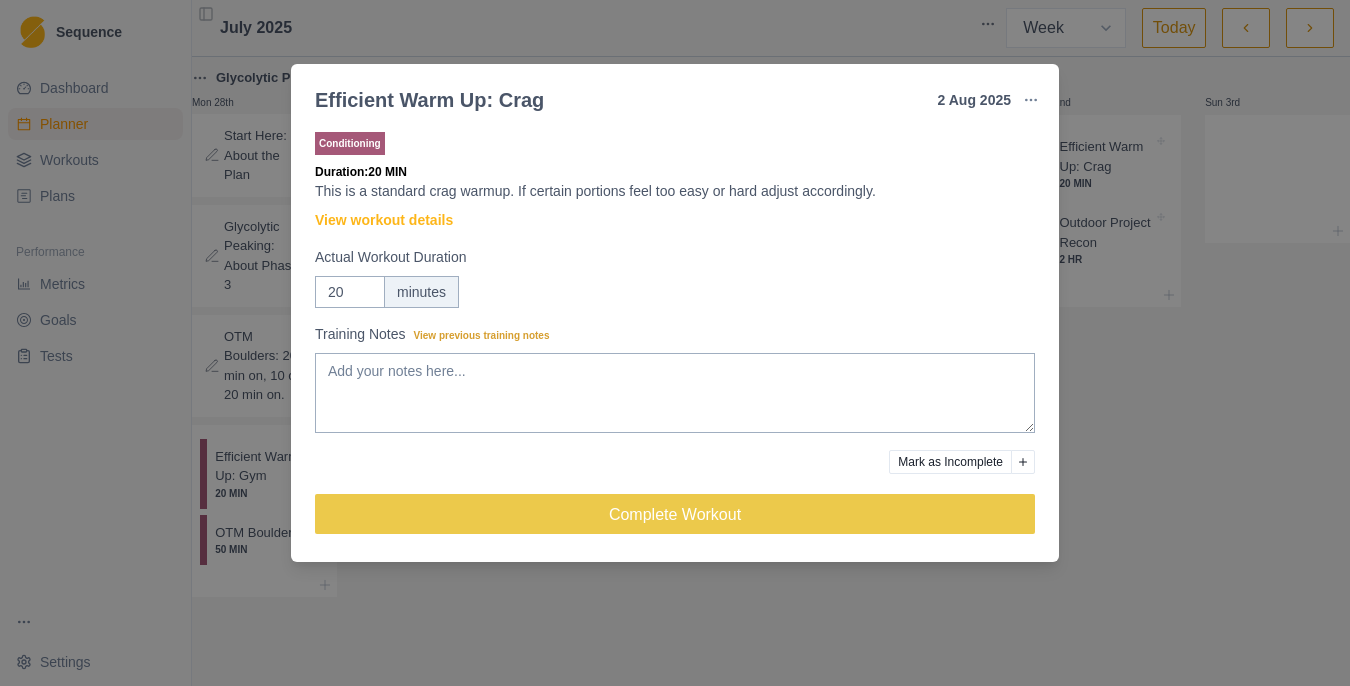 click on "Efficient Warm Up: Crag [NUMBER] [MONTH] [YEAR] Link To Goal View Workout Metrics Edit Original Workout Reschedule Workout Remove From Schedule Conditioning Duration: [NUMBER] MIN This is a standard crag warmup. If certain portions feel too easy or hard adjust accordingly. View workout details Actual Workout Duration [NUMBER] minutes Training Notes View previous training notes Mark as Incomplete Complete Workout" at bounding box center [675, 343] 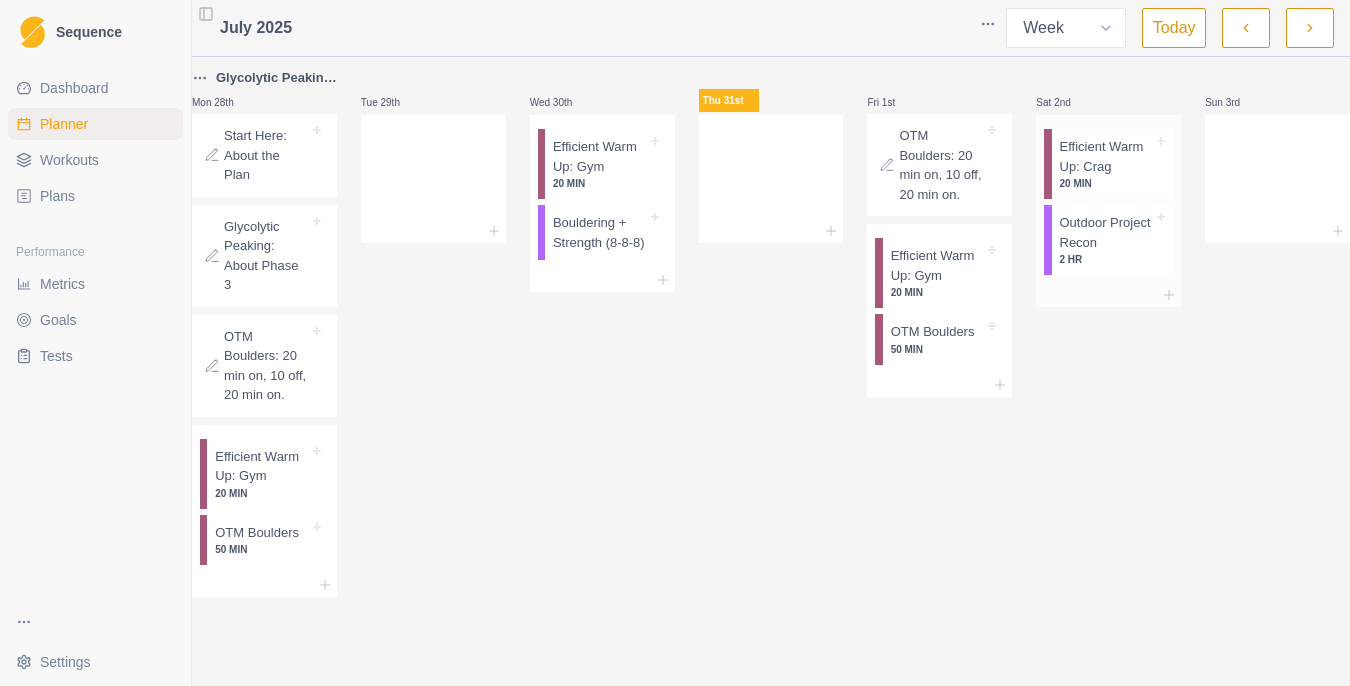 click on "2 HR" at bounding box center (1107, 259) 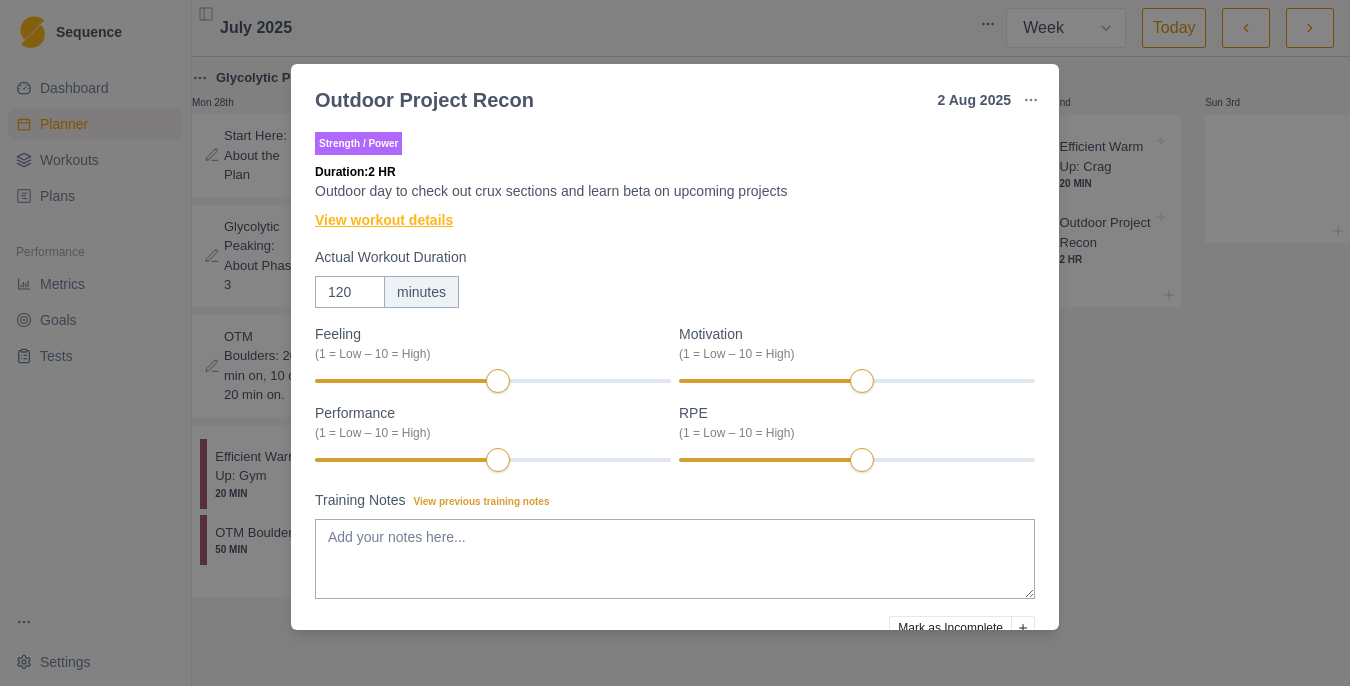 click on "View workout details" at bounding box center [384, 220] 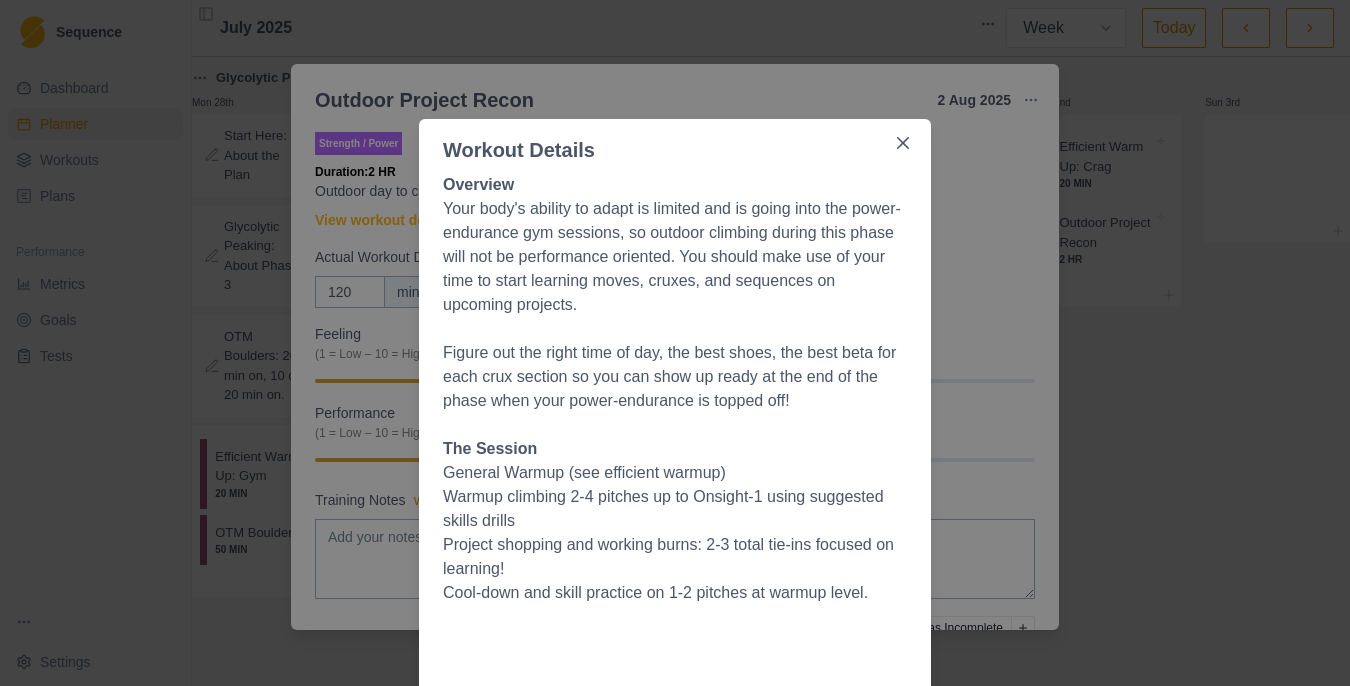scroll, scrollTop: 4, scrollLeft: 0, axis: vertical 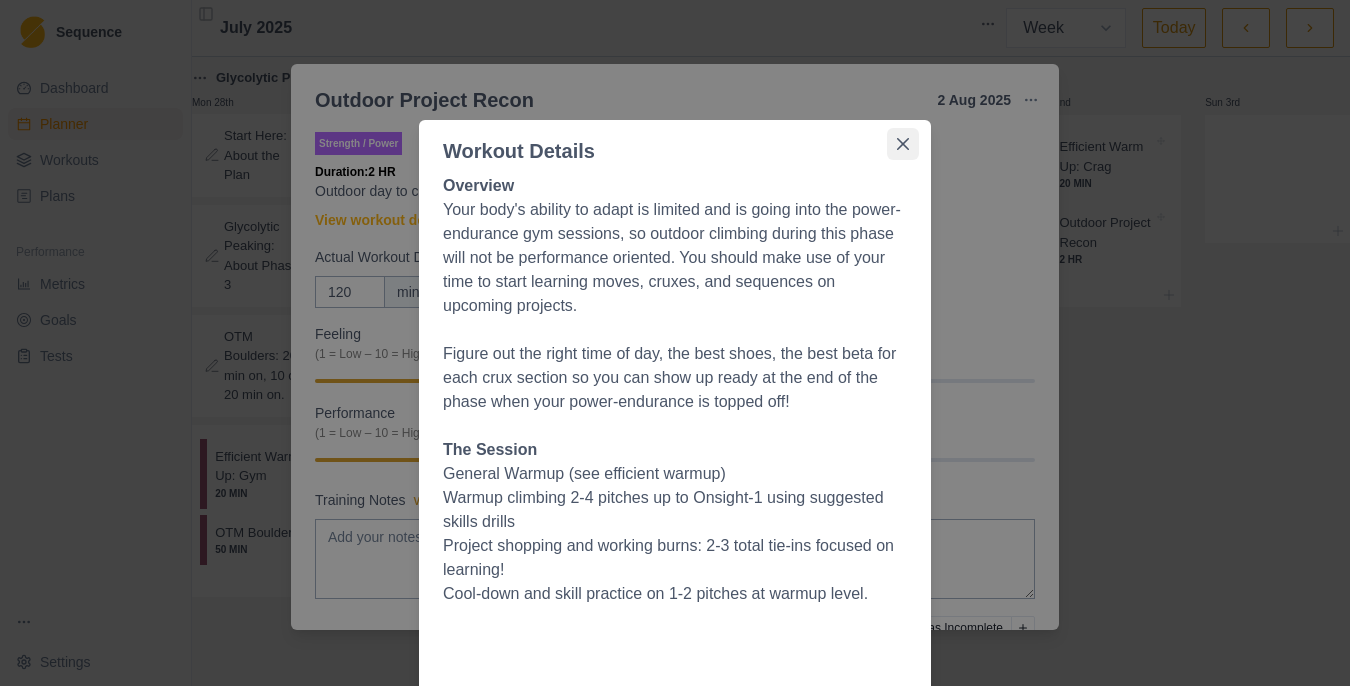 click 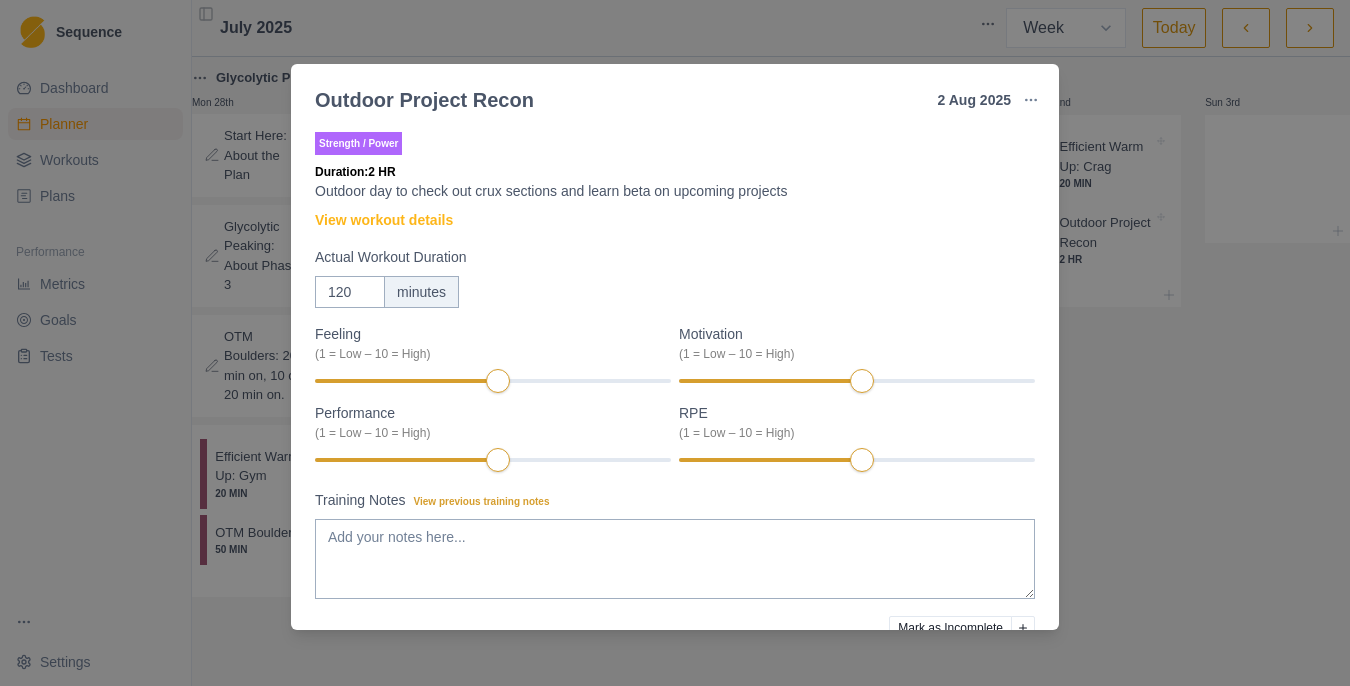 click on "Outdoor Project Recon [NUMBER] [MONTH] [YEAR] Link To Goal View Workout Metrics Edit Original Workout Reschedule Workout Remove From Schedule Strength / Power Duration: [NUMBER] HR Outdoor day to check out crux sections and learn beta on upcoming projects View workout details Actual Workout Duration [NUMBER] minutes Feeling ([NUMBER] = Low – [NUMBER] = High) Motivation ([NUMBER] = Low – [NUMBER] = High) Performance ([NUMBER] = Low – [NUMBER] = High) RPE ([NUMBER] = Low – [NUMBER] = High) Training Notes View previous training notes Mark as Incomplete Complete Workout" at bounding box center [675, 343] 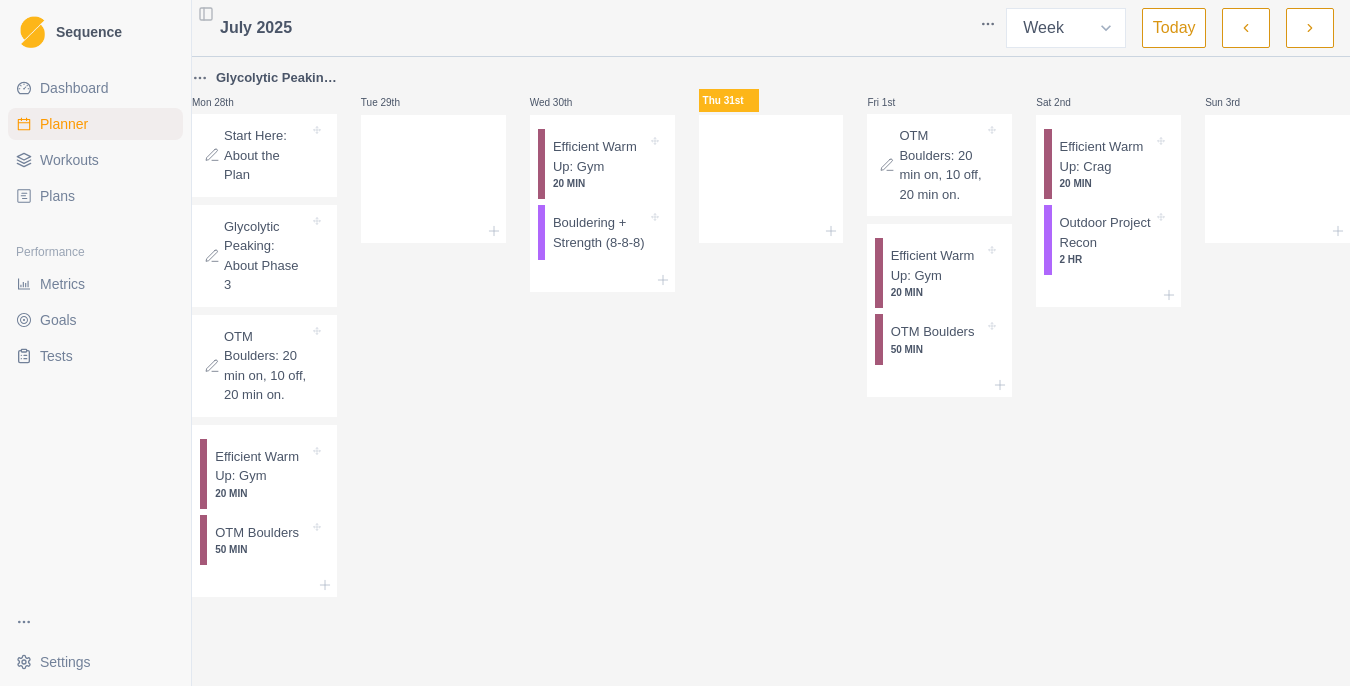 click at bounding box center [1310, 28] 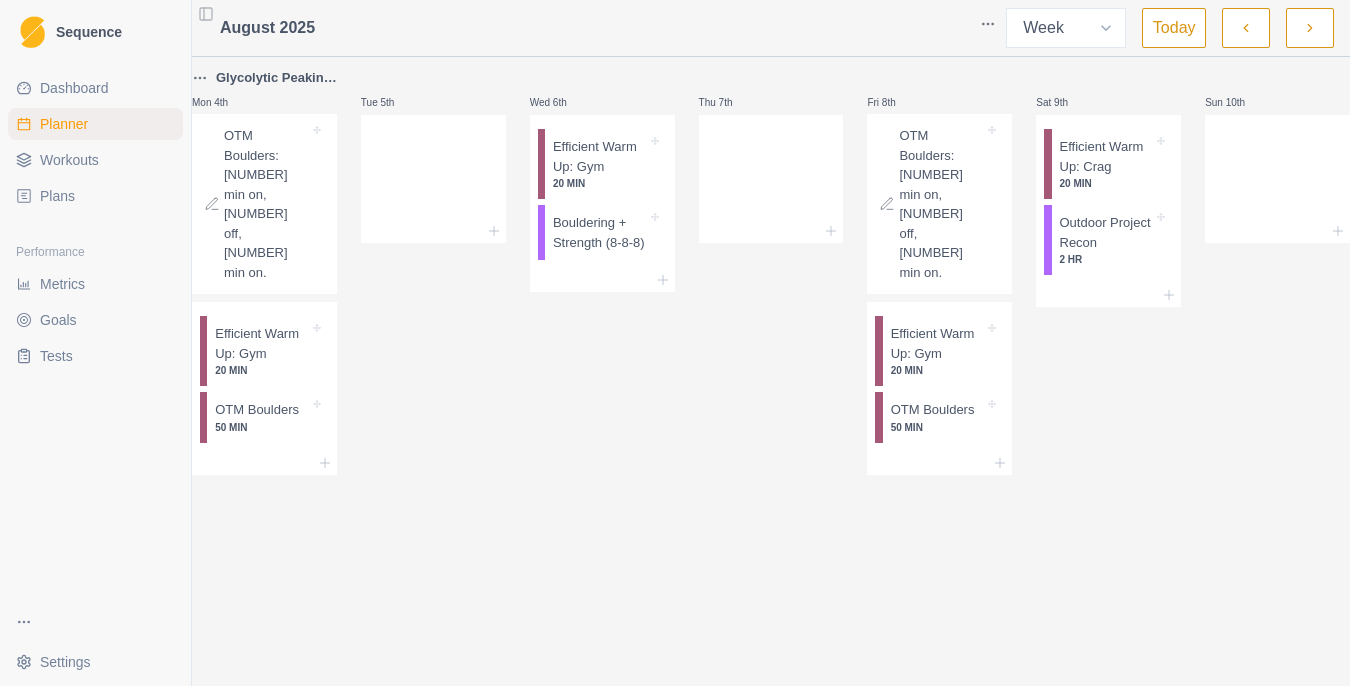 click at bounding box center [1310, 28] 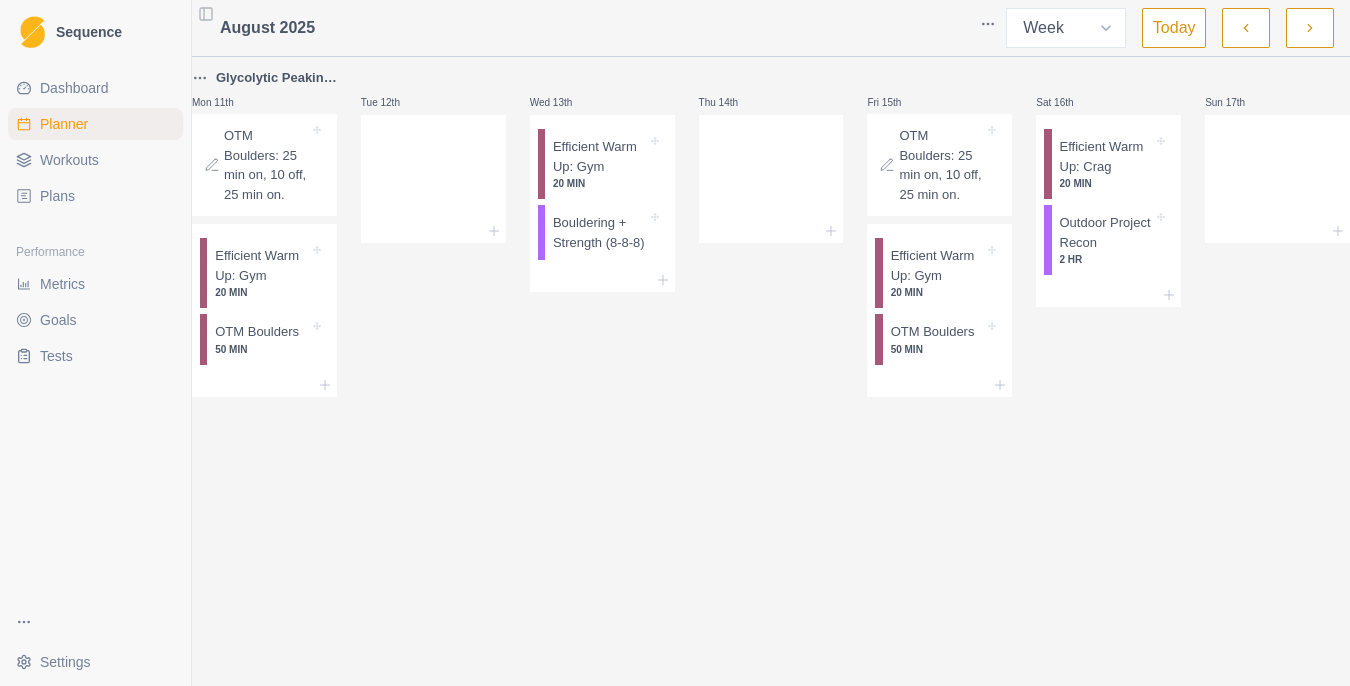 click at bounding box center (1310, 28) 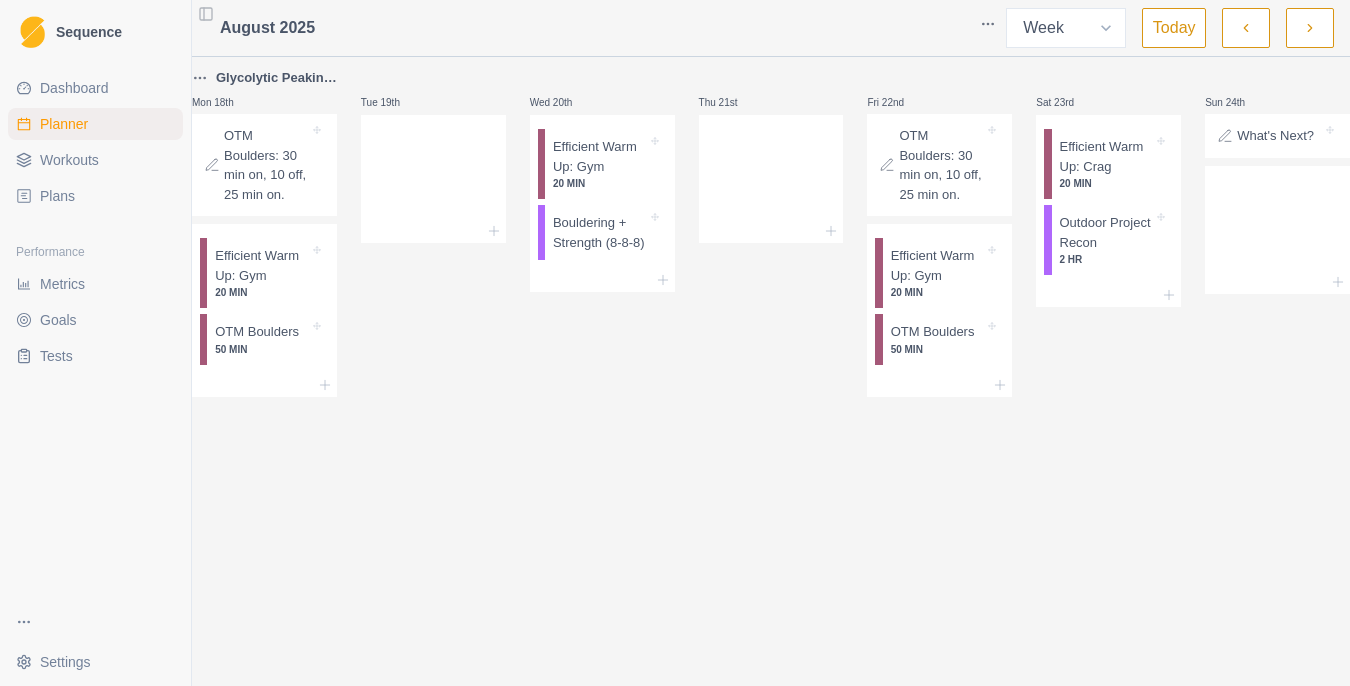 click at bounding box center [1310, 28] 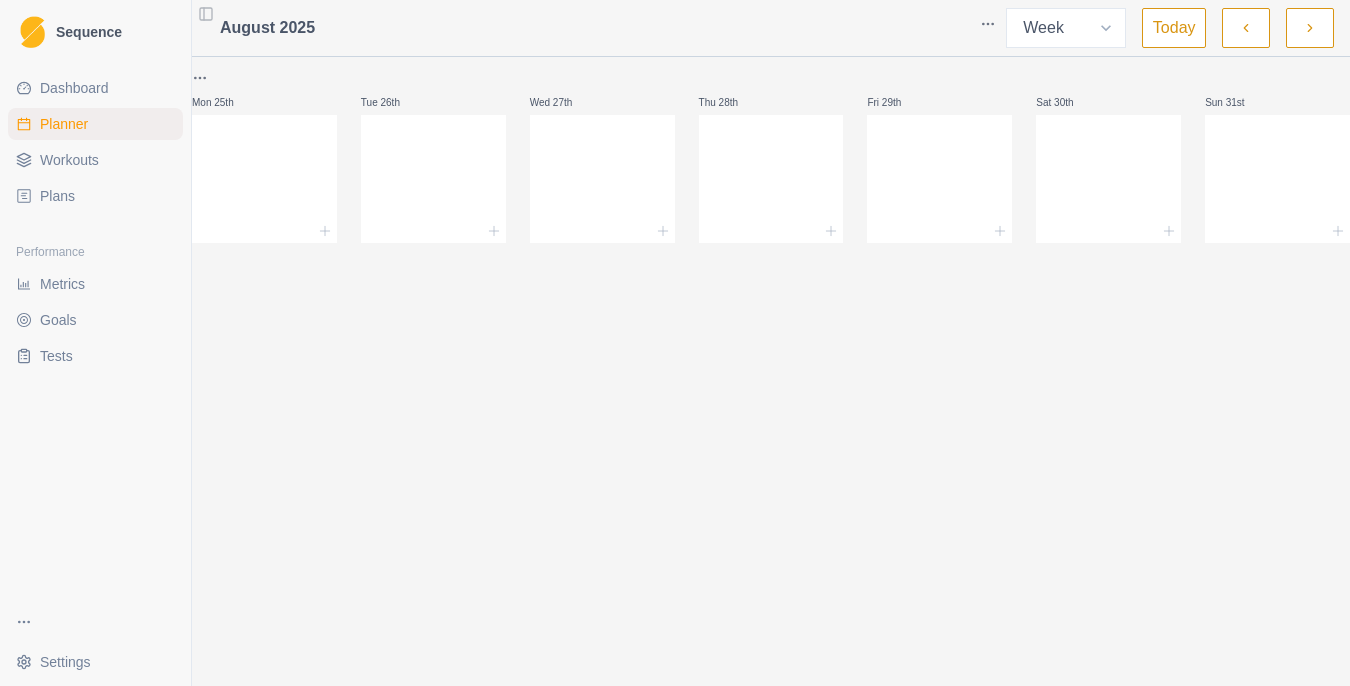 click on "Plans" at bounding box center [95, 196] 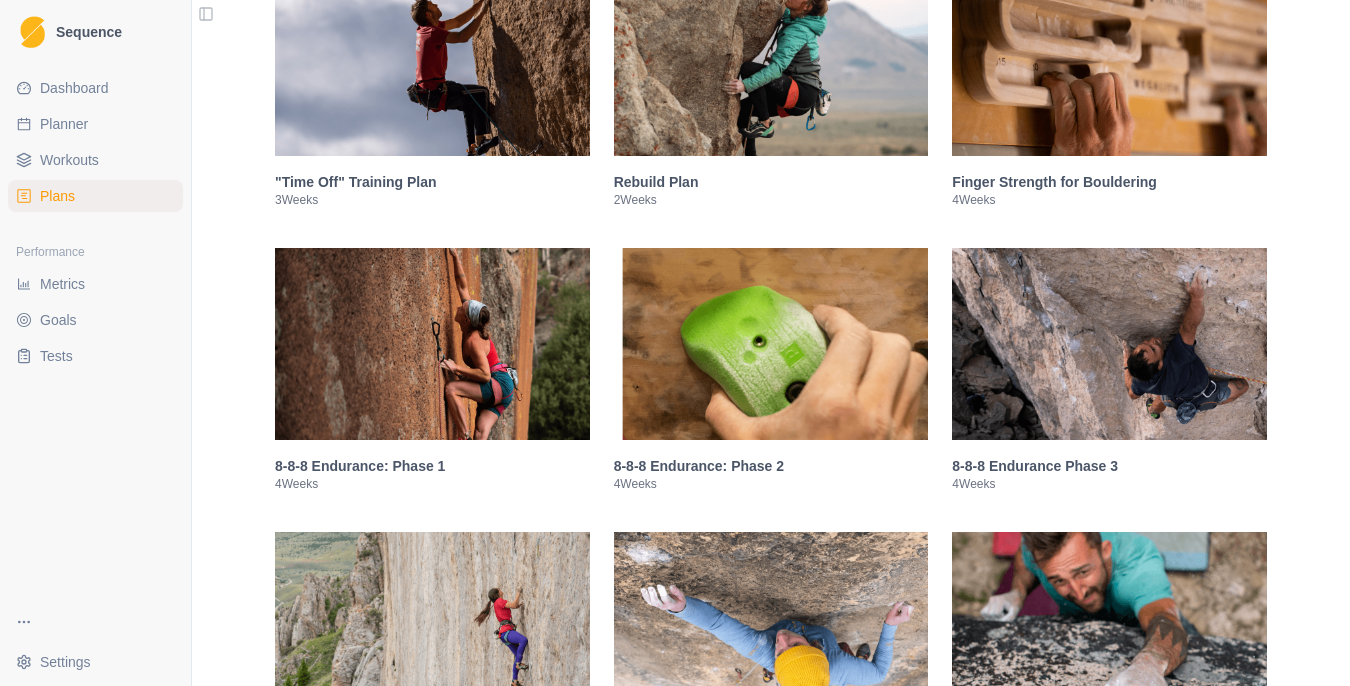 scroll, scrollTop: 991, scrollLeft: 0, axis: vertical 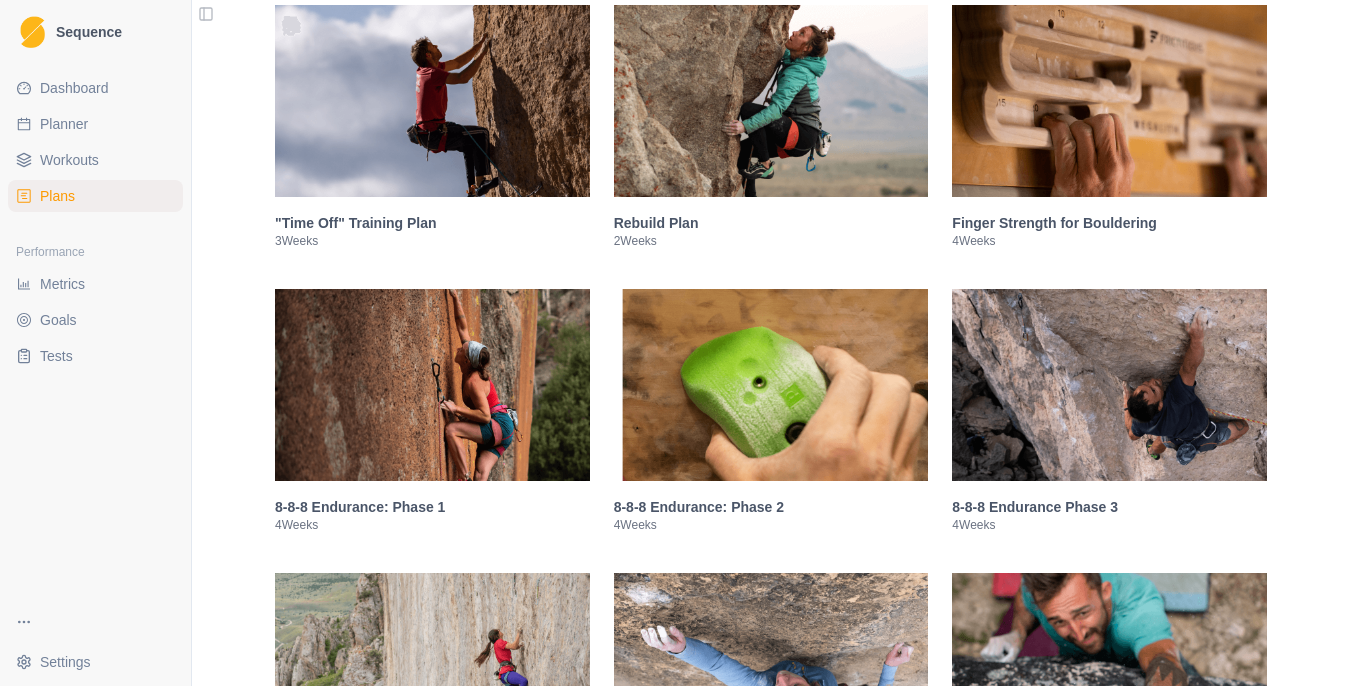 click at bounding box center (1109, 101) 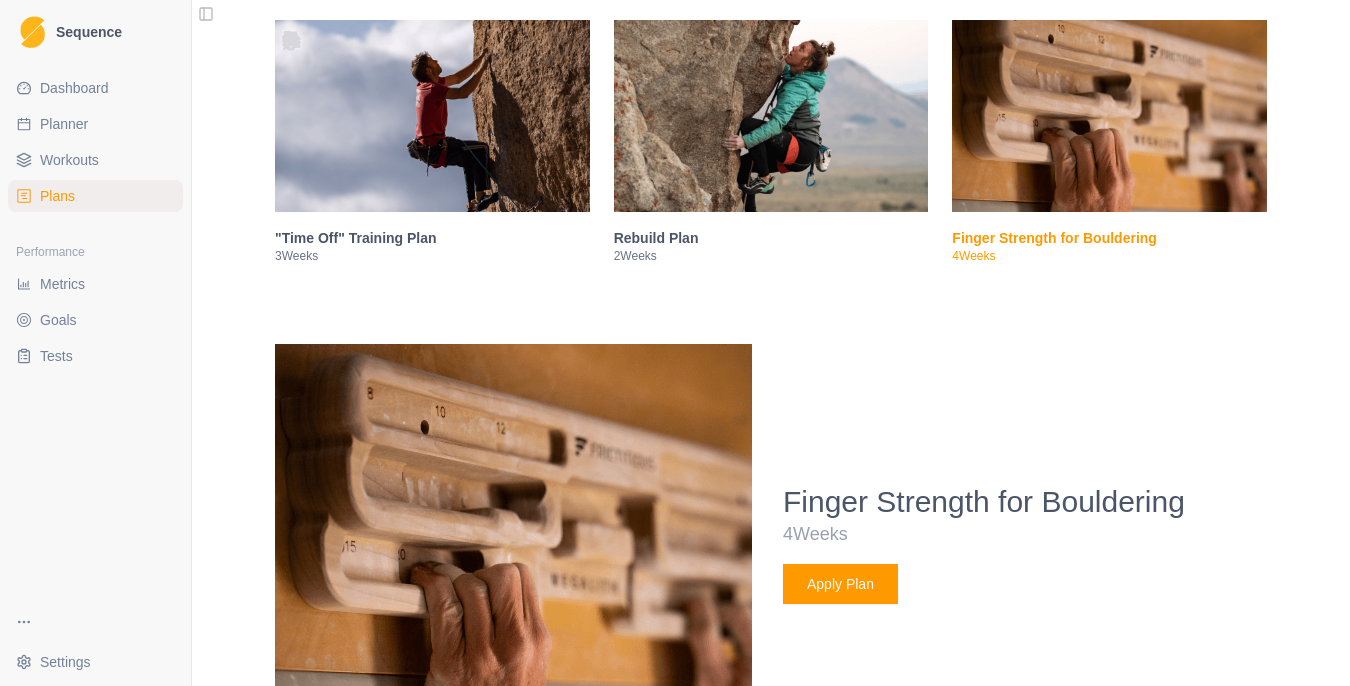 scroll, scrollTop: 934, scrollLeft: 0, axis: vertical 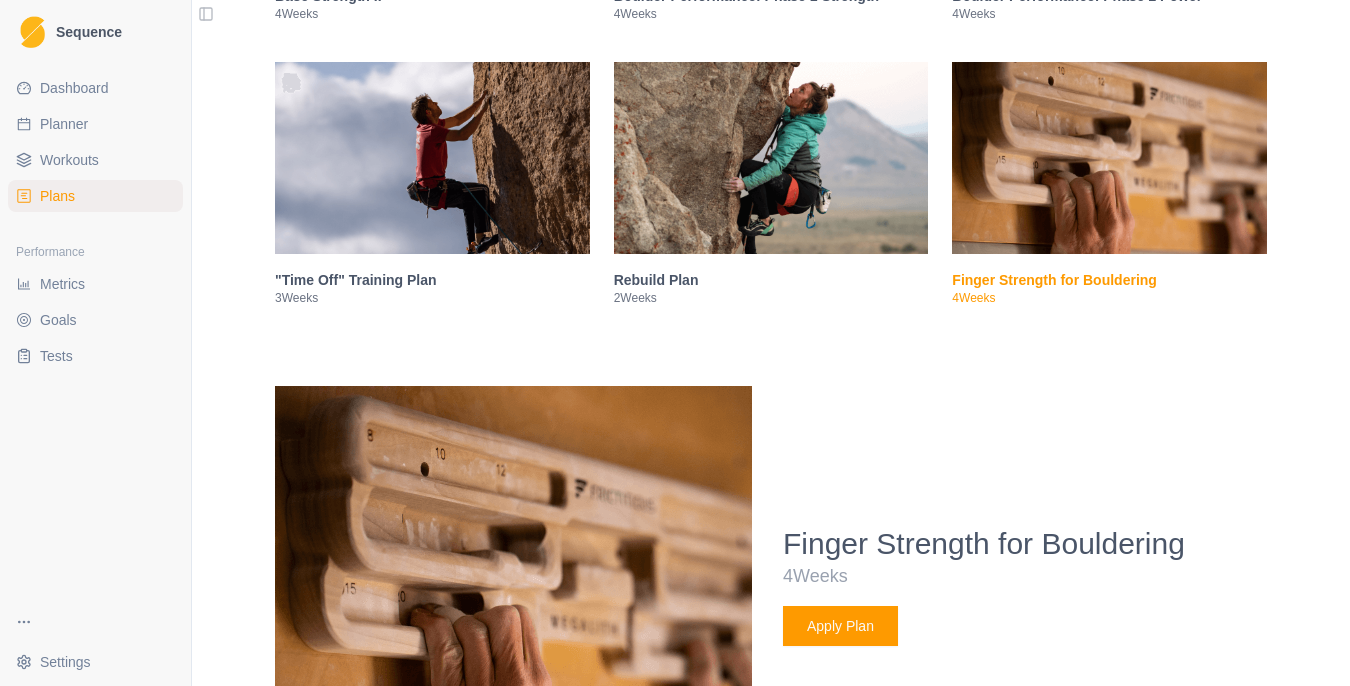 click on "Planner" at bounding box center [64, 124] 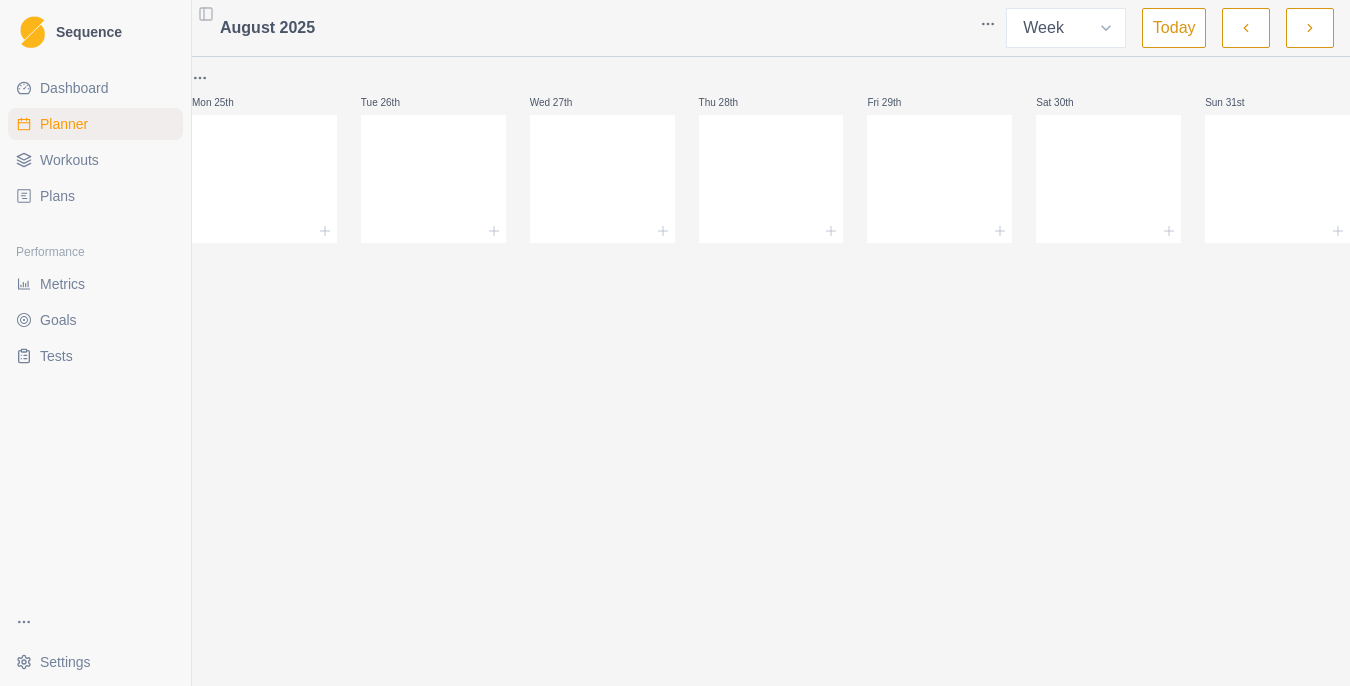 scroll, scrollTop: 0, scrollLeft: 0, axis: both 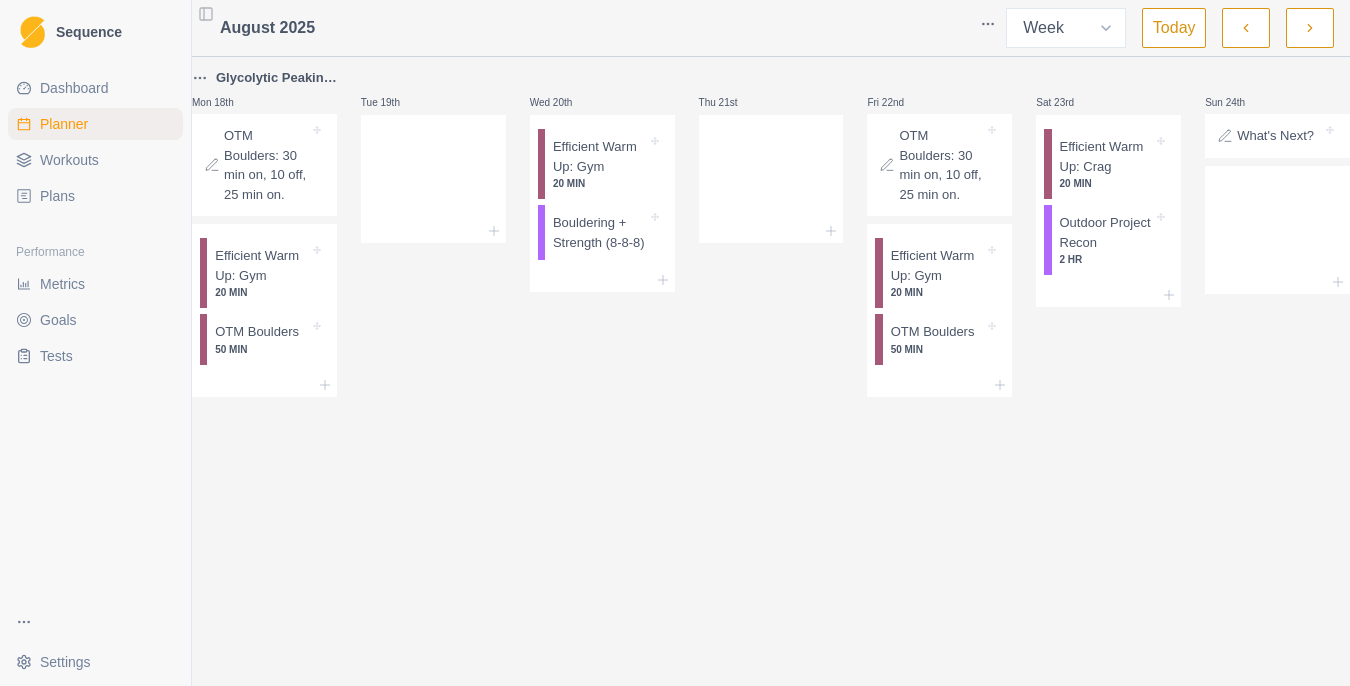click at bounding box center (1246, 28) 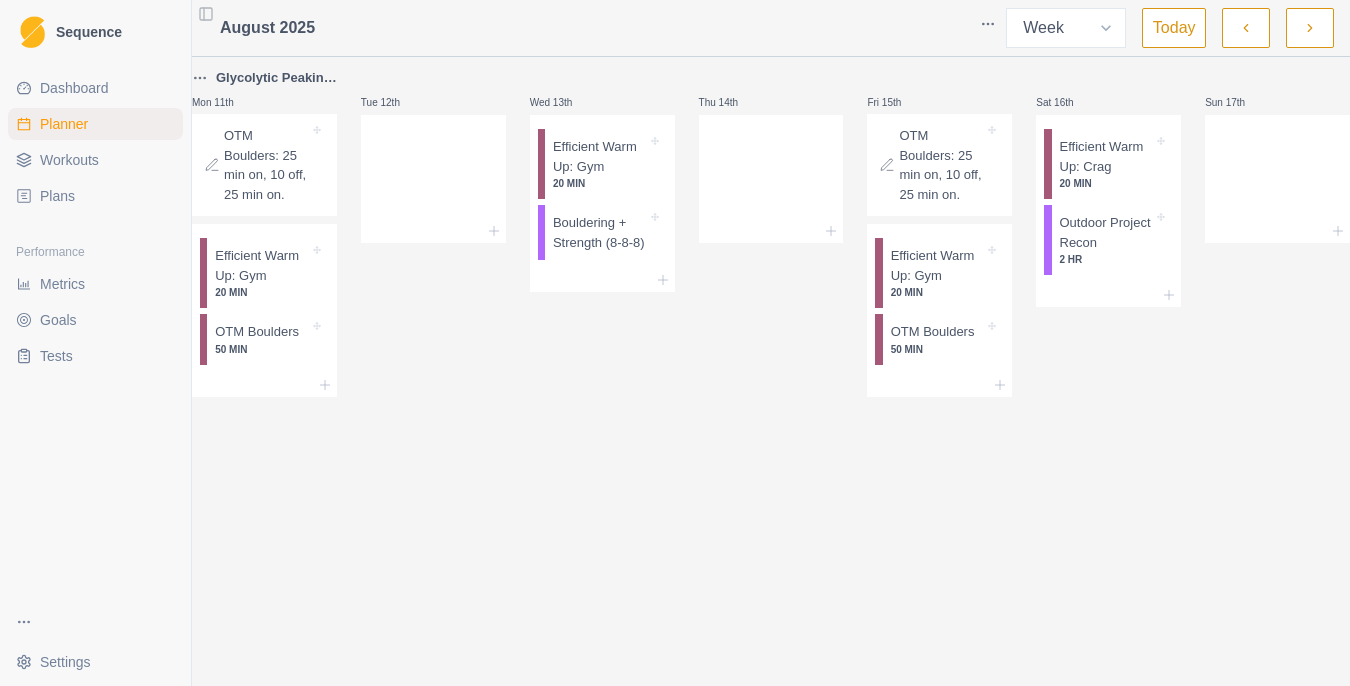 click at bounding box center [1246, 28] 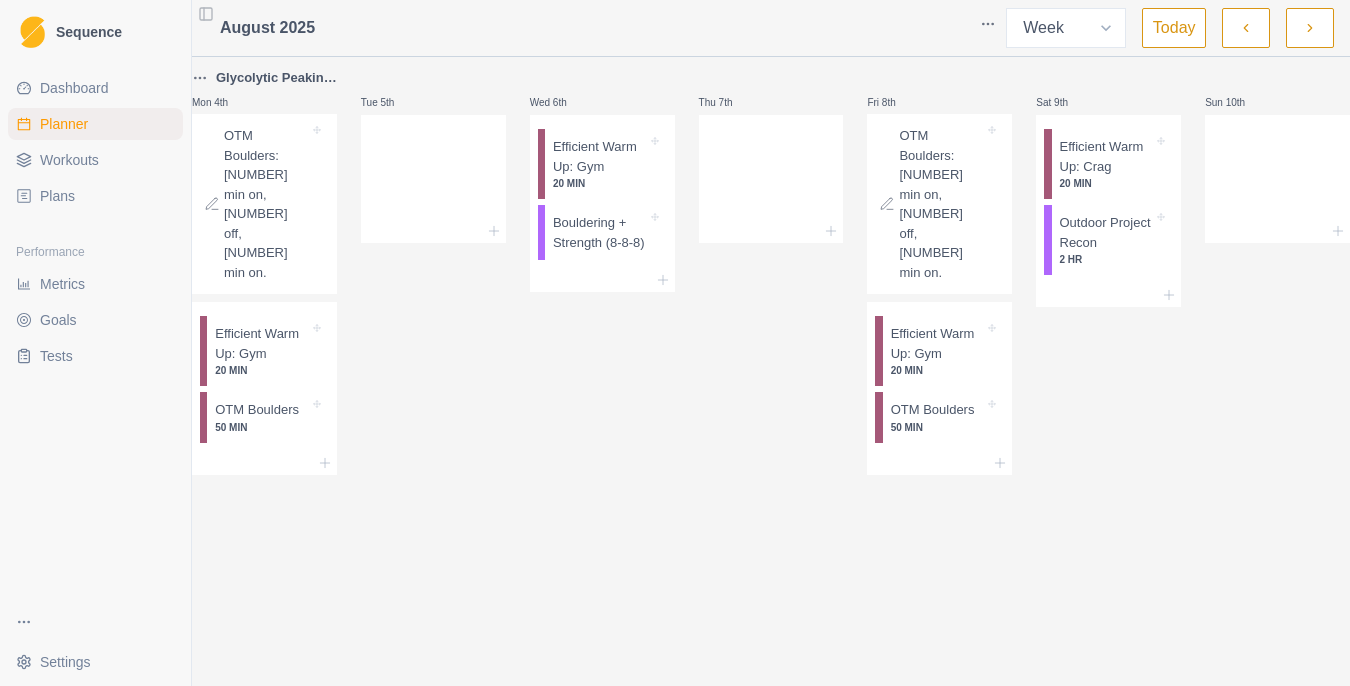 click at bounding box center (1246, 28) 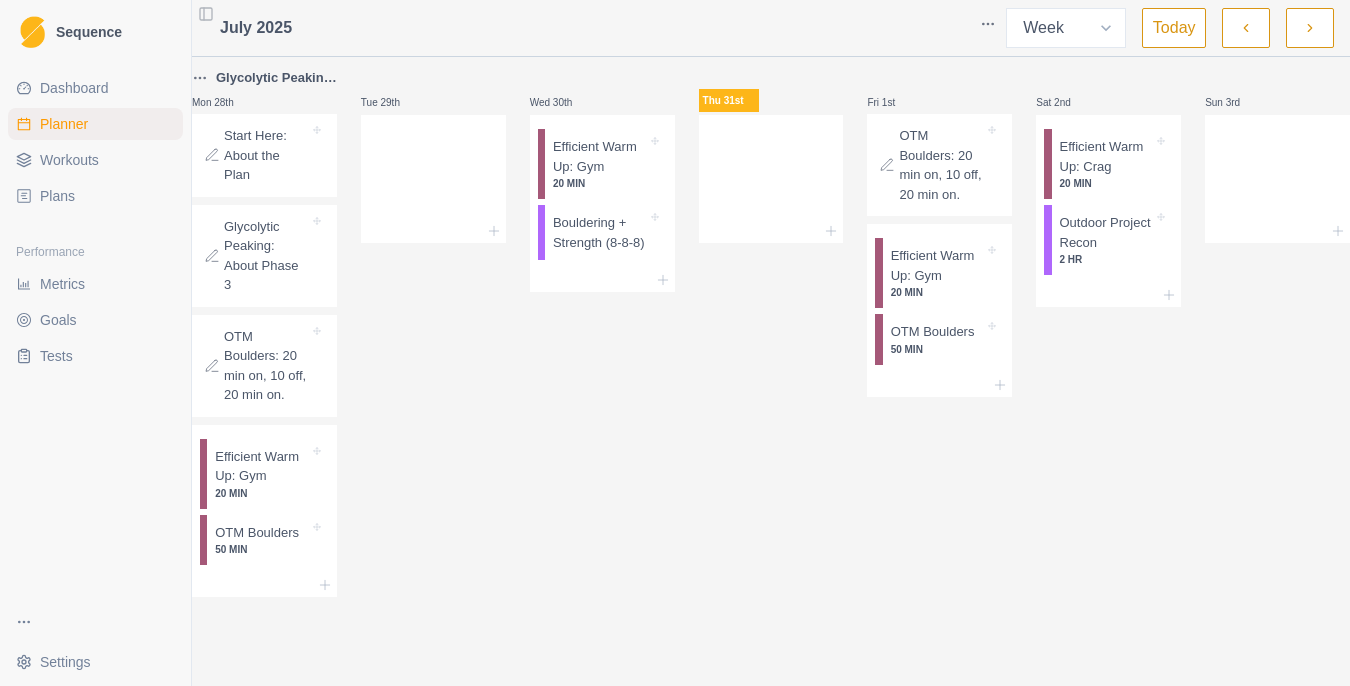 click at bounding box center (1246, 28) 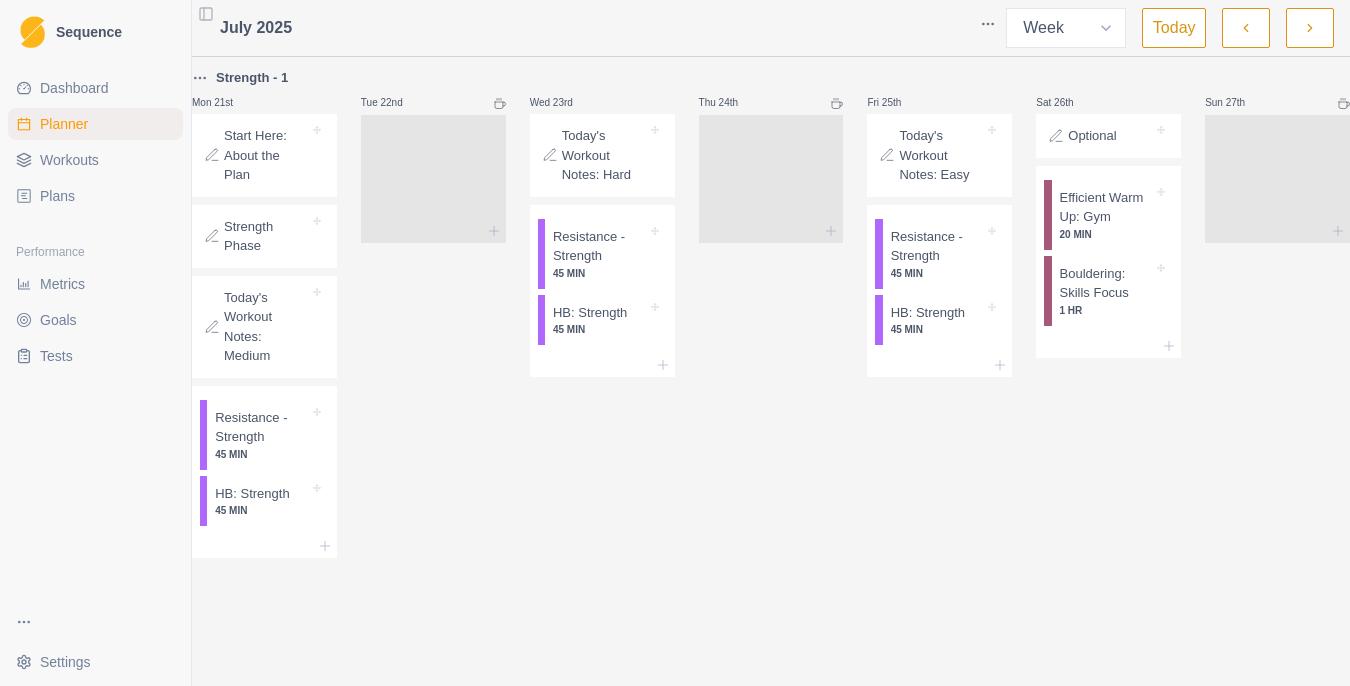 click at bounding box center (1246, 28) 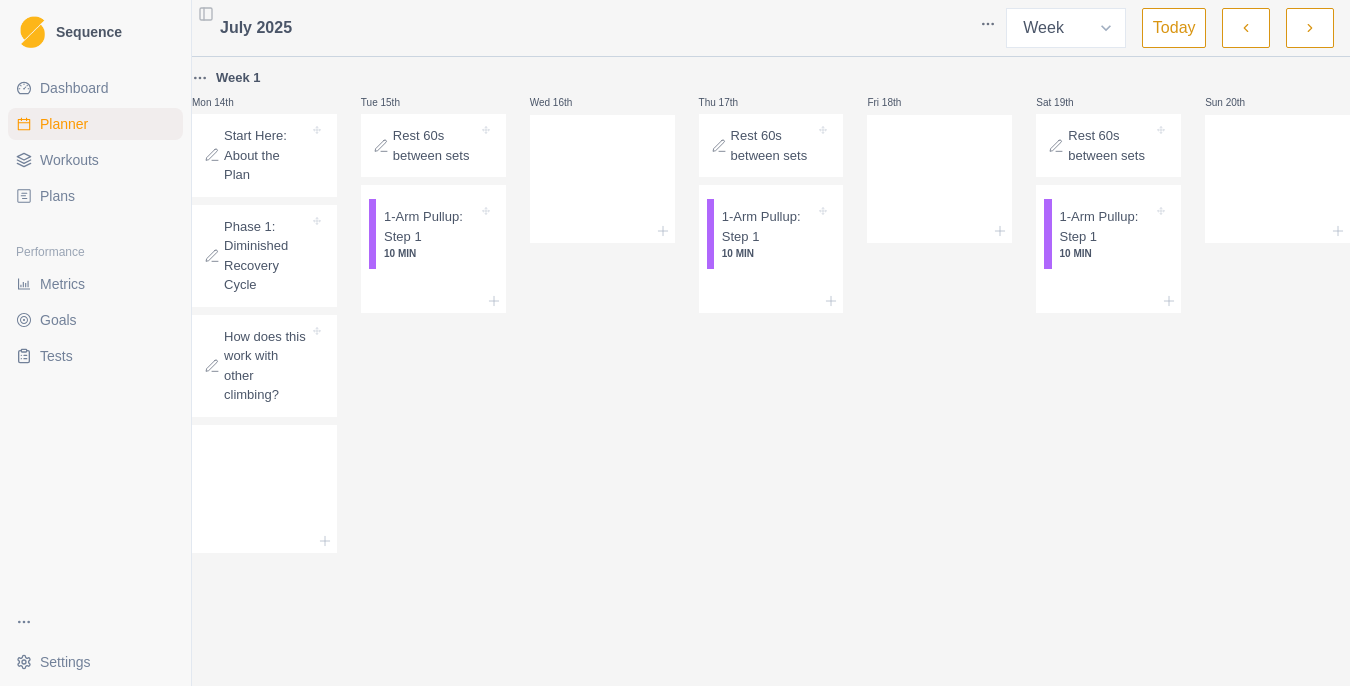 click at bounding box center [1246, 28] 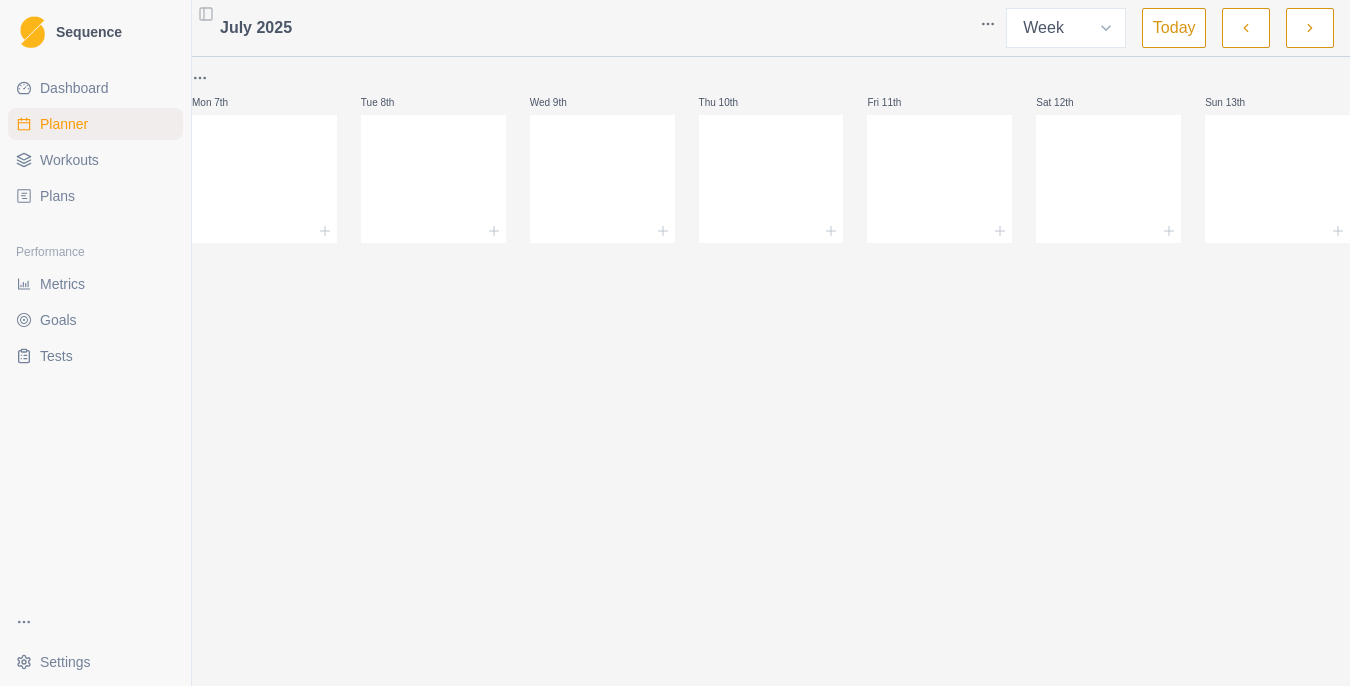 click at bounding box center (1246, 28) 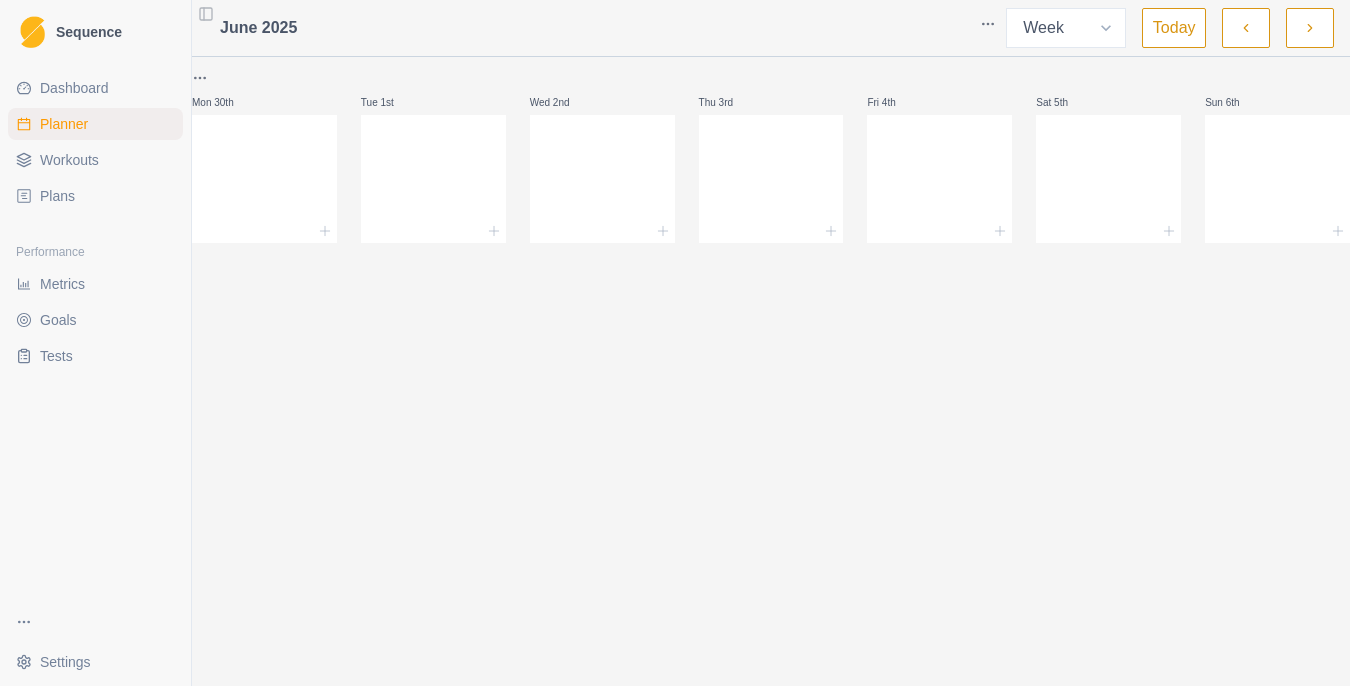 click at bounding box center [1246, 28] 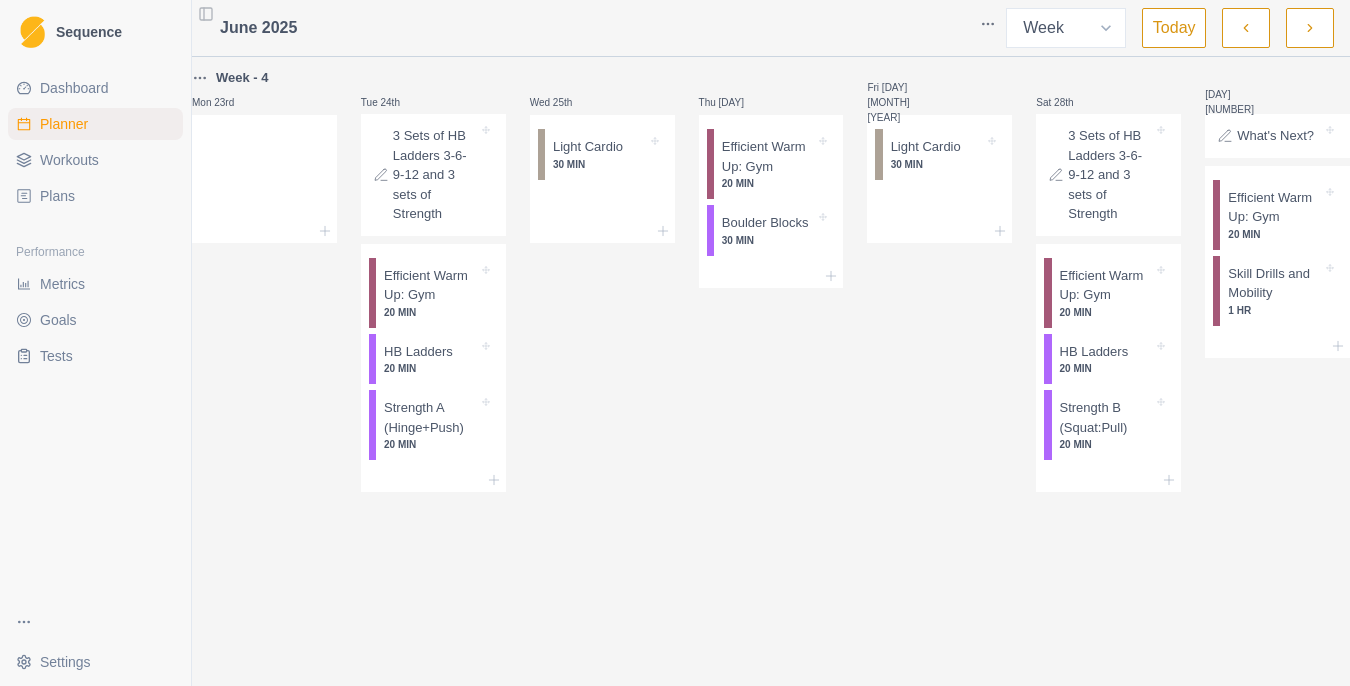 click at bounding box center (1246, 28) 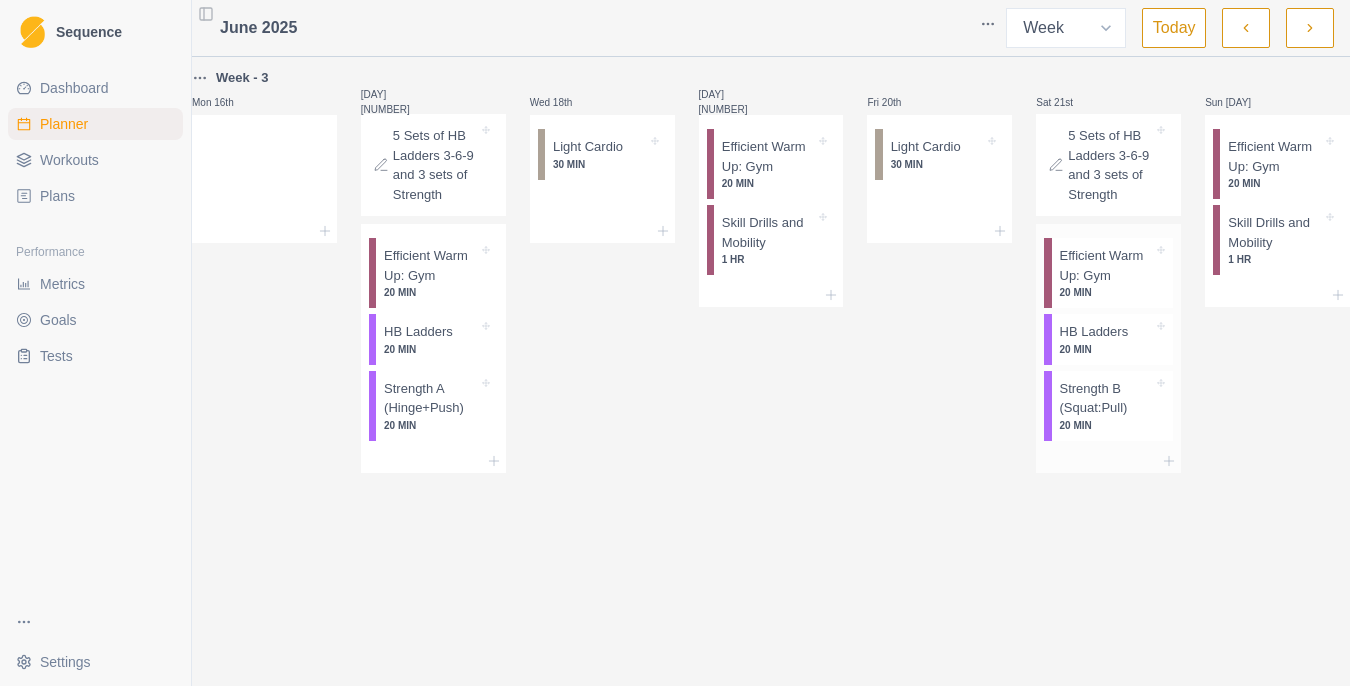 click on "Strength B (Squat:Pull)" at bounding box center (1107, 398) 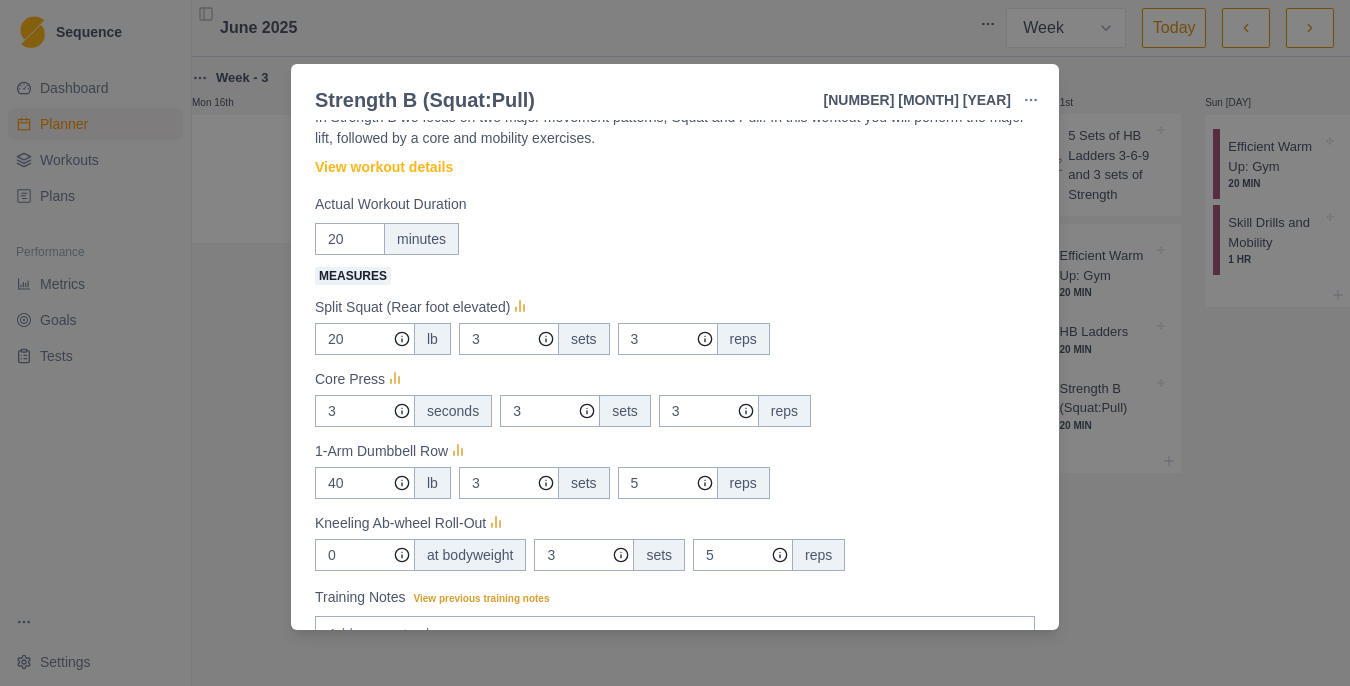 scroll, scrollTop: 73, scrollLeft: 0, axis: vertical 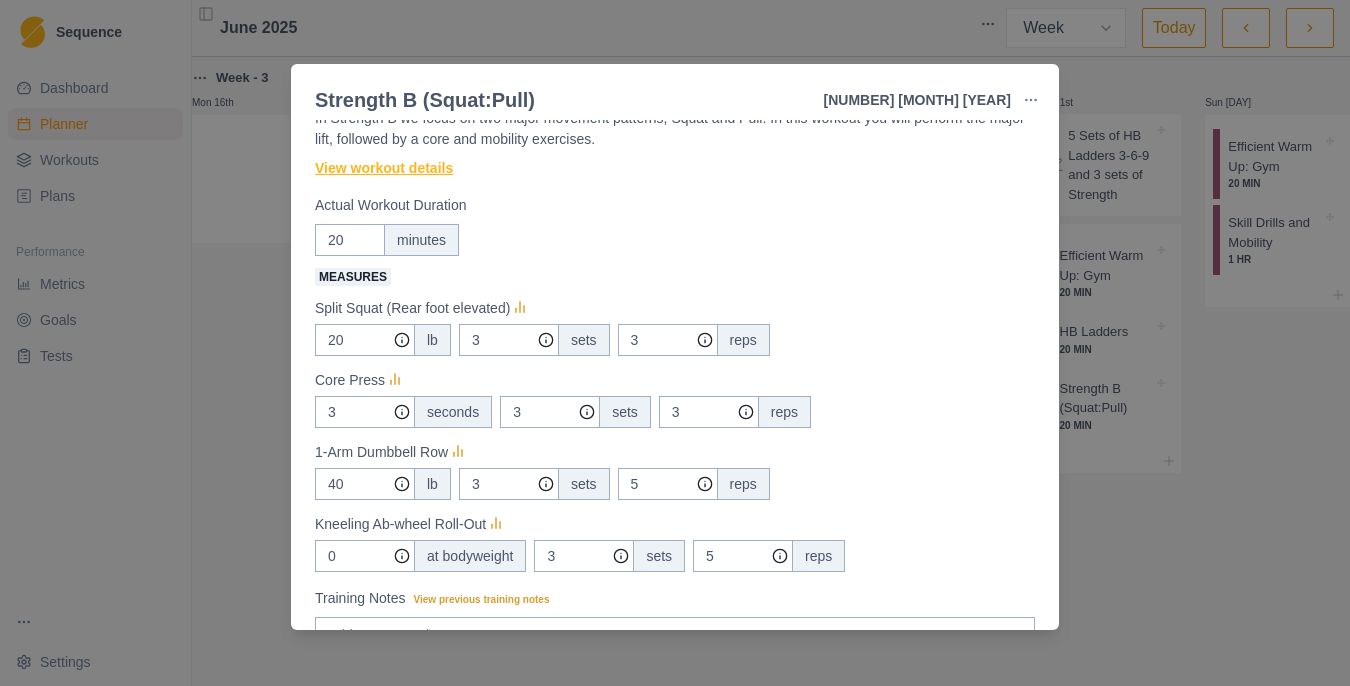 click on "View workout details" at bounding box center [384, 168] 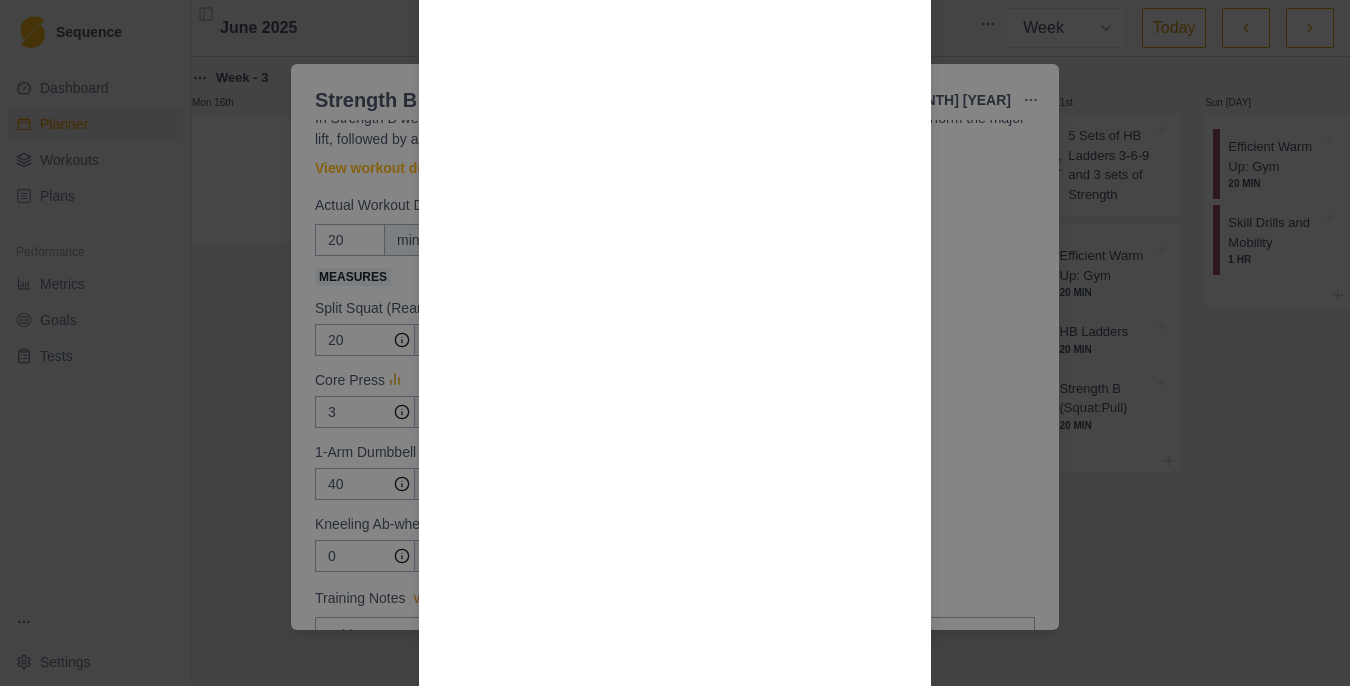 scroll, scrollTop: 772, scrollLeft: 0, axis: vertical 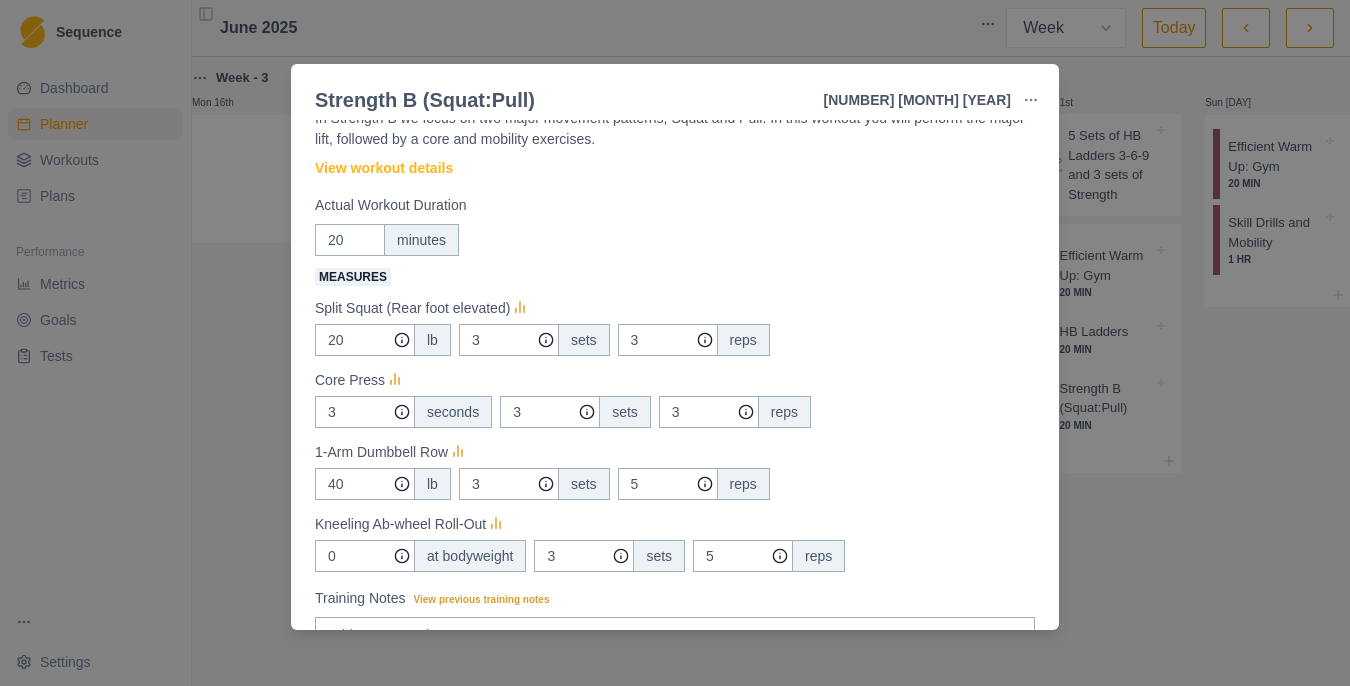 type 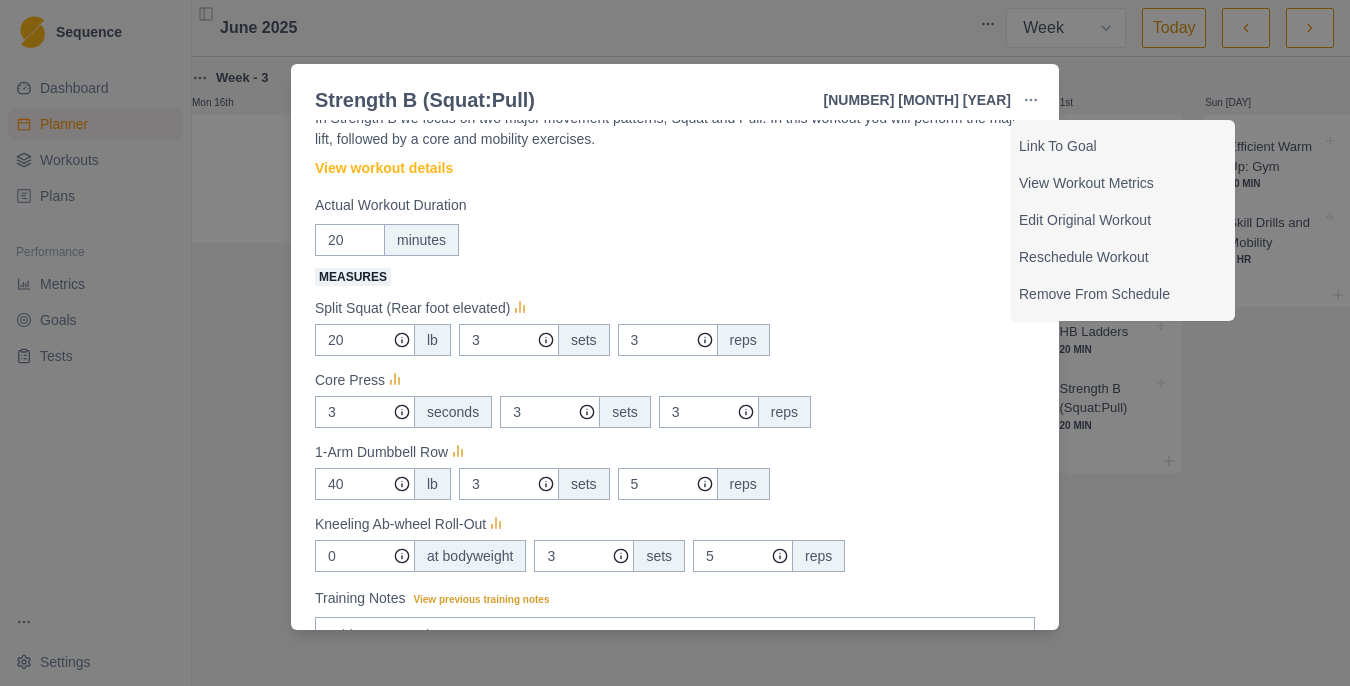 click on "Measures Split Squat (Rear foot elevated) [NUMBER] lb [NUMBER] sets [NUMBER] reps Core Press [NUMBER] seconds [NUMBER] sets [NUMBER] reps 1-Arm Dumbbell Row [NUMBER] lb [NUMBER] sets [NUMBER] reps Kneeling Ab-wheel  Roll-Out [NUMBER] at bodyweight [NUMBER] sets [NUMBER] reps" at bounding box center [675, 418] 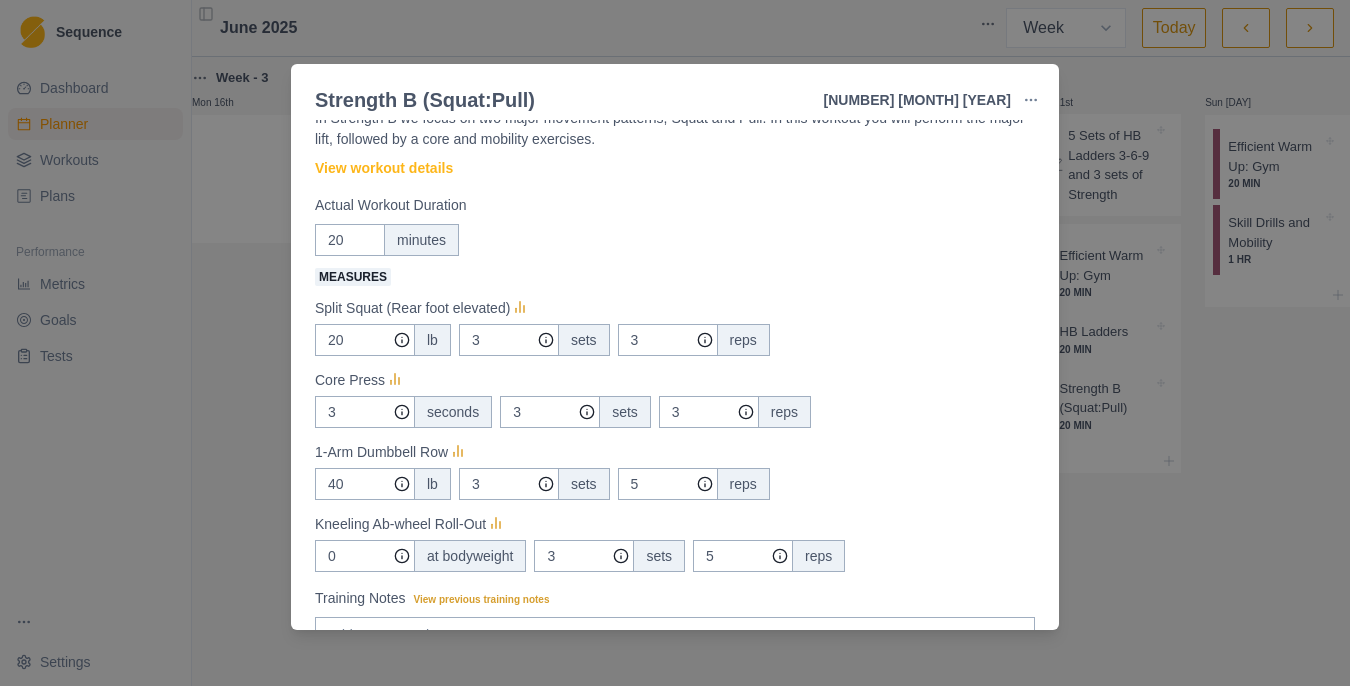 click on "Strength B (Squat:Pull) [NUMBER] [MONTH] [YEAR] Link To Goal View Workout Metrics Edit Original Workout Reschedule Workout Remove From Schedule Strength / Power Duration: [NUMBER] MIN In Strength B we focus on [NUMBER] major movement patterns, Squat and Pull. In this workout you will perform the major lift, followed by a core and mobility exercises. View workout details Actual Workout Duration [NUMBER] minutes Measures Split Squat (Rear foot elevated) [NUMBER] lb [NUMBER] sets [NUMBER] reps Core Press [NUMBER] seconds [NUMBER] sets [NUMBER] reps 1-Arm Dumbbell Row [NUMBER] lb [NUMBER] sets [NUMBER] reps Kneeling Ab-wheel  Roll-Out [NUMBER] at bodyweight [NUMBER] sets [NUMBER] reps Training Notes View previous training notes Mark as Incomplete Complete Workout" at bounding box center (675, 343) 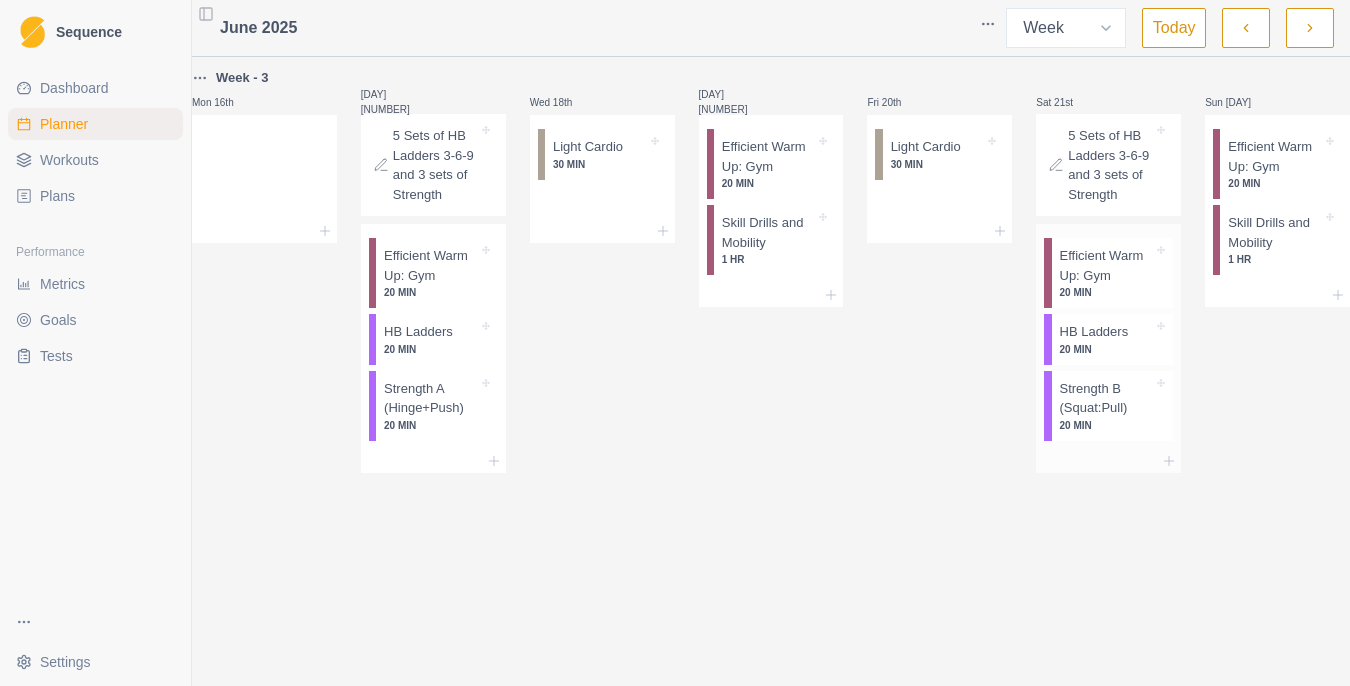 click on "HB Ladders" at bounding box center [1094, 332] 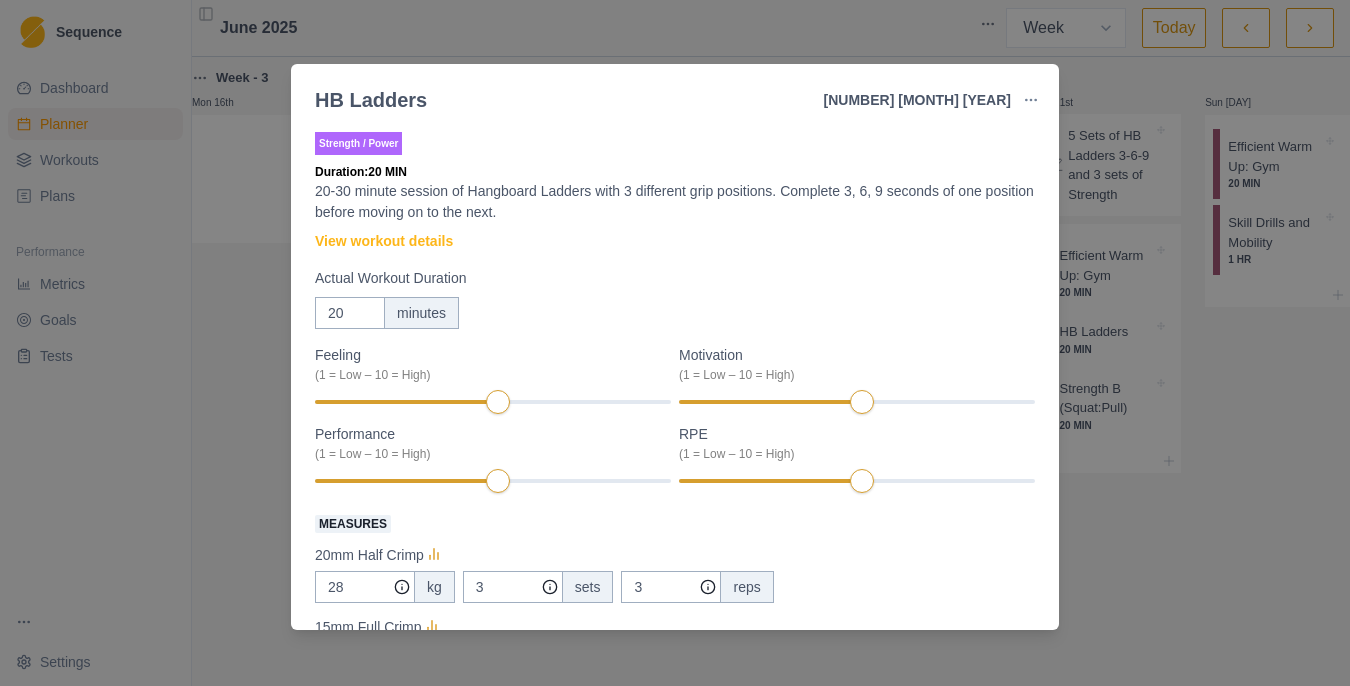 click on "HB Ladders [NUMBER] [MONTH] [YEAR] Link To Goal View Workout Metrics Edit Original Workout Reschedule Workout Remove From Schedule Strength / Power Duration: [NUMBER] MIN [NUMBER]-[NUMBER] minute session of Hangboard Ladders with [NUMBER] different grip positions. Complete [NUMBER], [NUMBER], [NUMBER] seconds of one position before moving on to the next. View workout details Actual Workout Duration [NUMBER] minutes Feeling ([NUMBER] = Low – [NUMBER] = High) Motivation ([NUMBER] = Low – [NUMBER] = High) Performance ([NUMBER] = Low – [NUMBER] = High) RPE ([NUMBER] = Low – [NUMBER] = High) Measures [NUMBER]mm Half Crimp [NUMBER] kg [NUMBER] sets [NUMBER] reps [NUMBER]mm Full Crimp [NUMBER] lb [NUMBER] sets [NUMBER] reps [NUMBER]F Pocket Middle Team [NUMBER] lb [NUMBER] sets [NUMBER] reps Training Notes View previous training notes Mark as Incomplete Complete Workout" at bounding box center (675, 343) 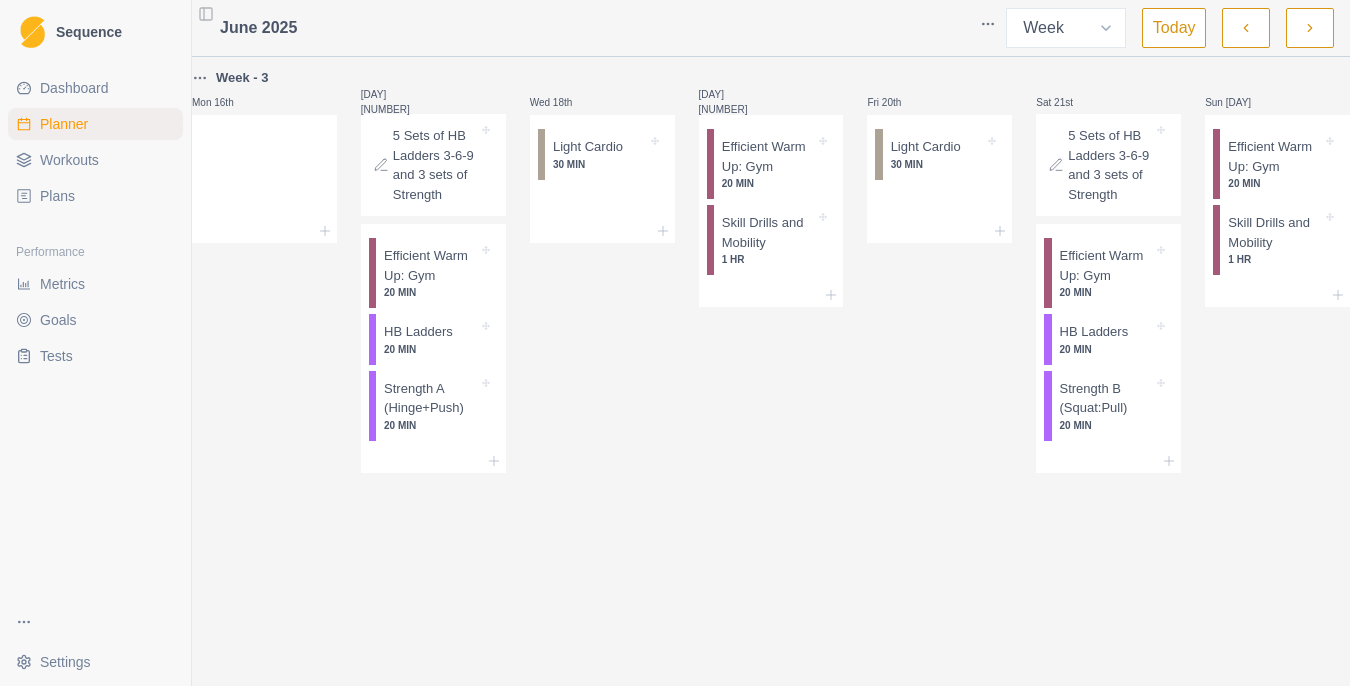 click on "5 Sets of HB Ladders 3-6-9 and 3 sets of Strength" at bounding box center (435, 165) 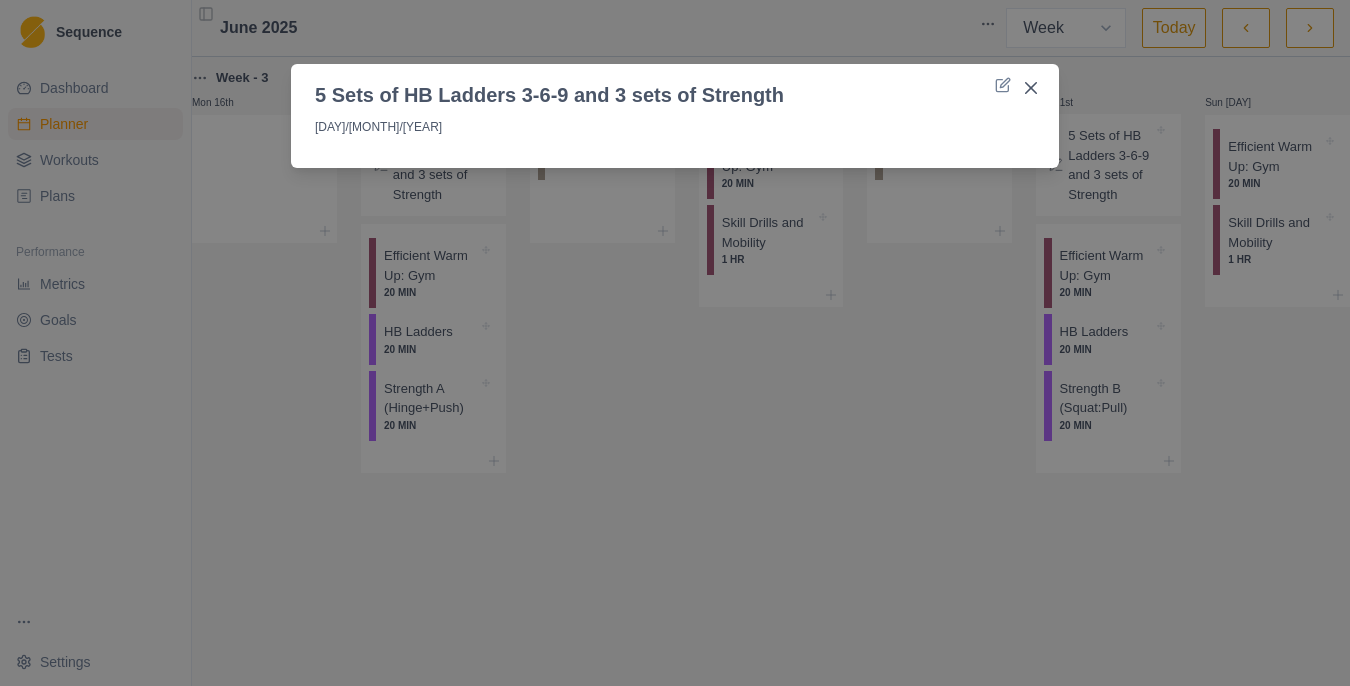 click on "[NUMBER] Sets of HB Ladders [NUMBER]-[NUMBER]-[NUMBER] and [NUMBER] sets of Strength [NUMBER]/[NUMBER]/[YEAR]" at bounding box center [675, 343] 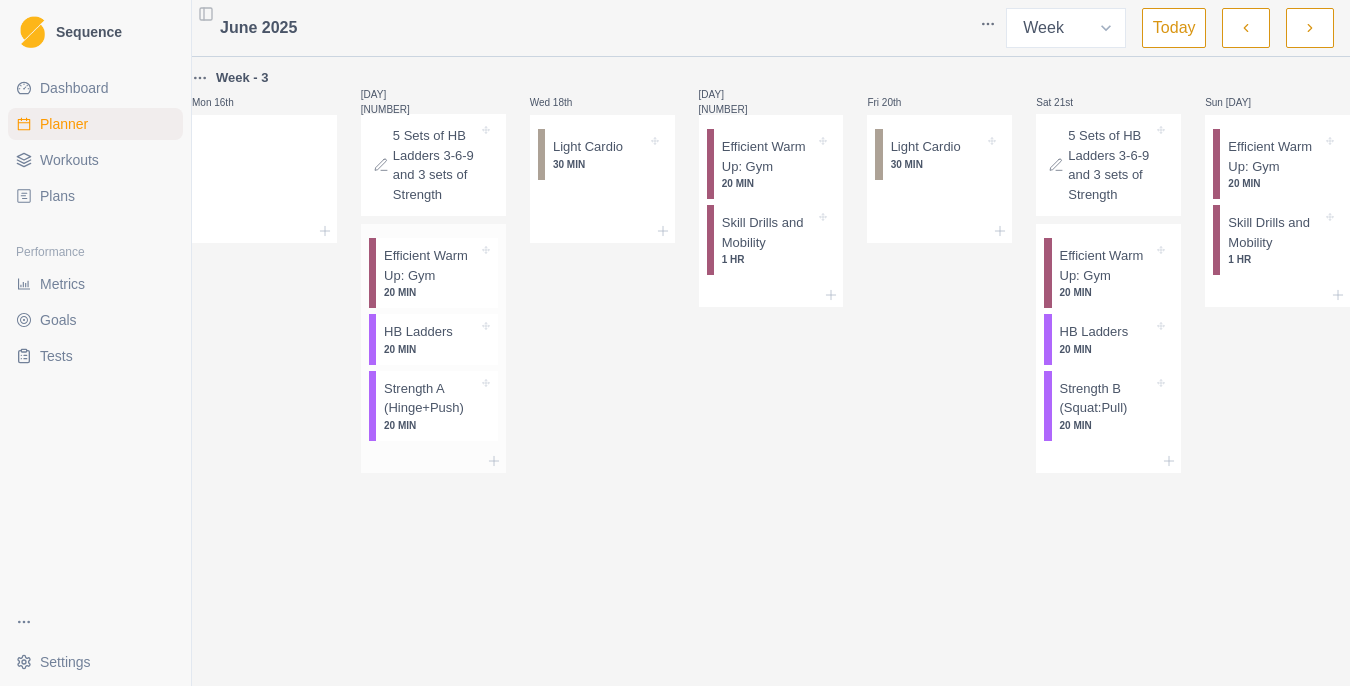click on "Efficient Warm Up: Gym" at bounding box center [431, 265] 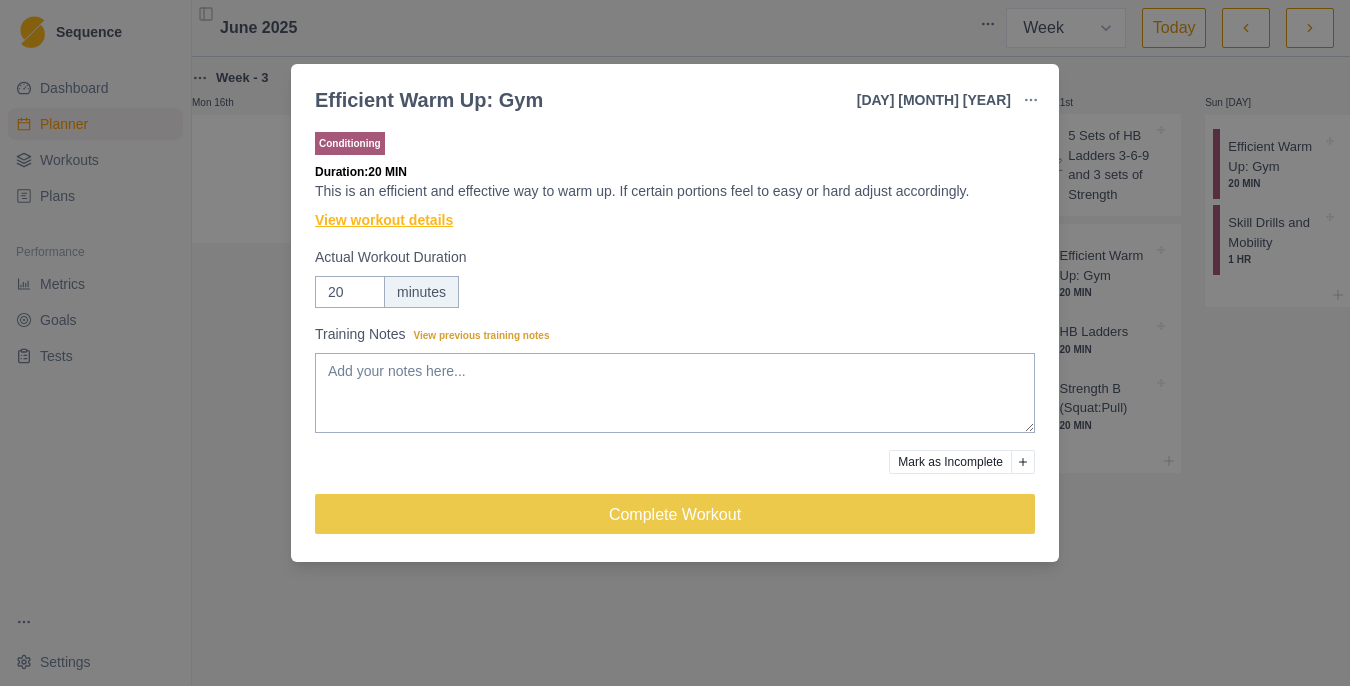 click on "View workout details" at bounding box center [384, 220] 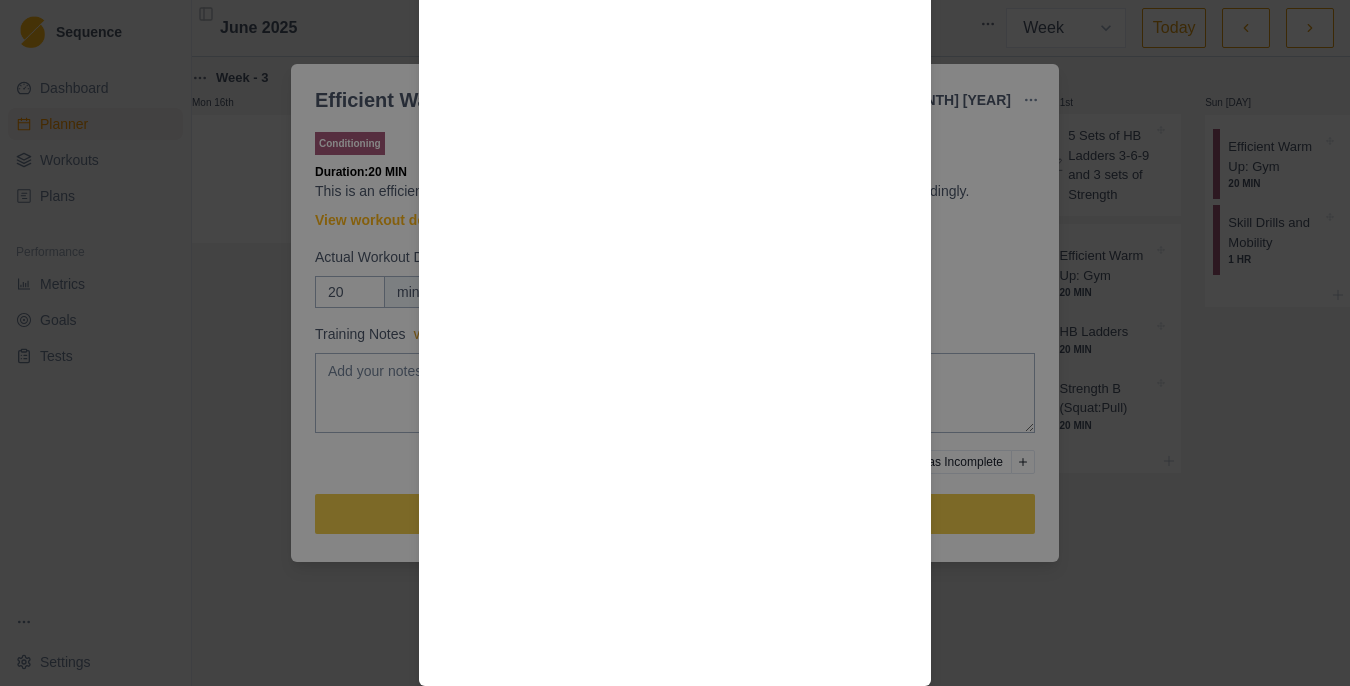 scroll, scrollTop: 2120, scrollLeft: 0, axis: vertical 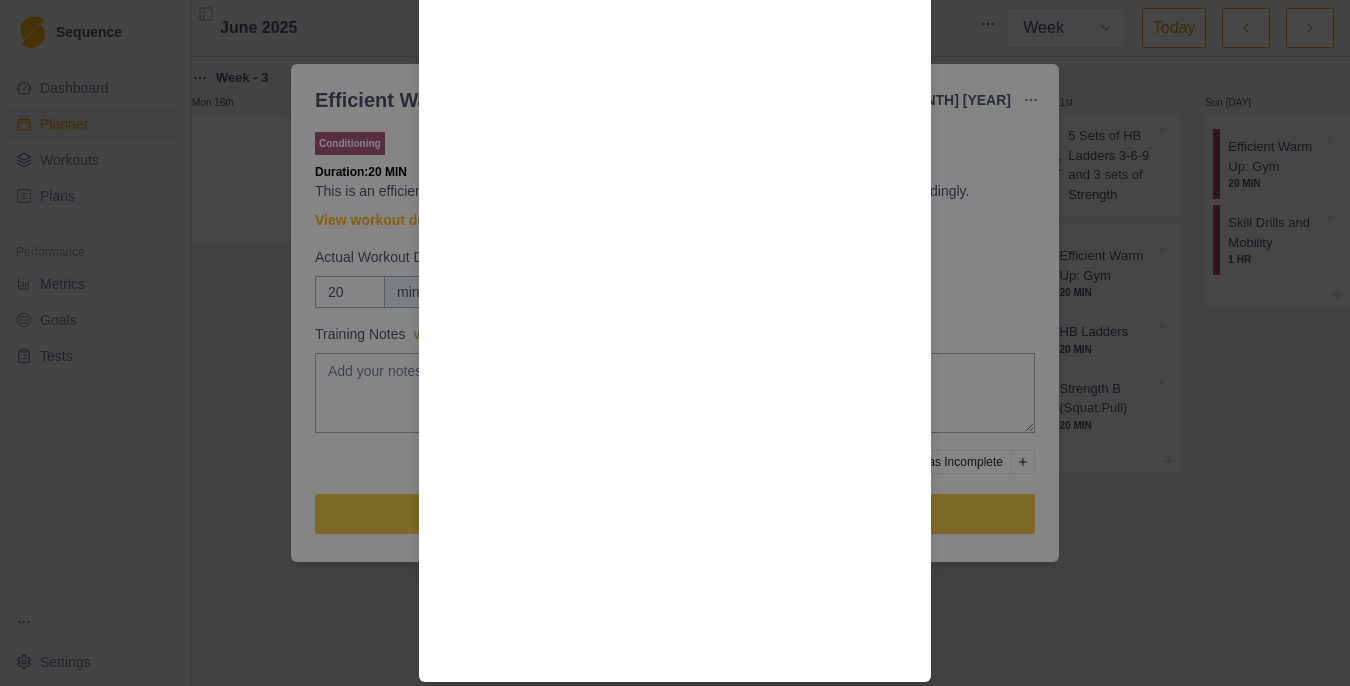 click on "Workout Details Step 1 : Large Rung hang, 10 sec on 10 sec off x7 (no need to use an app just count it out) Step 2 : Rear Foot Elevated Split Squat - 10 reps on each side (adjust down if 10 feels like to many) Step 3 : Wide Push Up Isometric 10 sec on 20 sec off x 5 Step 4 : Single leg glute bridge - 10 reps on each side (adjust down if 10 feels like to many) Step 5 : Climb 3 easy boulders on slightly overhanging terrain holding static positions for 5 secs or by taking 5 secs to complete a move. Step 6 : Medium Edge Hang, 6 sec on 10 sec off x 5 (adjust edge size accordingly, remember, this is a warm up) Step 7 : Isometric Box Step Up holding for 30 sec. (try pressing through the step up foot as hard as possible)" at bounding box center [675, 343] 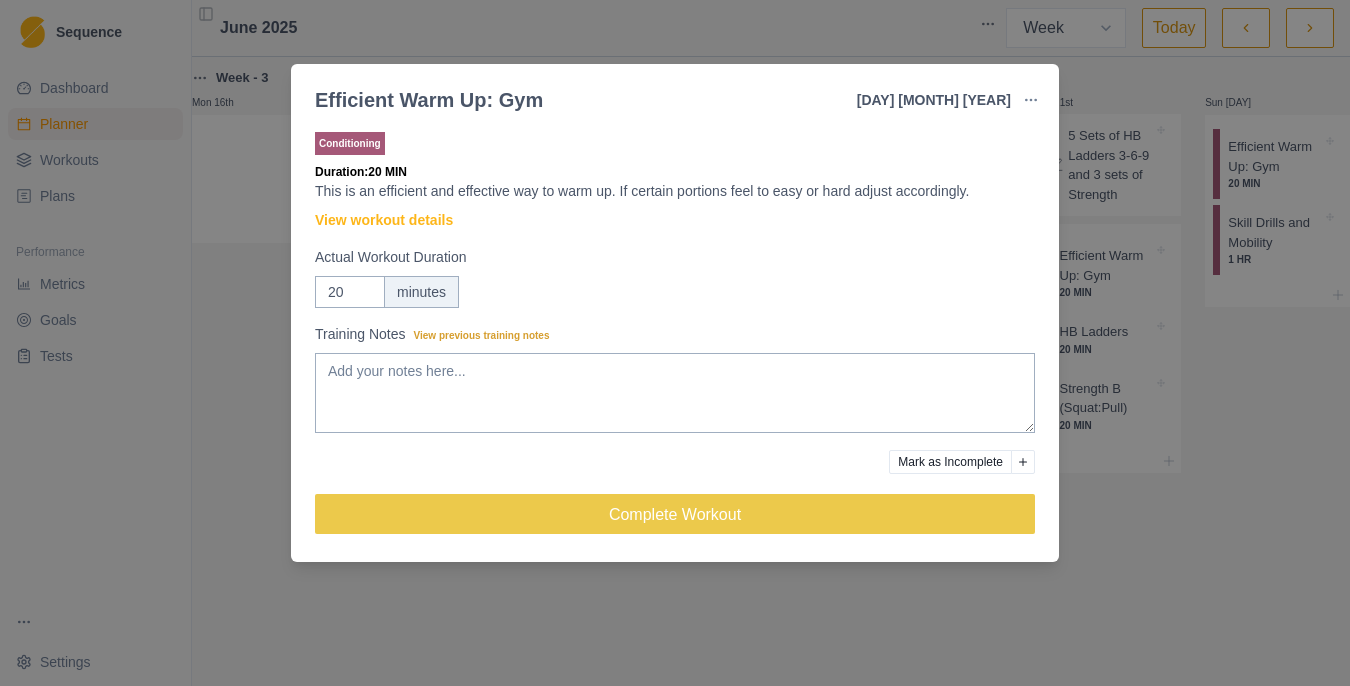 click on "Efficient Warm Up: Gym [NUMBER] [MONTH] [YEAR] Link To Goal View Workout Metrics Edit Original Workout Reschedule Workout Remove From Schedule Conditioning Duration: [NUMBER] MIN This is an efficient and effective way to warm up. If certain portions feel to easy or hard adjust accordingly. View workout details Actual Workout Duration [NUMBER] minutes Training Notes View previous training notes Mark as Incomplete Complete Workout" at bounding box center (675, 343) 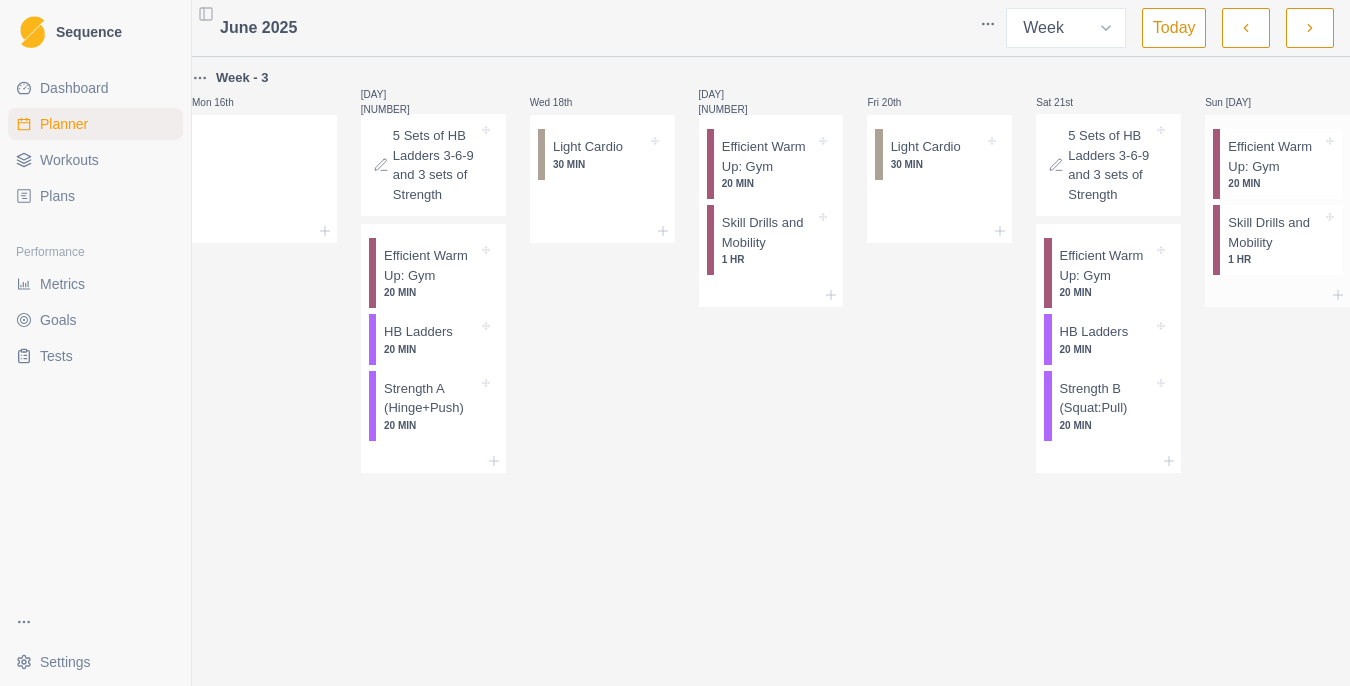 click on "Skill Drills and Mobility" at bounding box center (1275, 232) 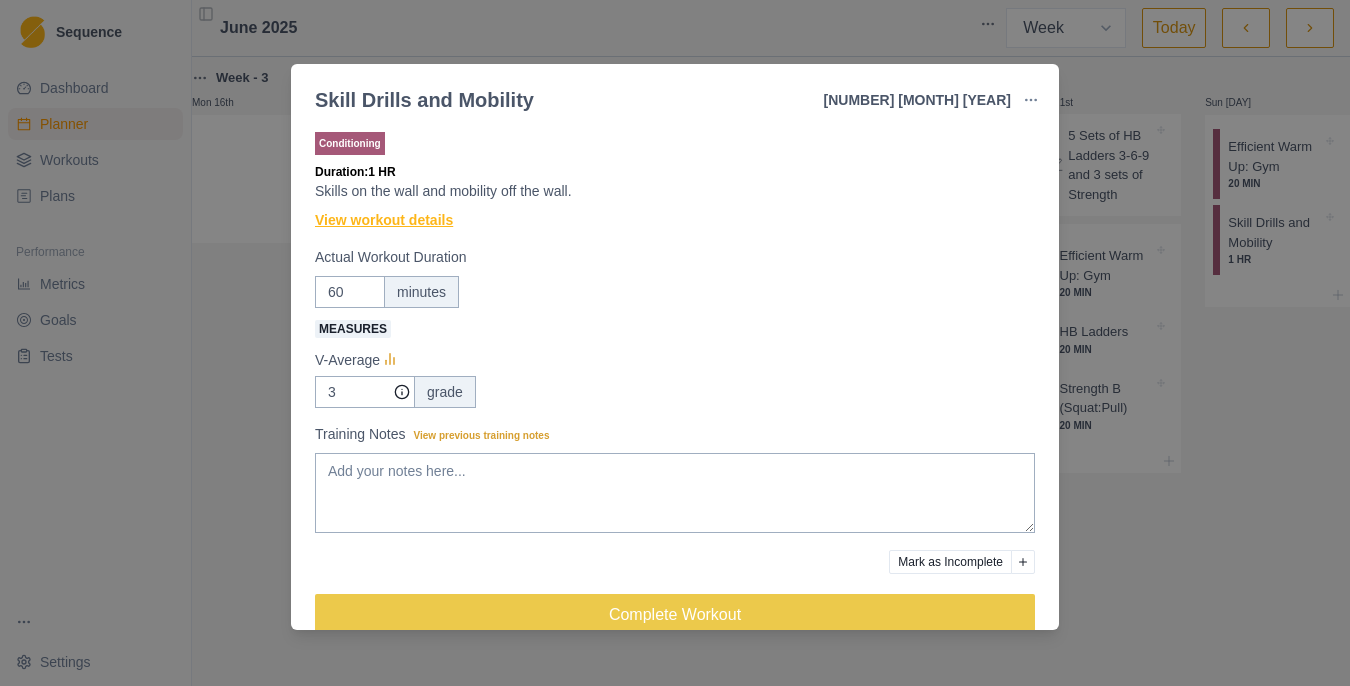 click on "View workout details" at bounding box center (384, 220) 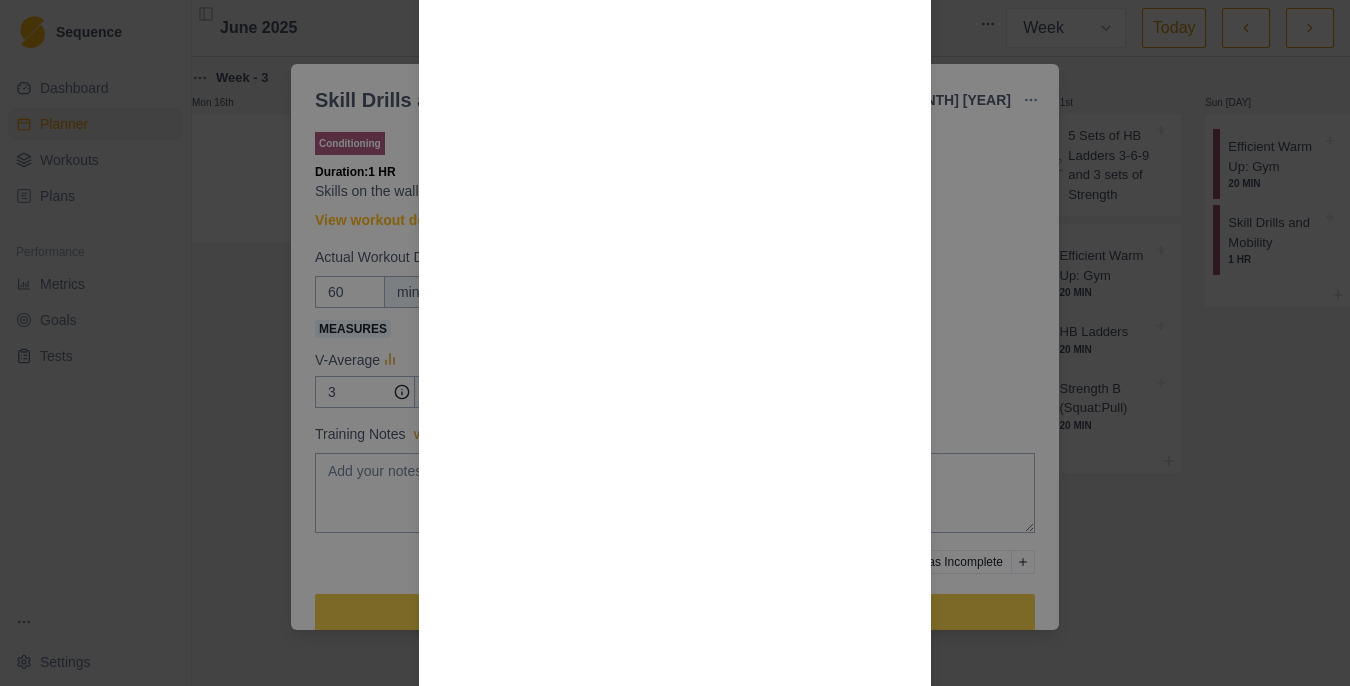 scroll, scrollTop: 2734, scrollLeft: 0, axis: vertical 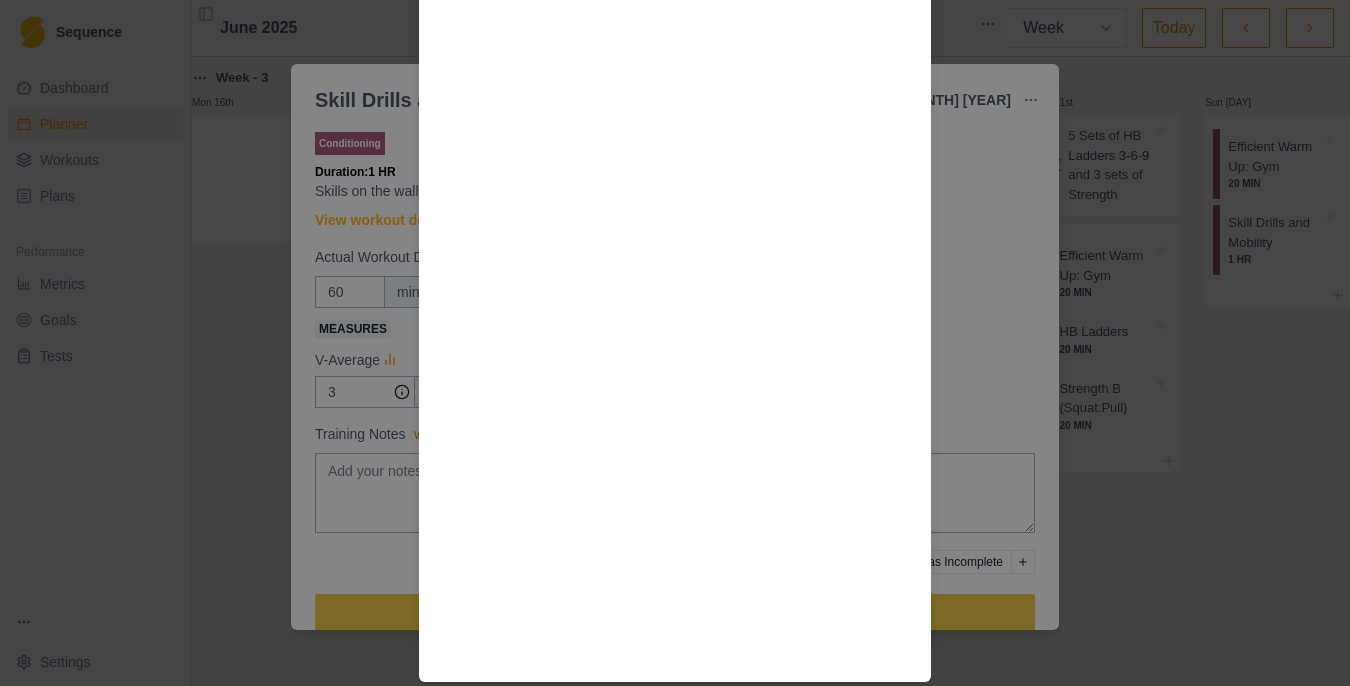 click on "Workout Details The Goal: In this workout we will work on skills on the wall and mobility off the wall. The goal of this phase is to increase finger strength so this session is the perfect opportunity to work on getting "better" on climbs that are below our typical redpoint level.  Rest as needed between boulders and the goal should be to up the difficulty of the problems you are choosing over the [NUMBER] week period. The Session: Drill: Quiet Feet: [NUMBER] boulders with rest between Frog Stretch: [NUMBER] seconds Quad Thoracic Rotation: [NUMBER] reps each side Drill: Heavy Feet: [NUMBER] boulders with rest between Inchworm to shoulder opener: [NUMBER] seconds Hip Mobility Flow: [NUMBER] minutes Drill: Talon Feet: [NUMBER] boulders with rest between Shoulder Dislocates: [NUMBER] reps Reach under the bed: [NUMBER] reps each side Drill: One Touch: [NUMBER] boulders with rest between Over-the-bench lat stretch: [NUMBER] sets of [NUMBER] reps Jefferson Curl: [NUMBER] sets of [NUMBER] reps with very light weight Perfect Repeats: [NUMBER] reps on boulder below flash grade [NUMBER] reps on another boulder below flash grade" at bounding box center [675, 343] 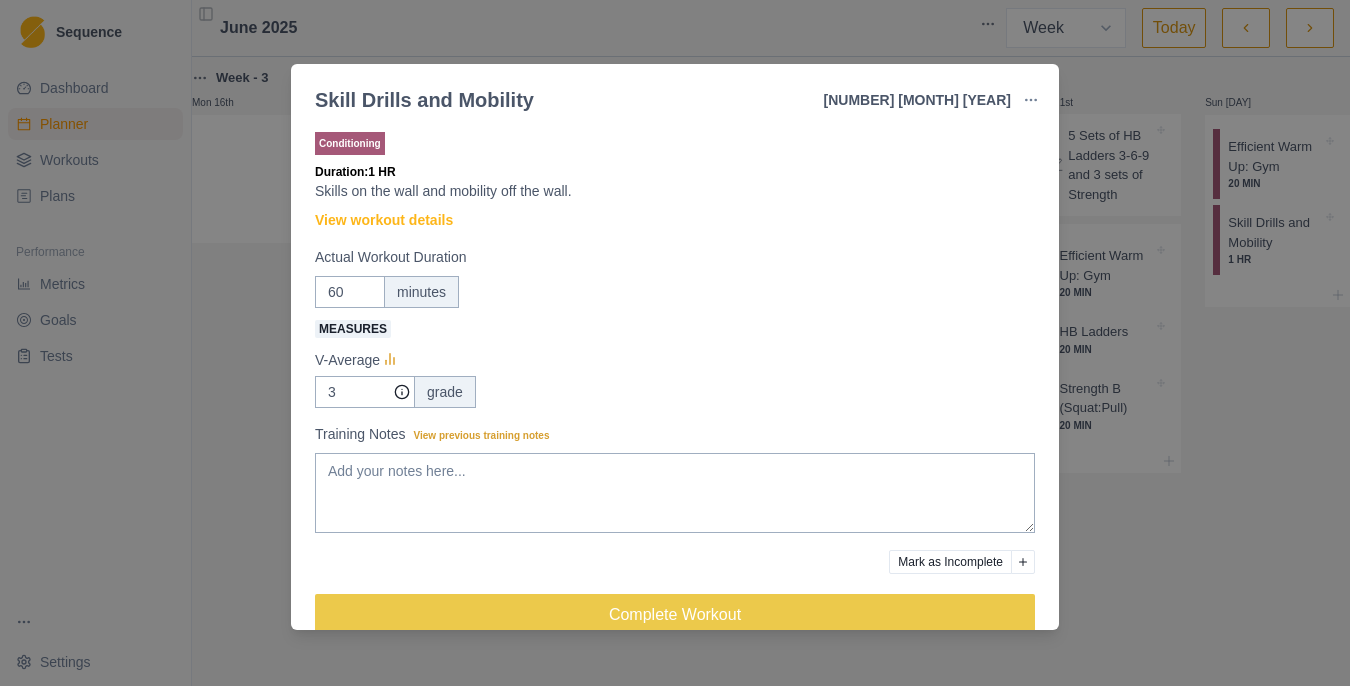 click on "Skill Drills and Mobility [DAY] [MONTH] [YEAR] Link To Goal View Workout Metrics Edit Original Workout Reschedule Workout Remove From Schedule Conditioning Duration:  1 HR Skills on the wall and mobility off the wall. View workout details Actual Workout Duration 60 minutes Measures V-Average 3 grade Training Notes View previous training notes Mark as Incomplete Complete Workout" at bounding box center [675, 343] 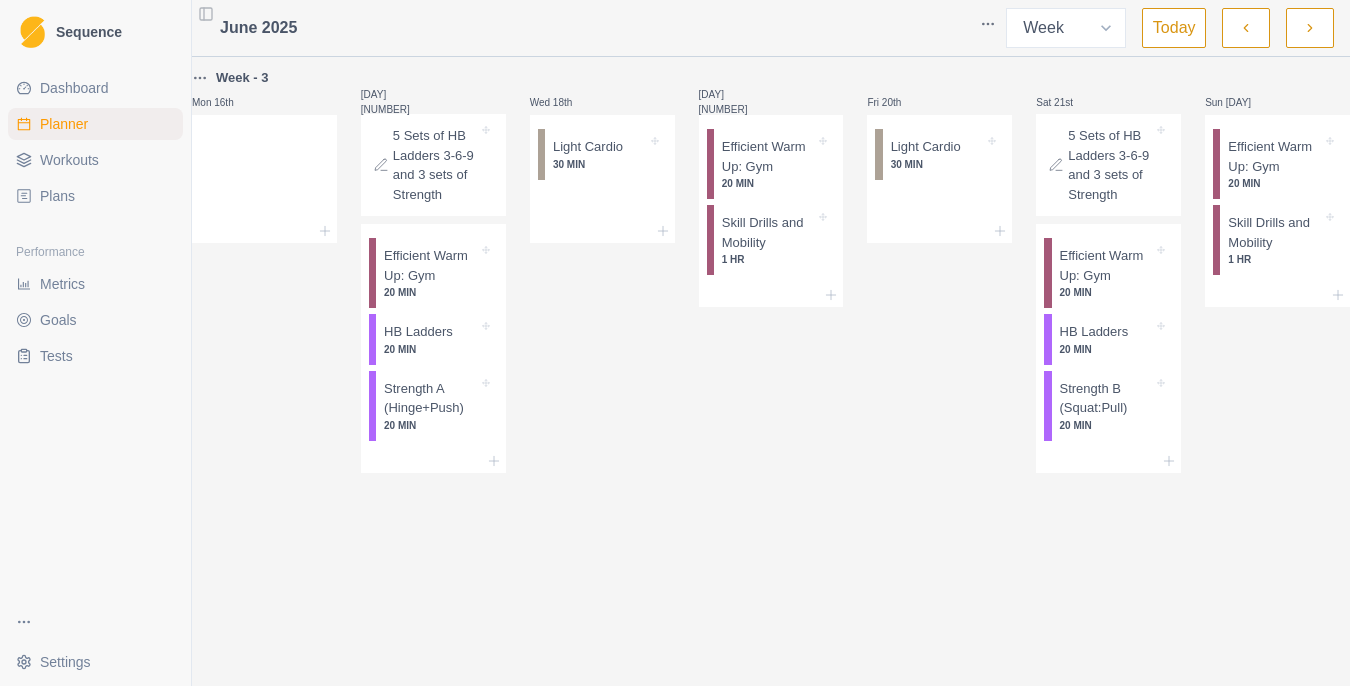 click at bounding box center [1310, 28] 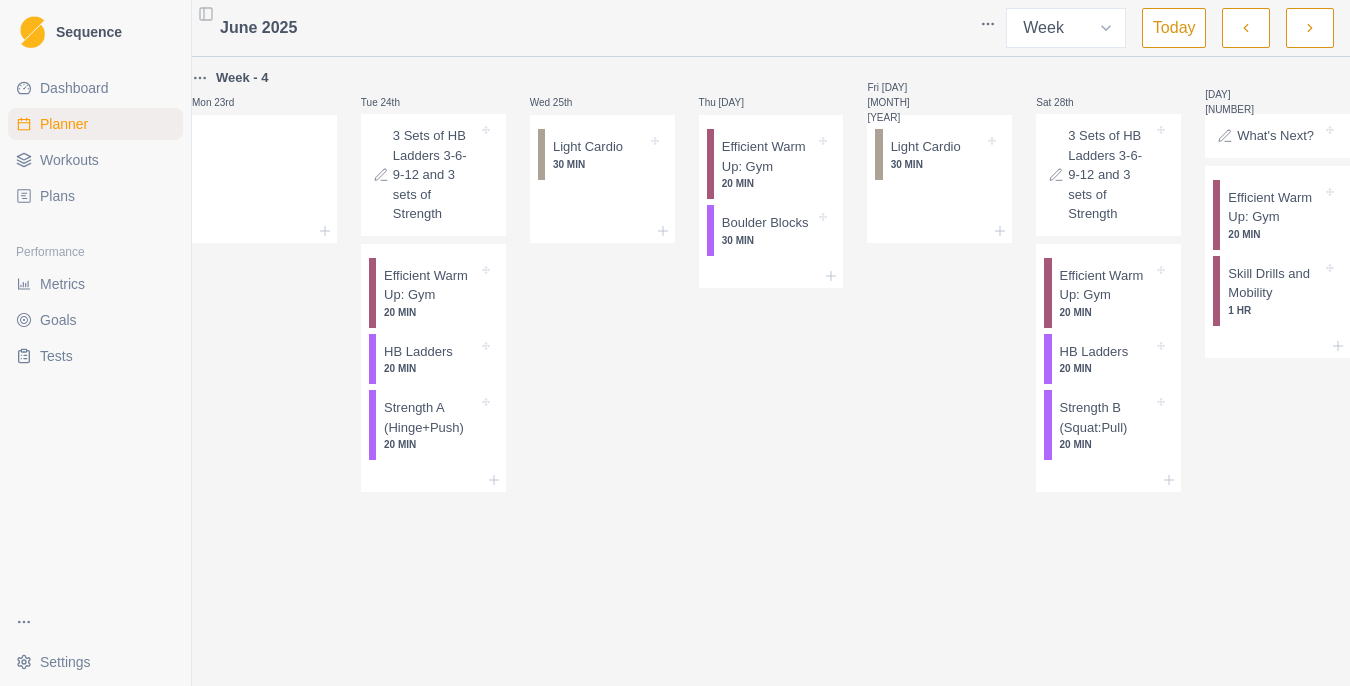 click at bounding box center (1246, 28) 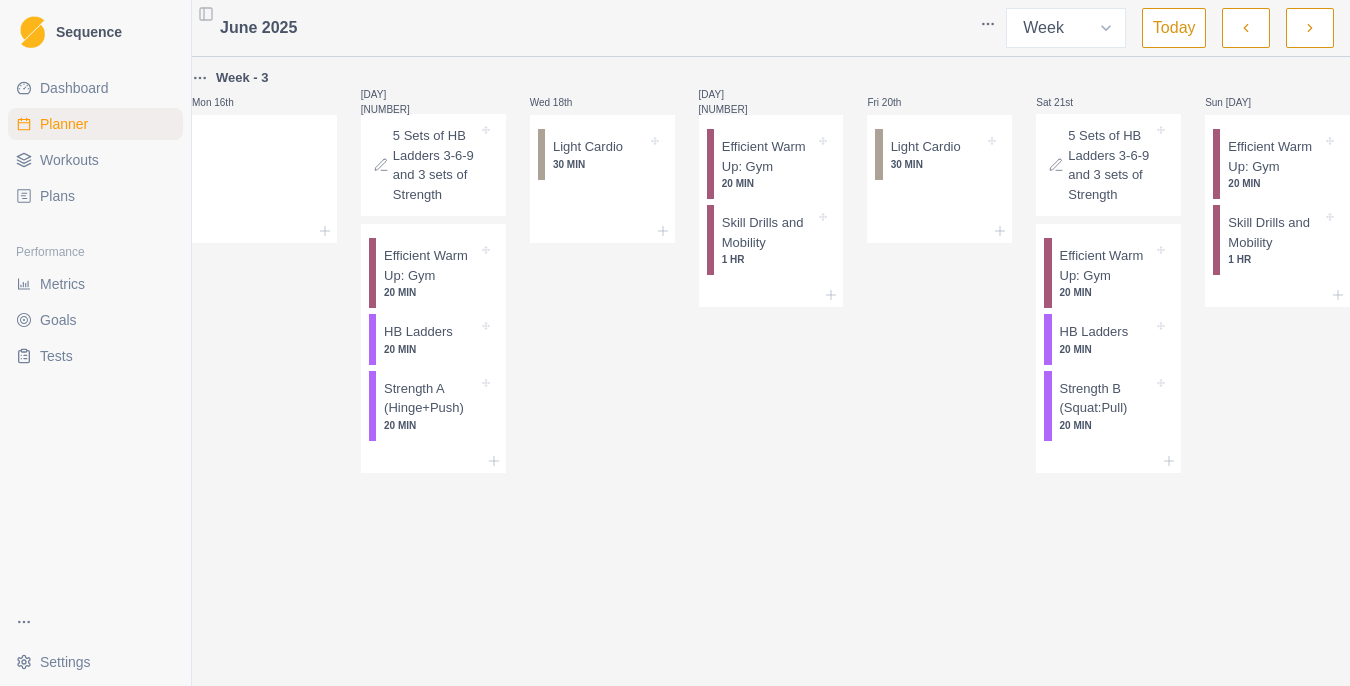 click at bounding box center (1310, 28) 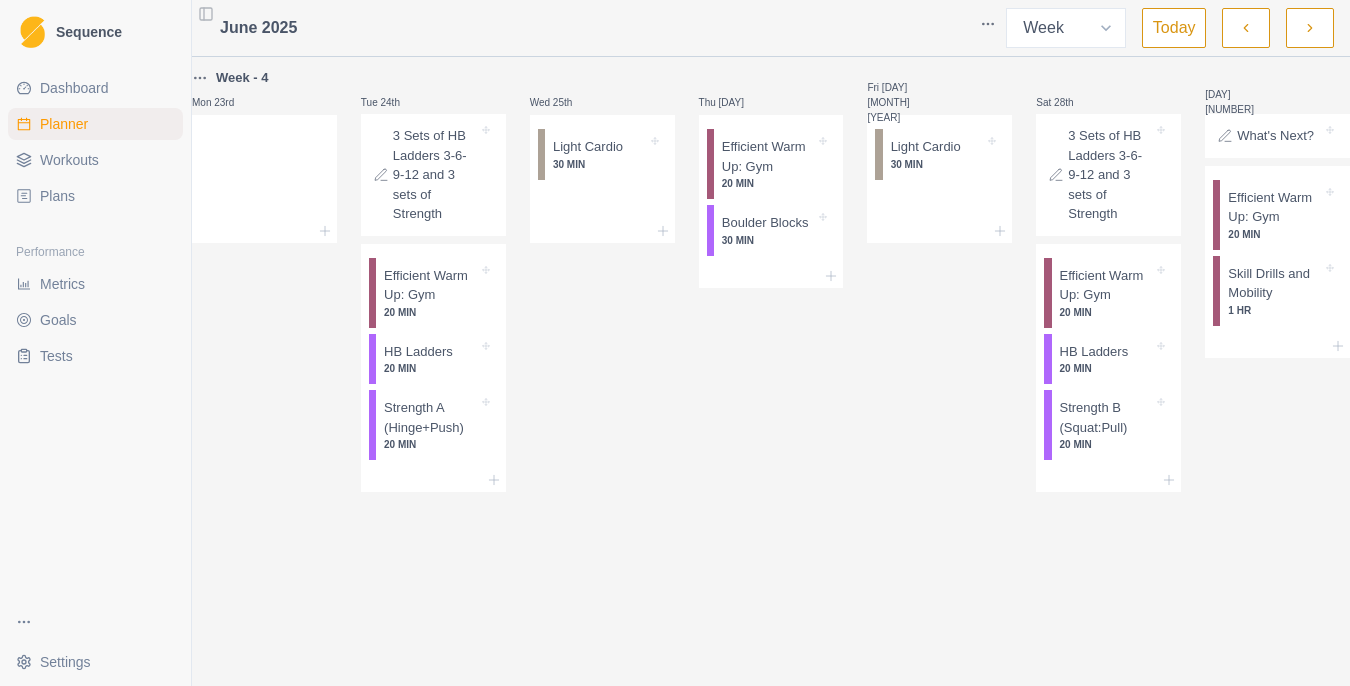 click at bounding box center (1310, 28) 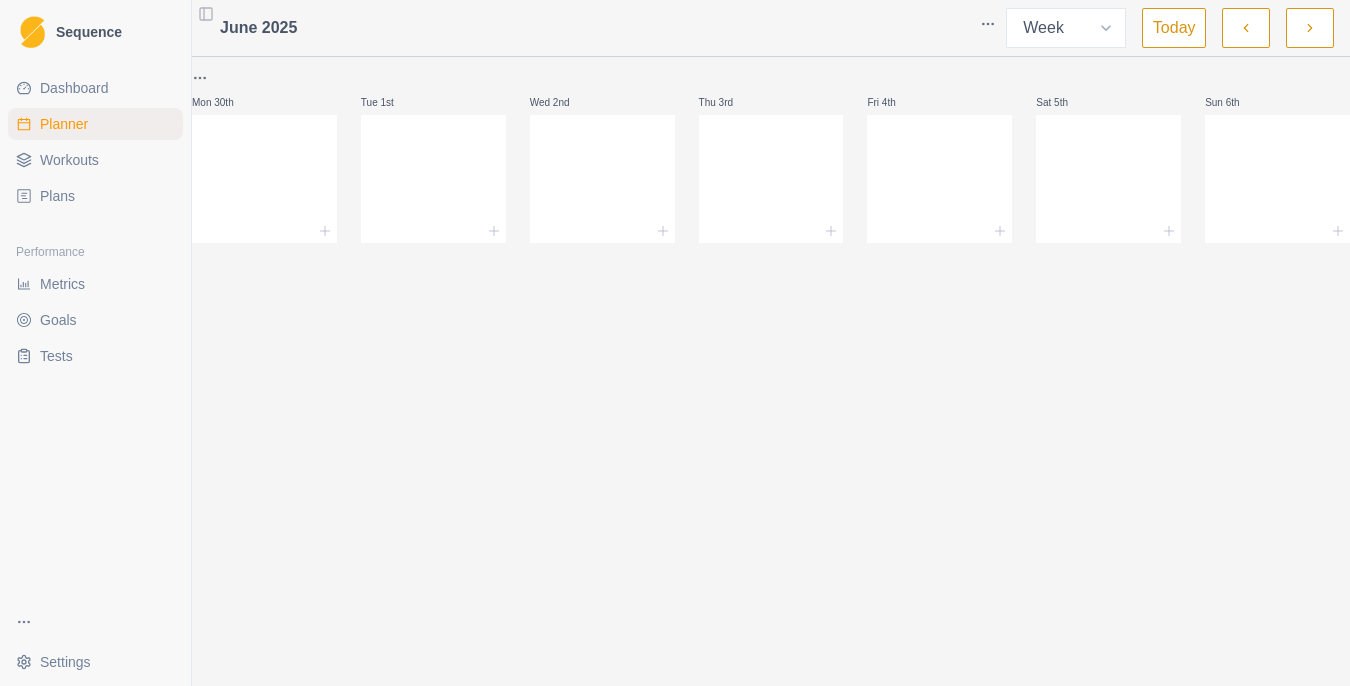 click 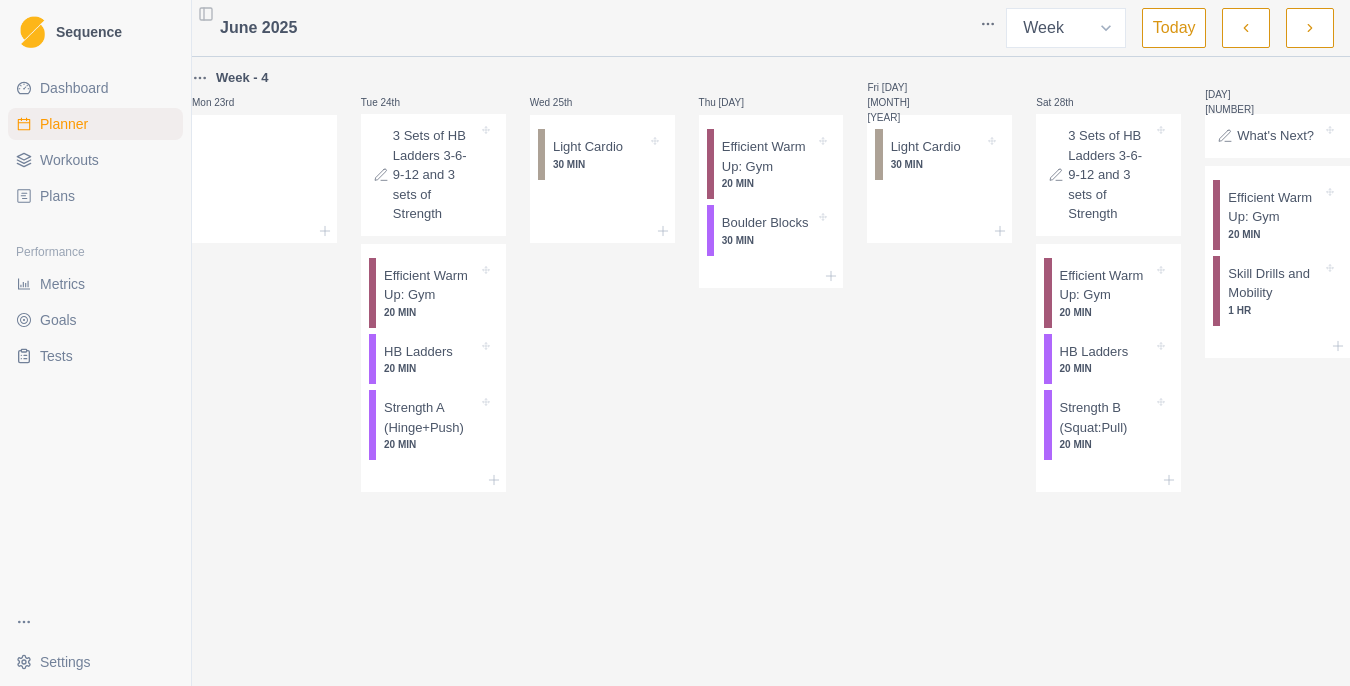 click 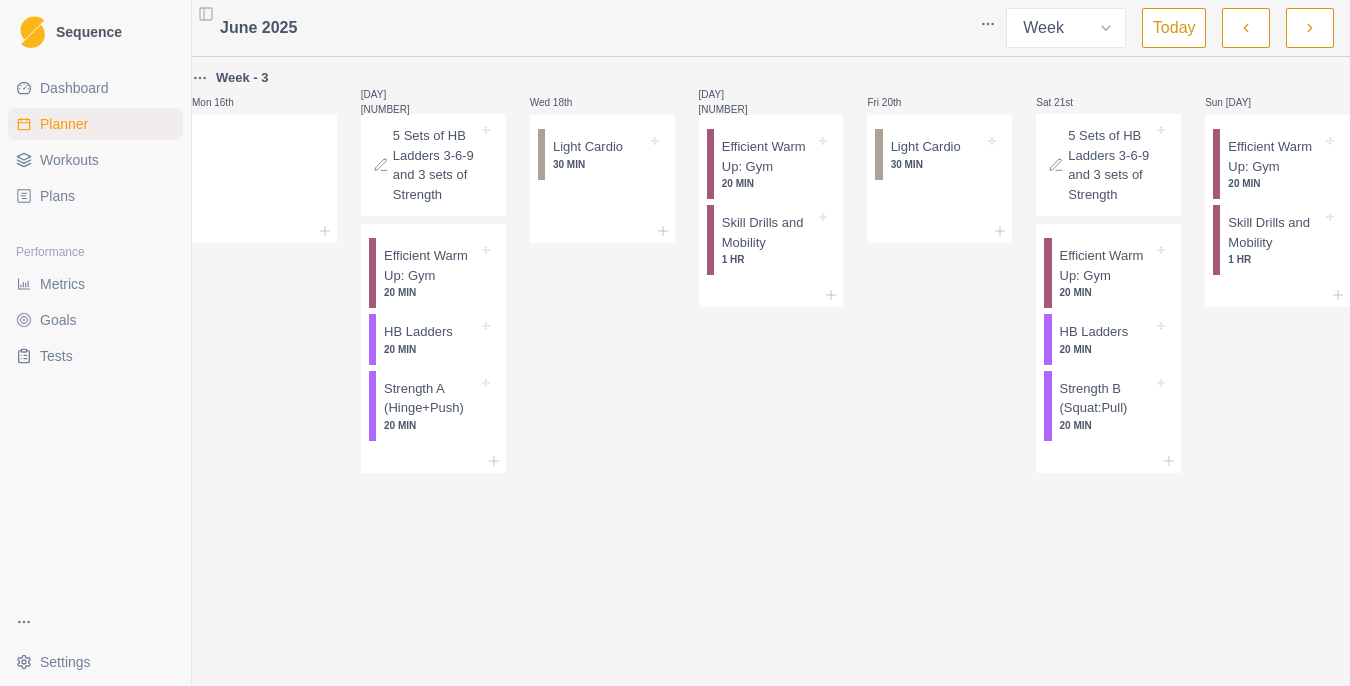 click 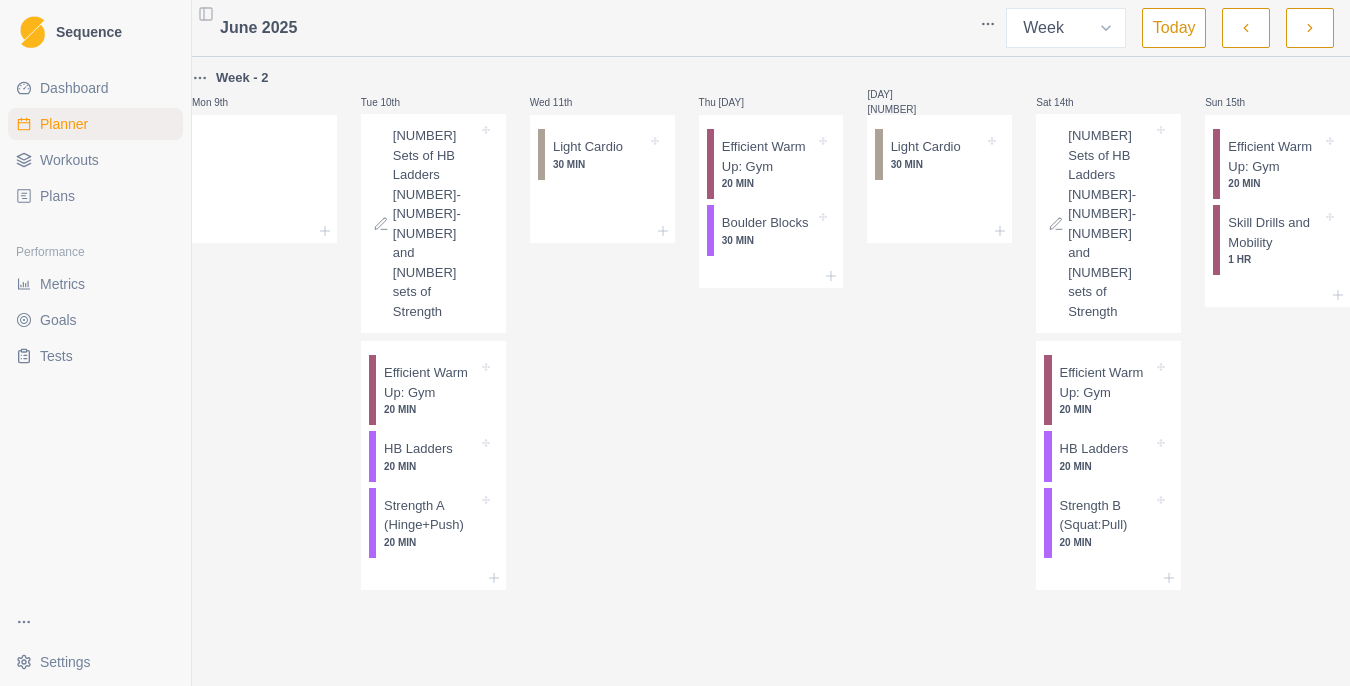 click on "[NUMBER] Sets of HB Ladders [NUMBER]-[NUMBER]-[NUMBER] and [NUMBER] sets of Strength" at bounding box center [435, 223] 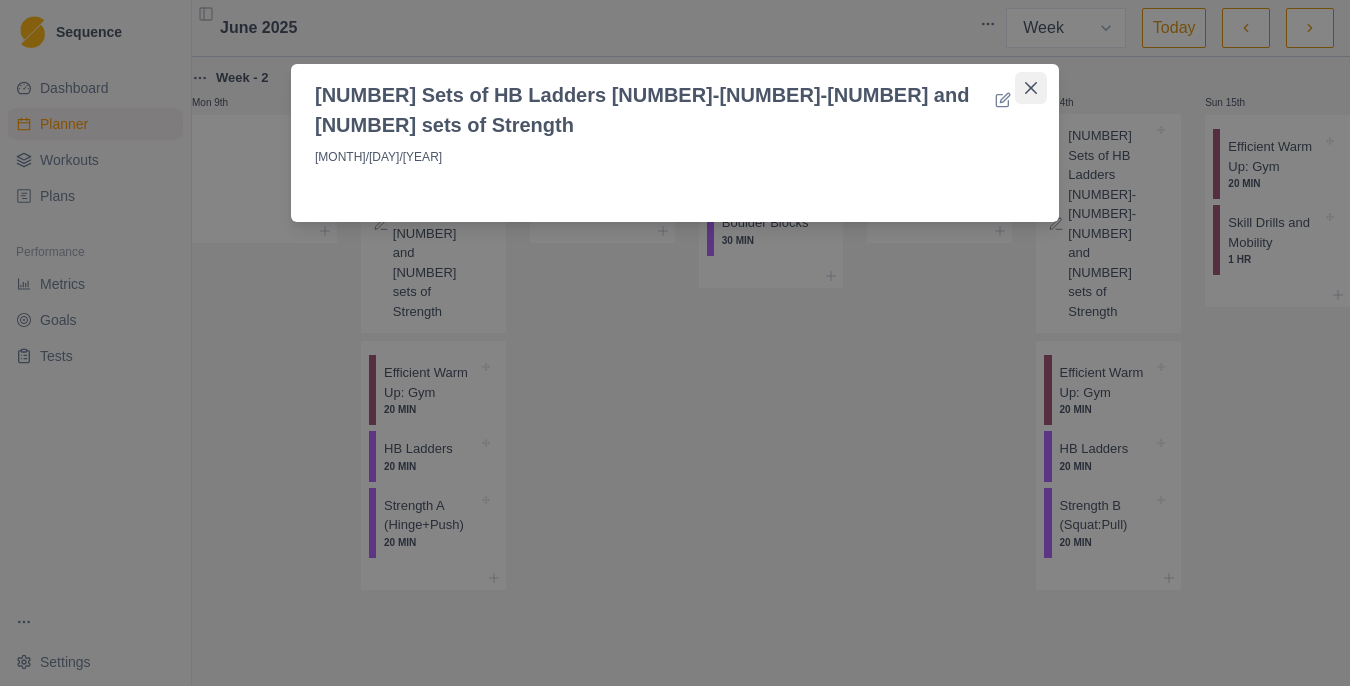 click 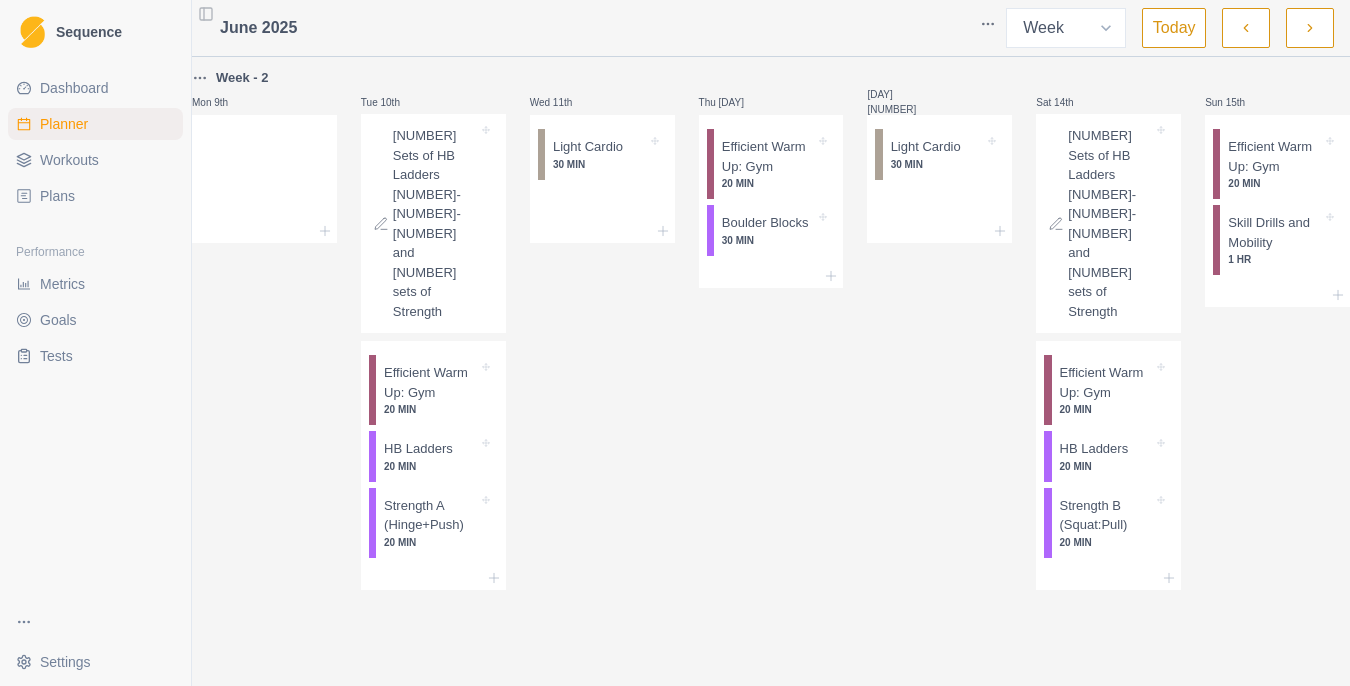 click 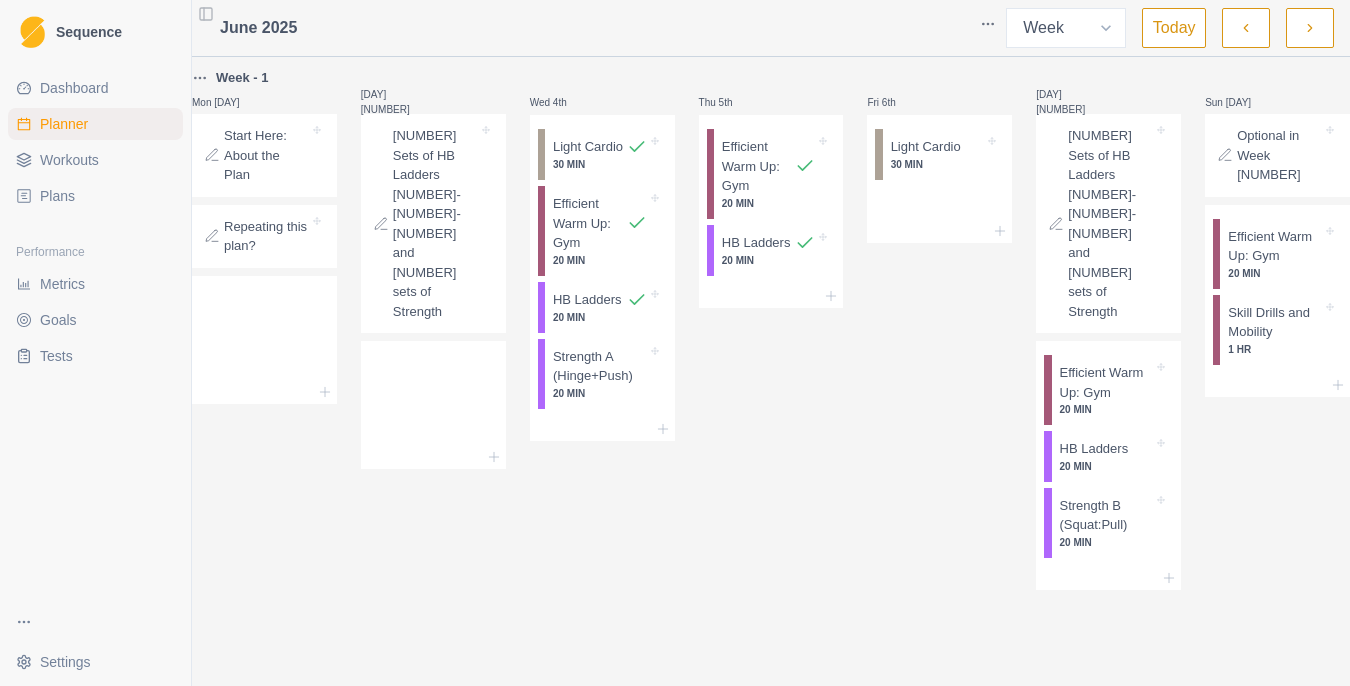 click on "[NUMBER] Sets of HB Ladders [NUMBER]-[NUMBER]-[NUMBER] and [NUMBER] sets of Strength" at bounding box center [435, 223] 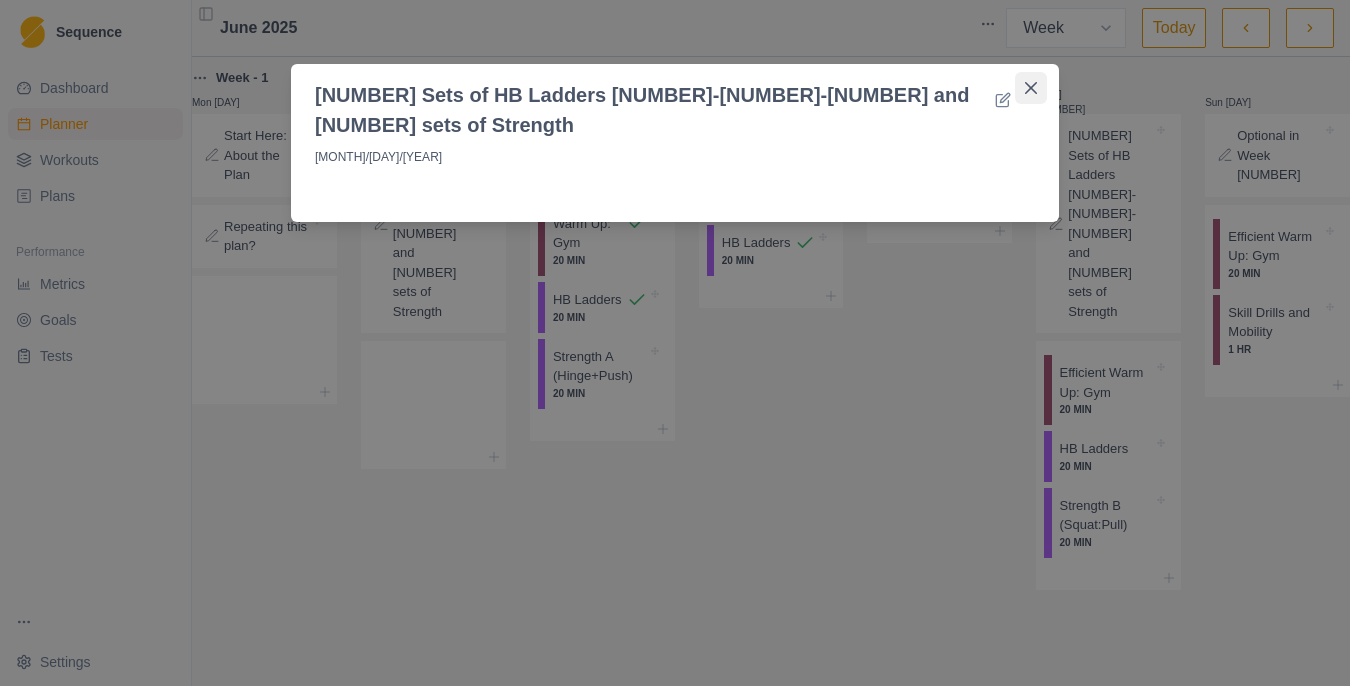 click 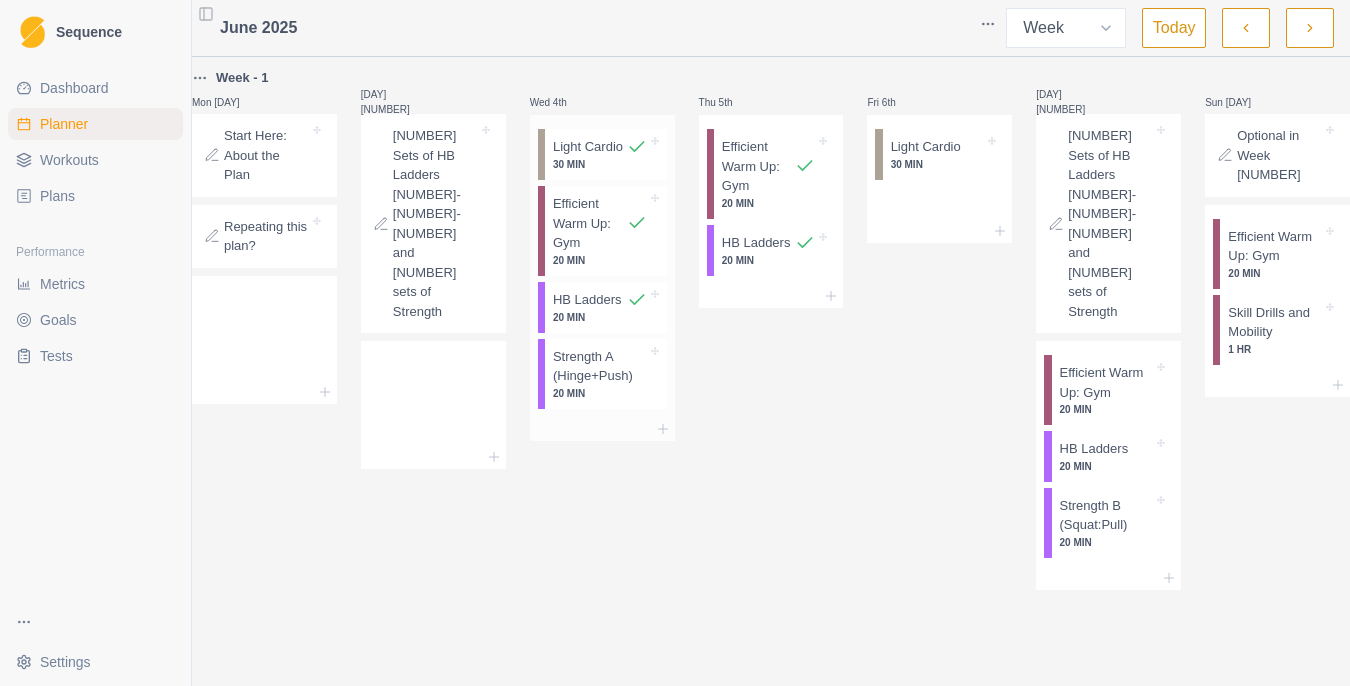 click on "Strength A (Hinge+Push)" at bounding box center (600, 366) 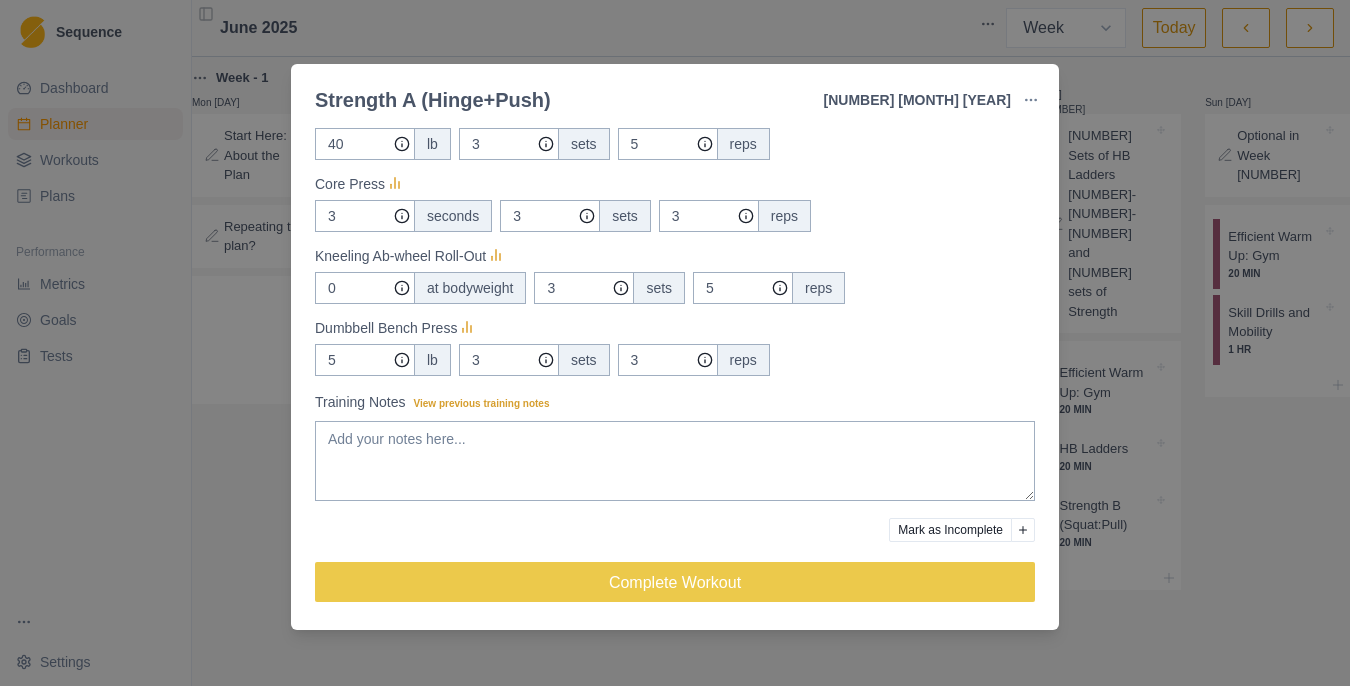 scroll, scrollTop: 202, scrollLeft: 0, axis: vertical 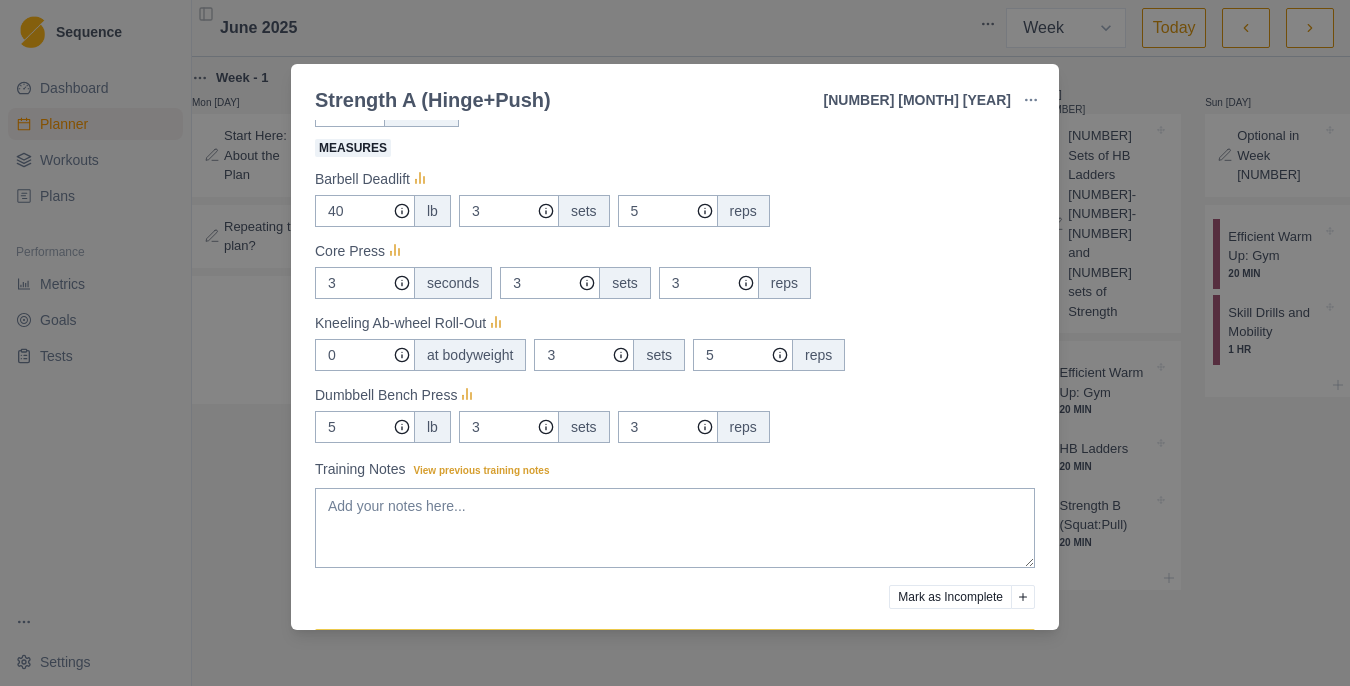 click on "Strength A (Hinge+Push) [MONTH] [YEAR] Link To Goal View Workout Metrics Edit Original Workout Reschedule Workout Remove From Schedule Strength / Power Duration:  20 MIN In Strength A we focus on two major movement patterns, Hip Hinge and Push. In this workout you will perform the major lift, followed by a core and mobility exercises.
View workout details Actual Workout Duration 20 minutes Measures Barbell Deadlift 40 lb 3 sets 5 reps Core Press 3 seconds 3 sets 3 reps Kneeling Ab-wheel  Roll-Out 0 at bodyweight 3 sets 5 reps Dumbbell Bench Press 5 lb 3 sets 3 reps Training Notes View previous training notes Mark as Incomplete Complete Workout" at bounding box center [675, 343] 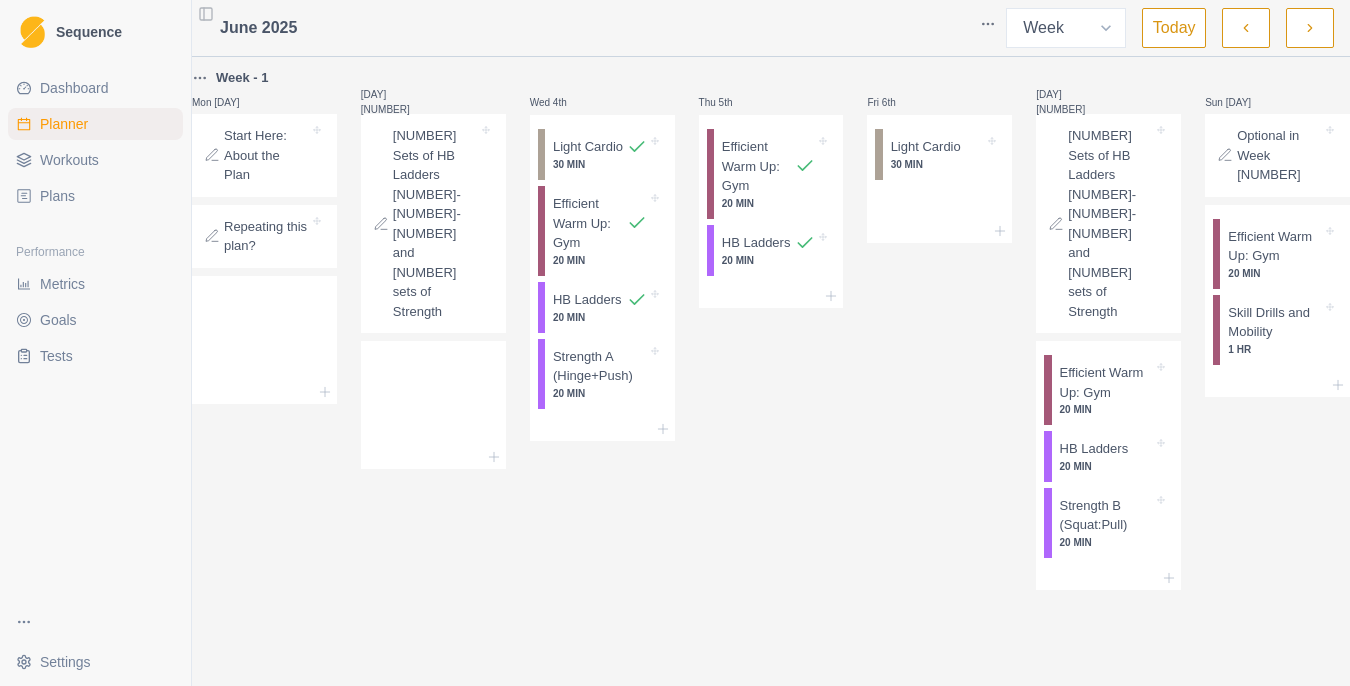 click on "Start Here: About the Plan" at bounding box center [266, 155] 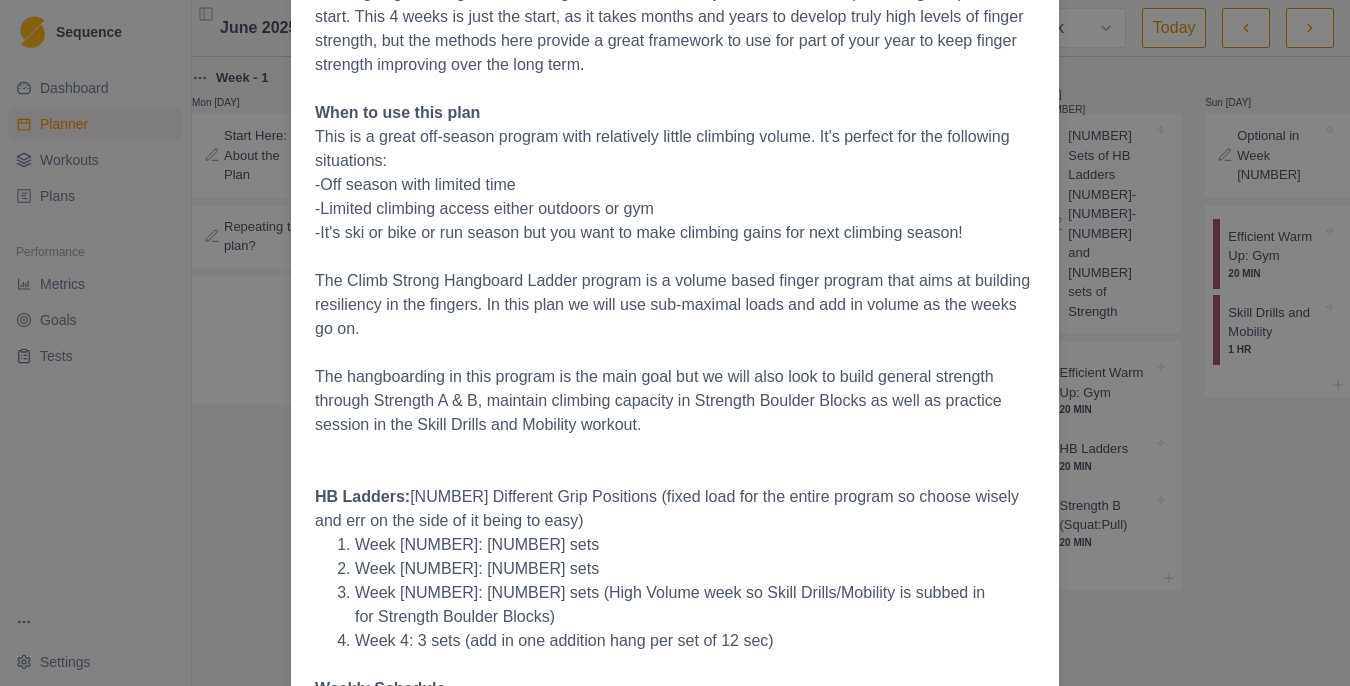 scroll, scrollTop: 191, scrollLeft: 0, axis: vertical 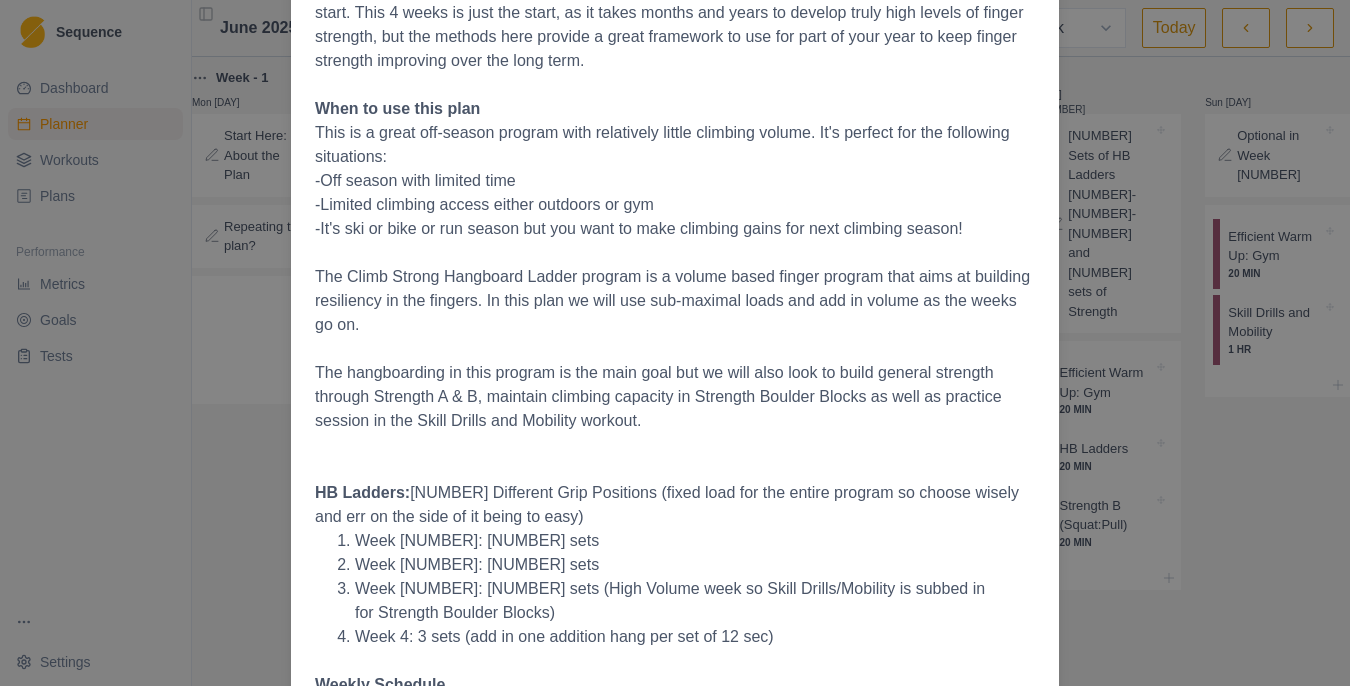 click on "Start Here: About the Plan [NUMBER]/[NUMBER]/[YEAR] Finger Strength Building finger strength takes a long time. There's no way around it and this plan is a great place to start. This [NUMBER] weeks is just the start, as it takes months and years to develop truly high levels of finger strength, but the methods here provide a great framework to use for part of your year to keep finger strength improving over the long term. When to use this plan This is a great off-season program with relatively little climbing volume. It's perfect for the following situations: -Off season with limited time -Limited climbing access either outdoors or gym -It's ski or bike or run season but you want to make climbing gains for next climbing season! The Climb Strong Hangboard Ladder program is a volume based finger program that aims at building resiliency in the fingers. In this plan we will use sub-maximal loads and add in volume as the weeks go on. HB Ladders: Week [NUMBER]: [NUMBER] sets Week [NUMBER]: [NUMBER] sets Week [NUMBER]: [NUMBER] sets (add in [NUMBER] addition hang per set of [NUMBER] sec)" at bounding box center [675, 343] 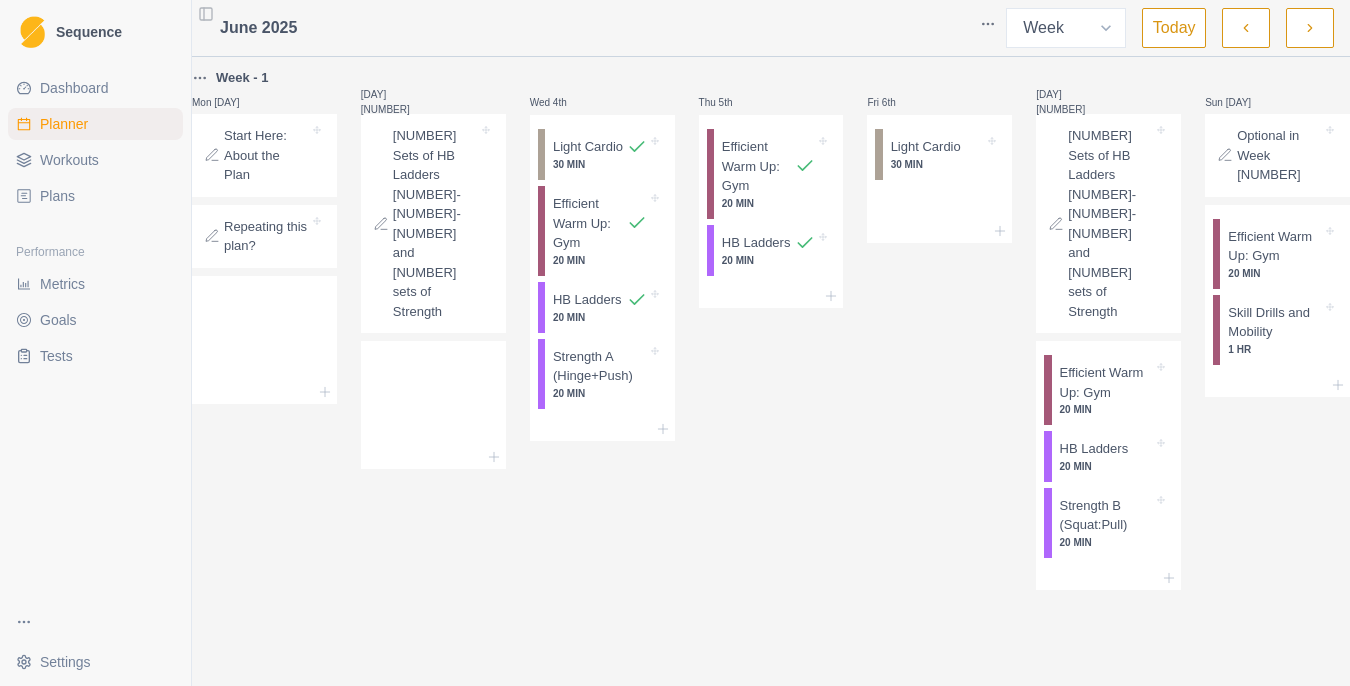 click on "Repeating this plan?" at bounding box center (266, 236) 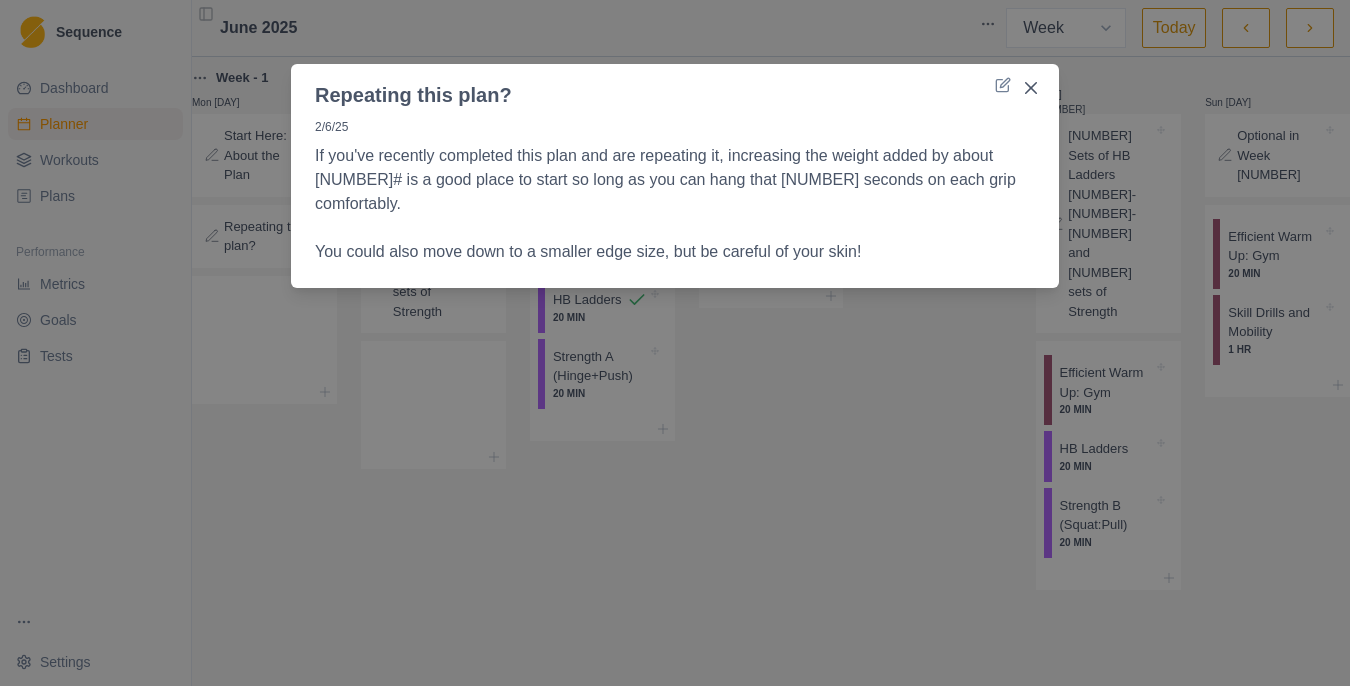 click on "Repeating this plan? [MONTH]/[DAY]/[YEAR] If you've recently completed this plan and are repeating it, increasing the weight added by about 10# is a good place to start so long as you can hang that 9 seconds on each grip comfortably.   You could also move down to a smaller edge size, but be careful of your skin!" at bounding box center [675, 343] 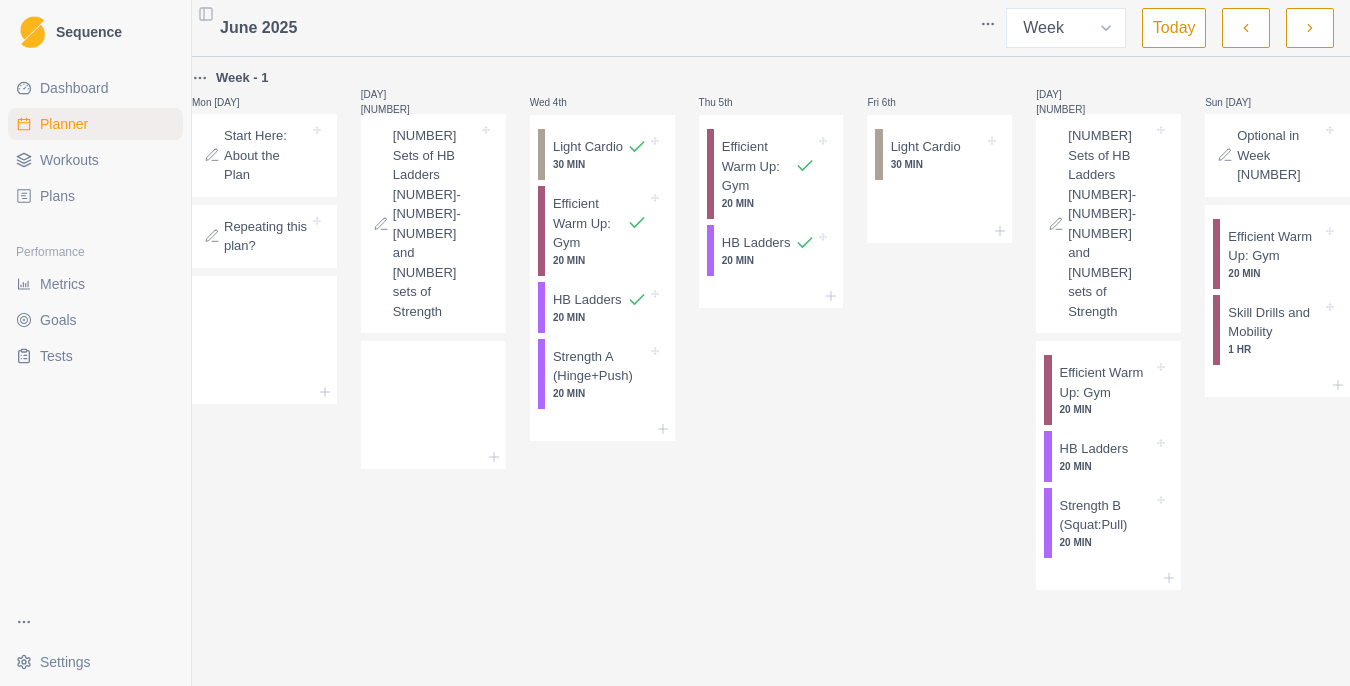 click on "[NUMBER] Sets of HB Ladders [NUMBER]-[NUMBER]-[NUMBER] and [NUMBER] sets of Strength" at bounding box center (435, 223) 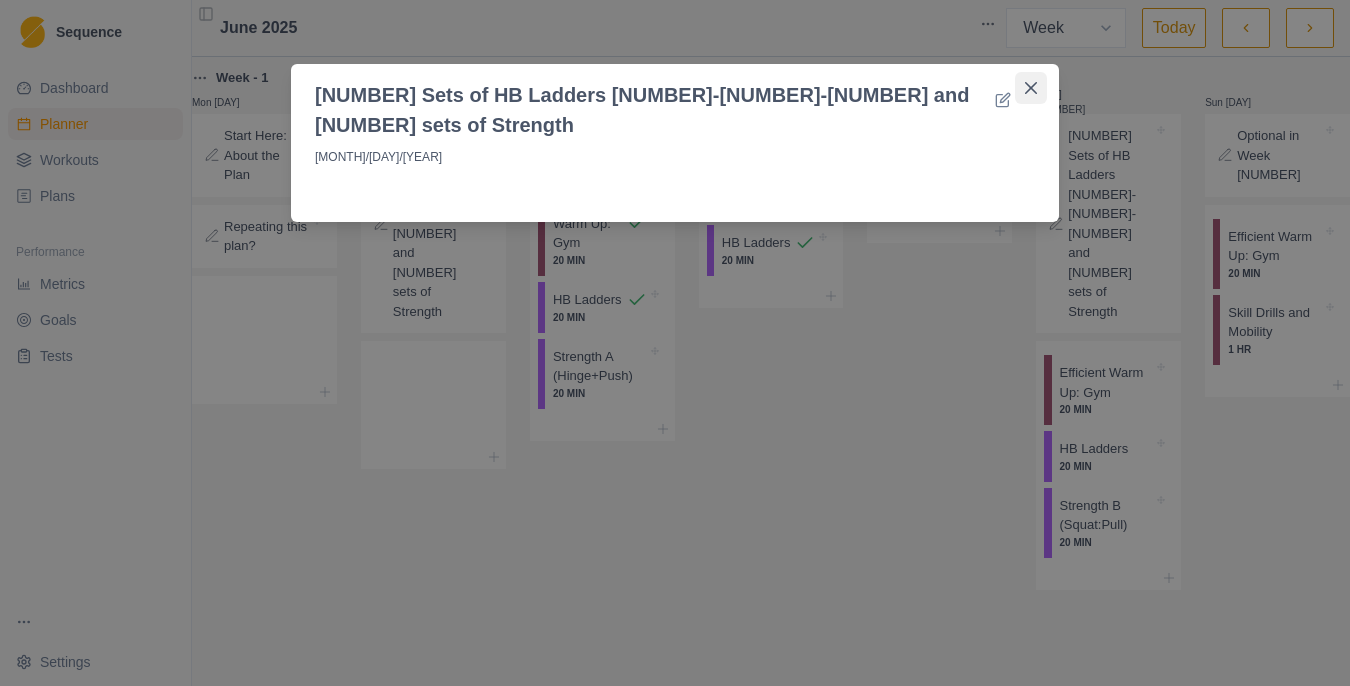 click at bounding box center (1031, 88) 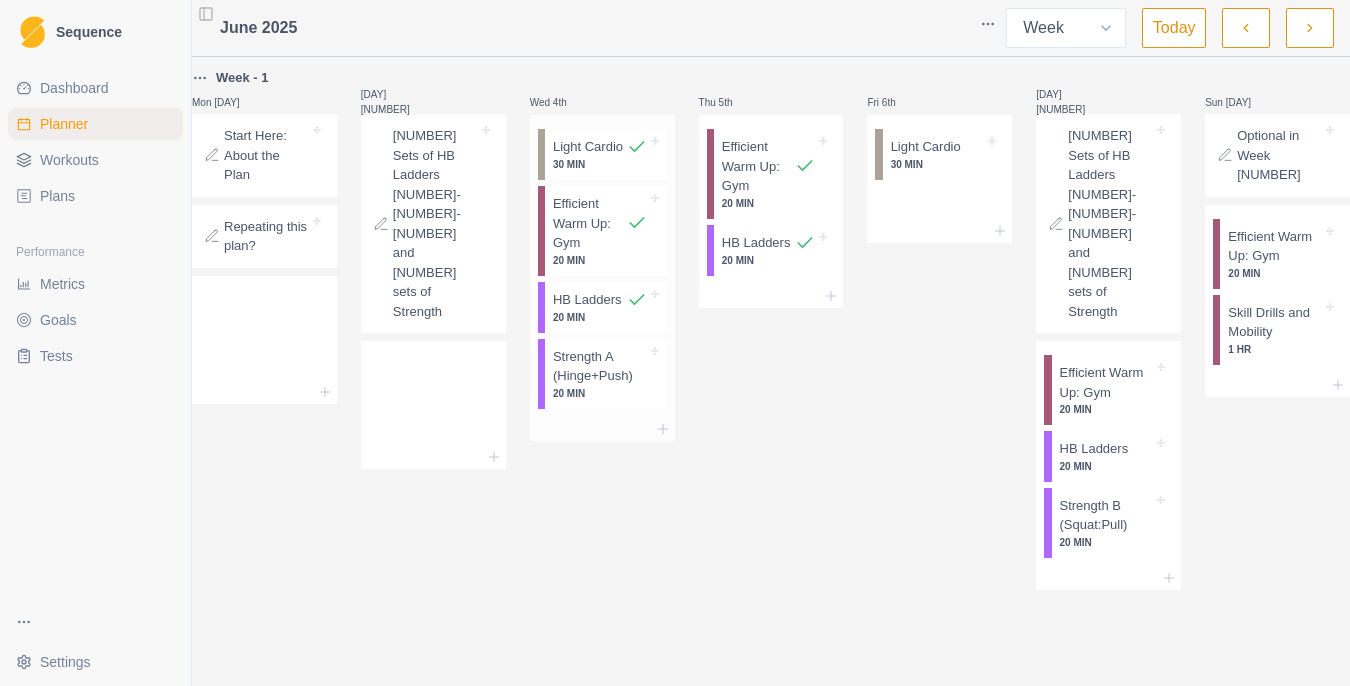 click on "Strength A (Hinge+Push)" at bounding box center [600, 366] 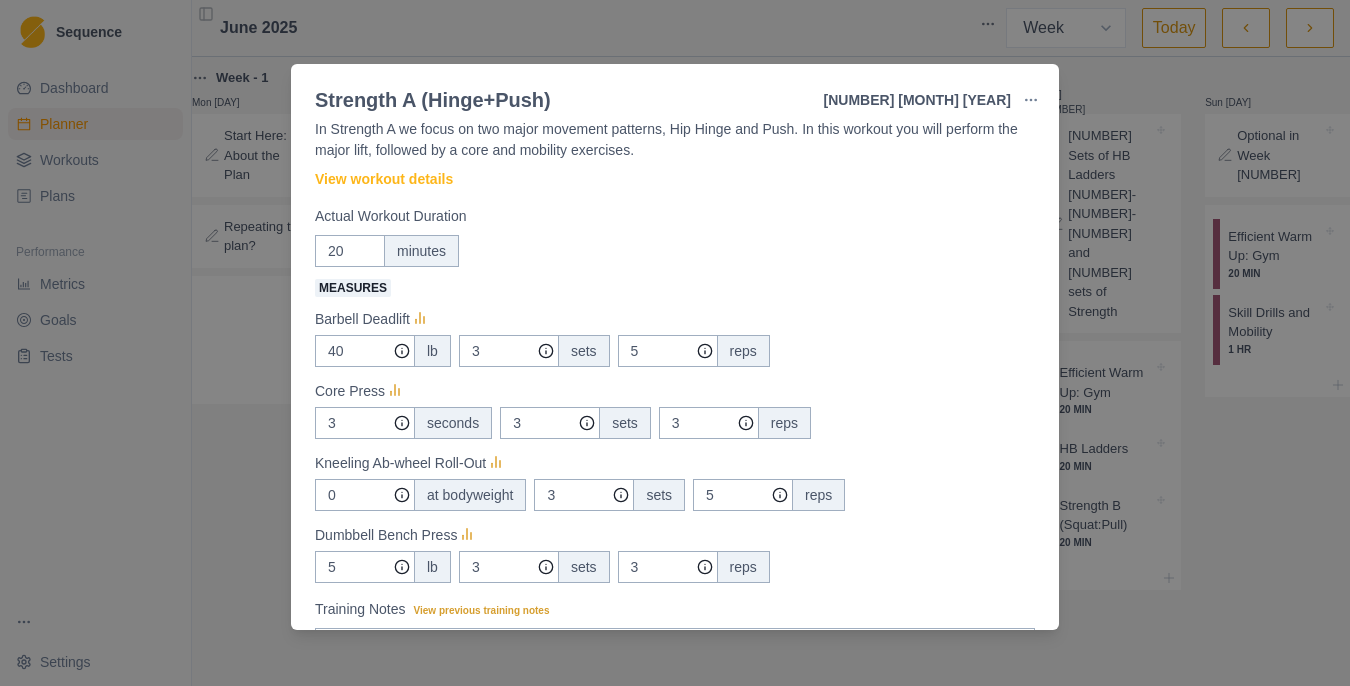 scroll, scrollTop: 81, scrollLeft: 0, axis: vertical 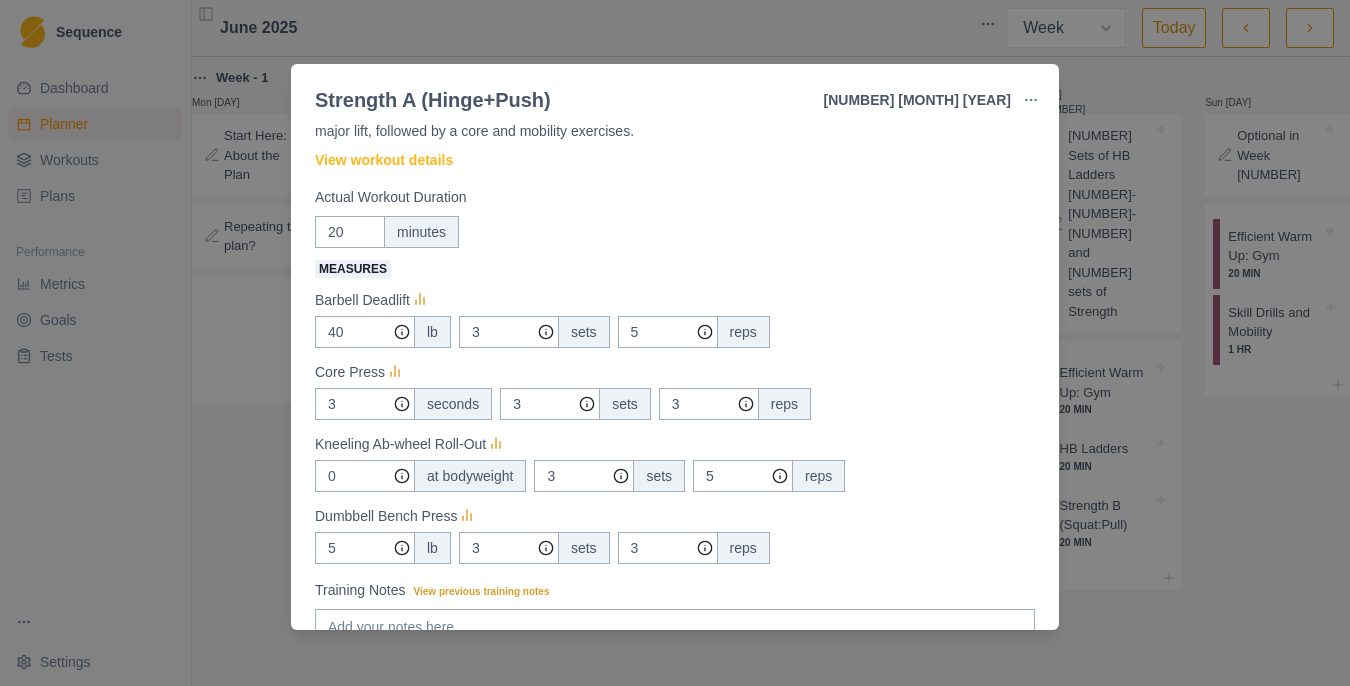 click on "Strength A (Hinge+Push) [MONTH] [YEAR] Link To Goal View Workout Metrics Edit Original Workout Reschedule Workout Remove From Schedule Strength / Power Duration:  20 MIN In Strength A we focus on two major movement patterns, Hip Hinge and Push. In this workout you will perform the major lift, followed by a core and mobility exercises.
View workout details Actual Workout Duration 20 minutes Measures Barbell Deadlift 40 lb 3 sets 5 reps Core Press 3 seconds 3 sets 3 reps Kneeling Ab-wheel  Roll-Out 0 at bodyweight 3 sets 5 reps Dumbbell Bench Press 5 lb 3 sets 3 reps Training Notes View previous training notes Mark as Incomplete Complete Workout" at bounding box center (675, 343) 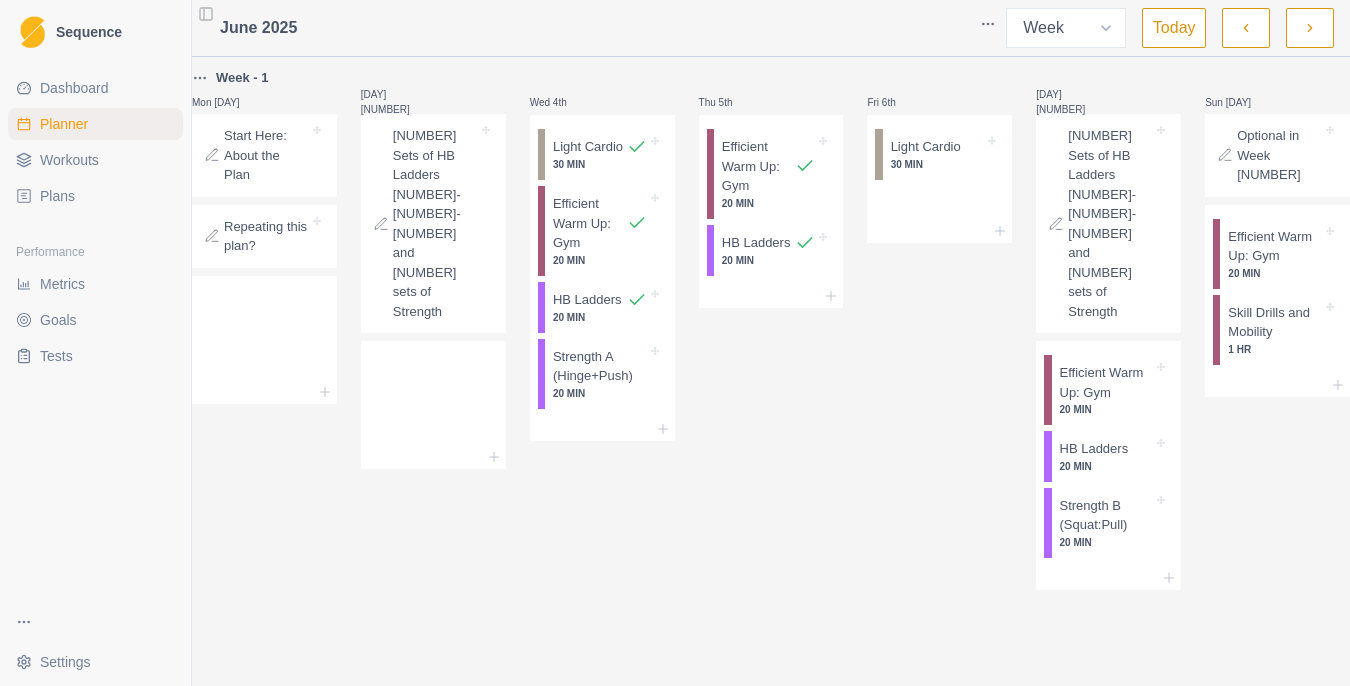click on "Strength B (Squat:Pull)" at bounding box center [1107, 515] 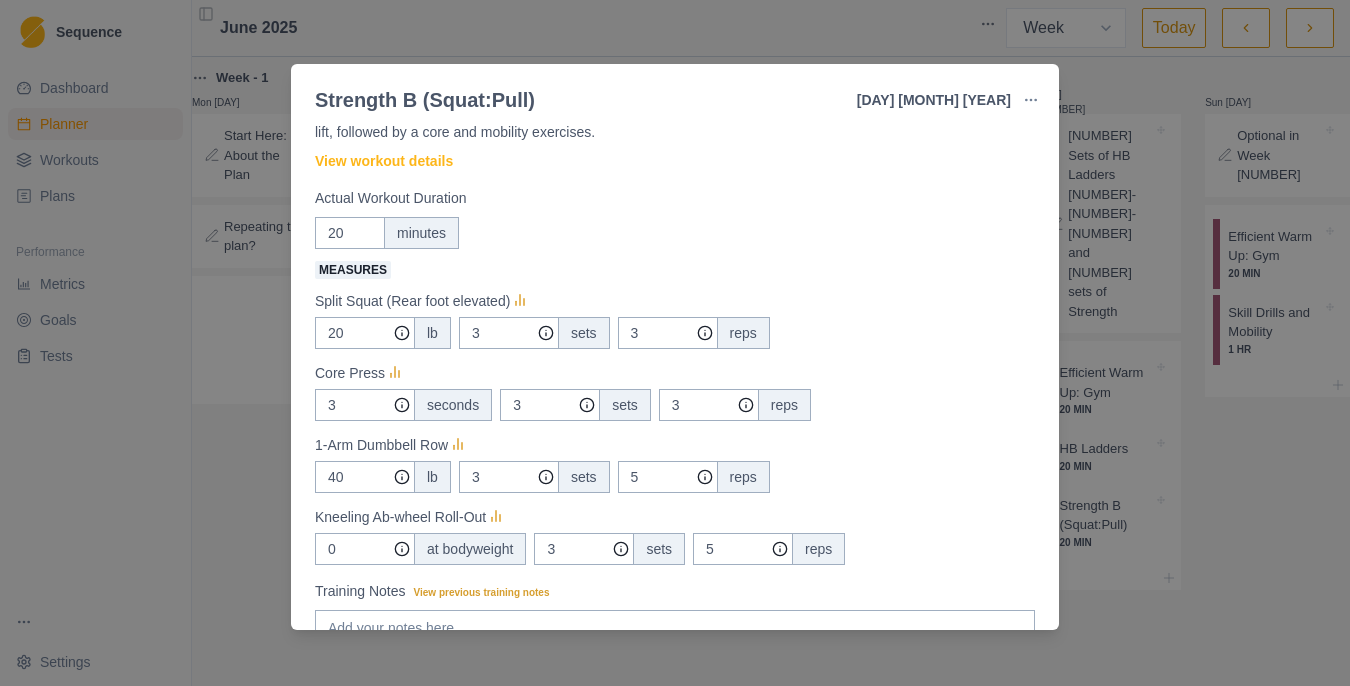 scroll, scrollTop: 78, scrollLeft: 0, axis: vertical 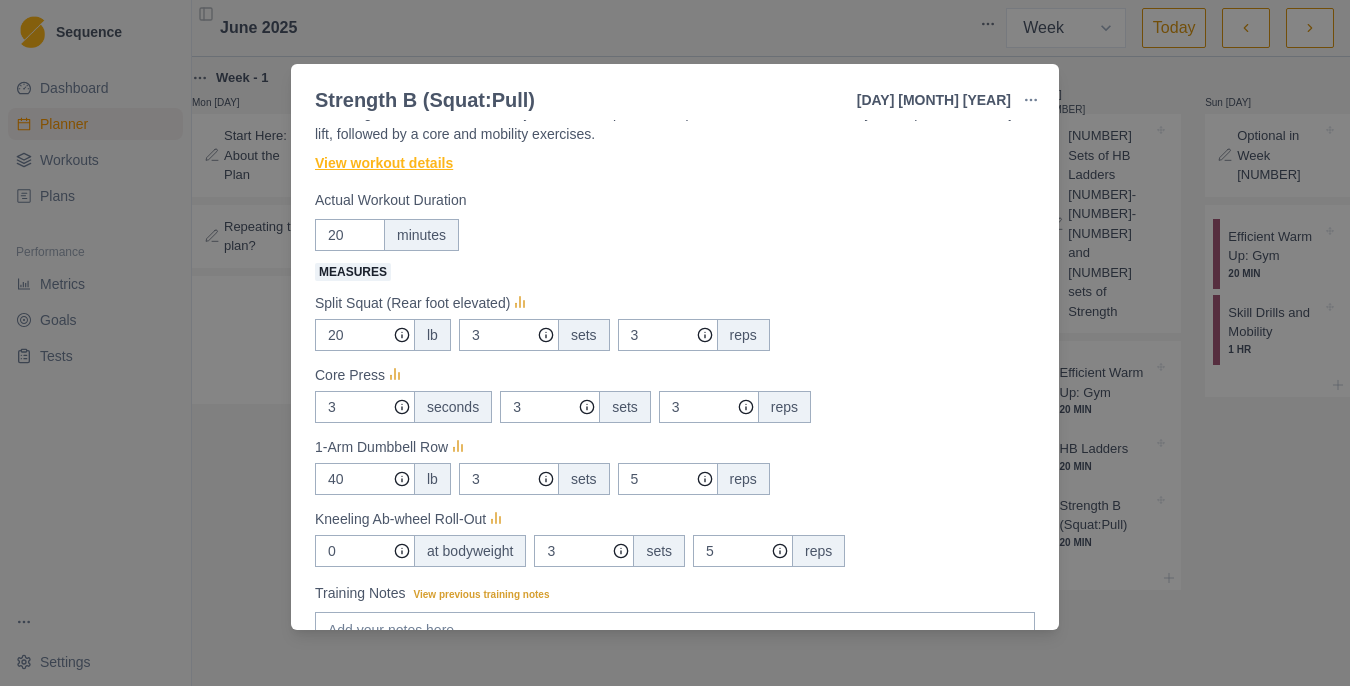 click on "View workout details" at bounding box center [384, 163] 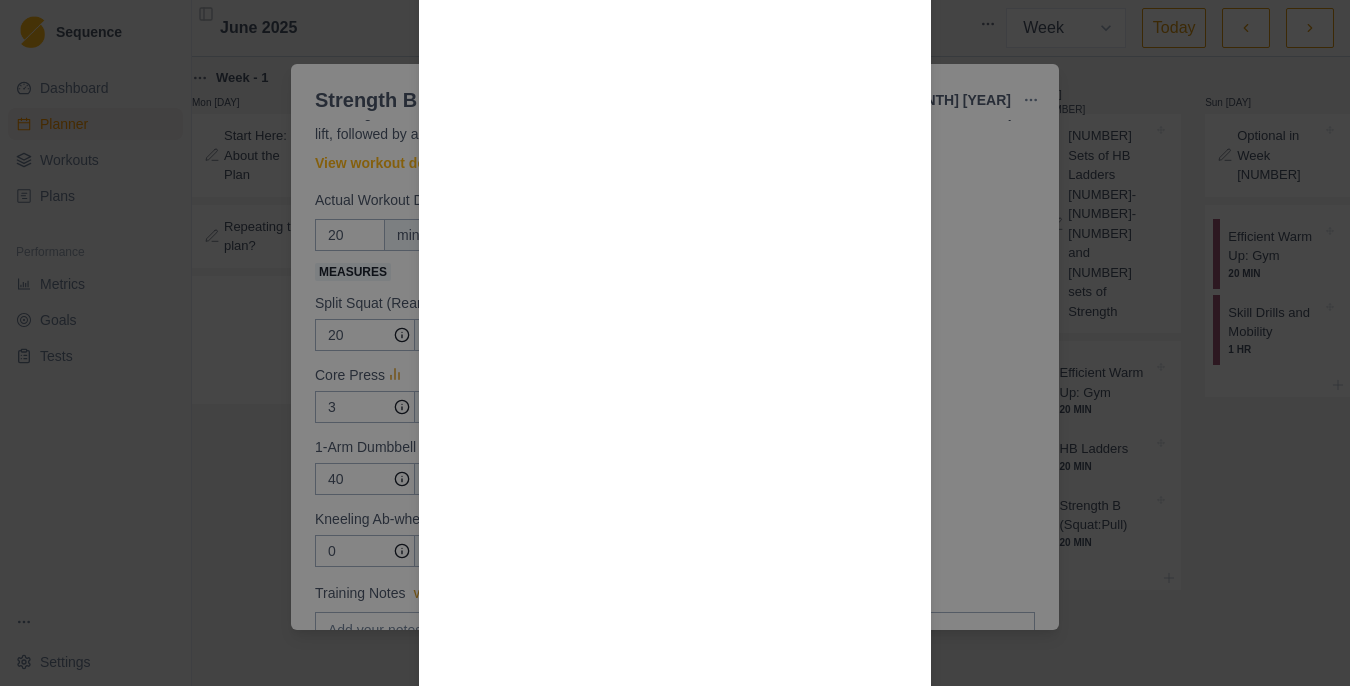 scroll, scrollTop: 301, scrollLeft: 0, axis: vertical 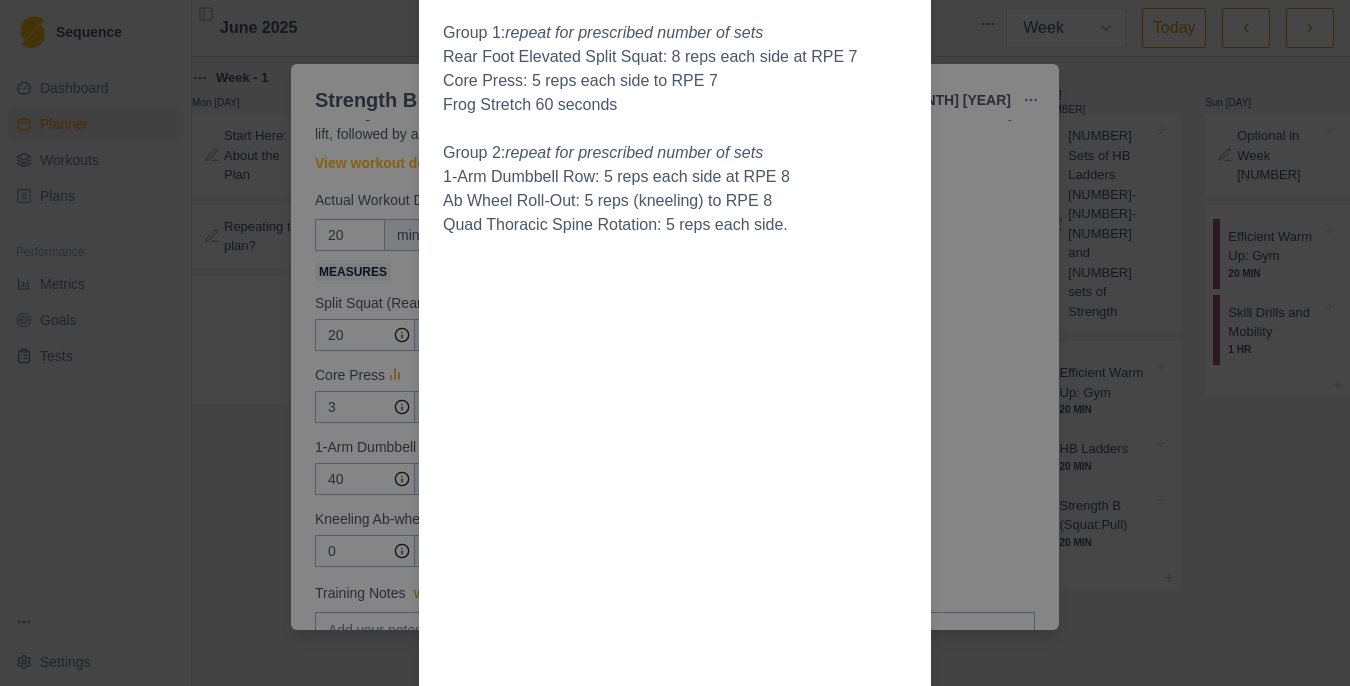 click on "Workout Details The Warmup: Rear Foot Elevated Split Squat: 5 reps each side at bodyweight 1-Arm Dumbbell Row: 5 reps each side at RPE 5 The Session Group 1:  repeat for prescribed number of sets Rear Foot Elevated Split Squat: 8 reps each side at RPE 7 Core Press: 5 reps each side to RPE 7 Frog Stretch 60 seconds Group 2:  repeat for prescribed number of sets 1-Arm Dumbbell Row: 5 reps each side at RPE 8 Ab Wheel Roll-Out: 5 reps (kneeling) to RPE 8 Quad Thoracic Spine Rotation: 5 reps each side." at bounding box center [675, 343] 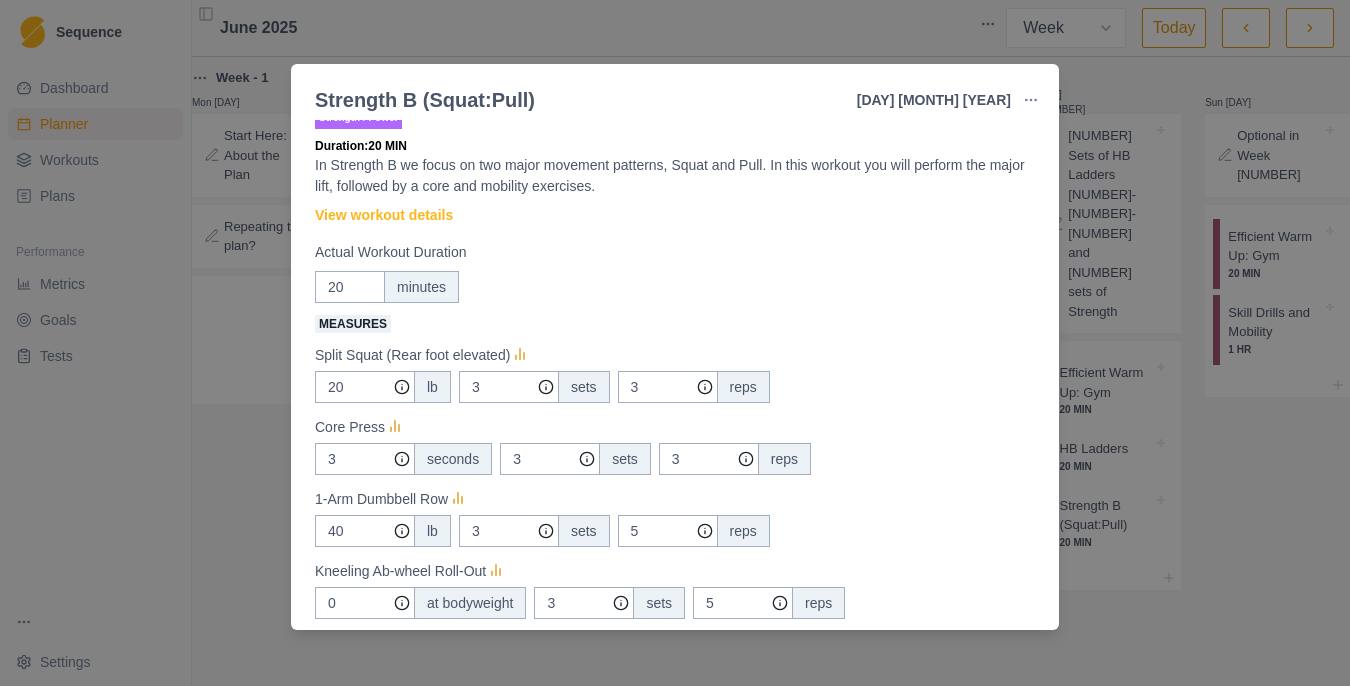 scroll, scrollTop: 0, scrollLeft: 0, axis: both 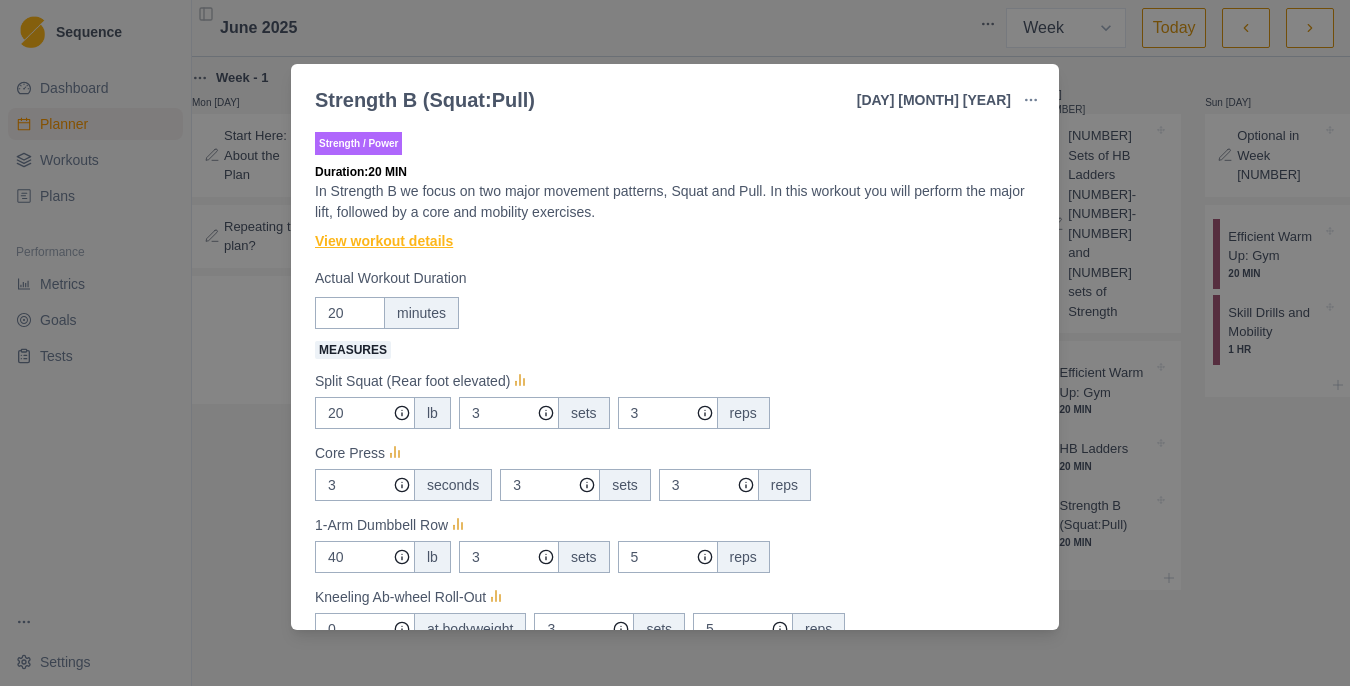 click on "View workout details" at bounding box center [384, 241] 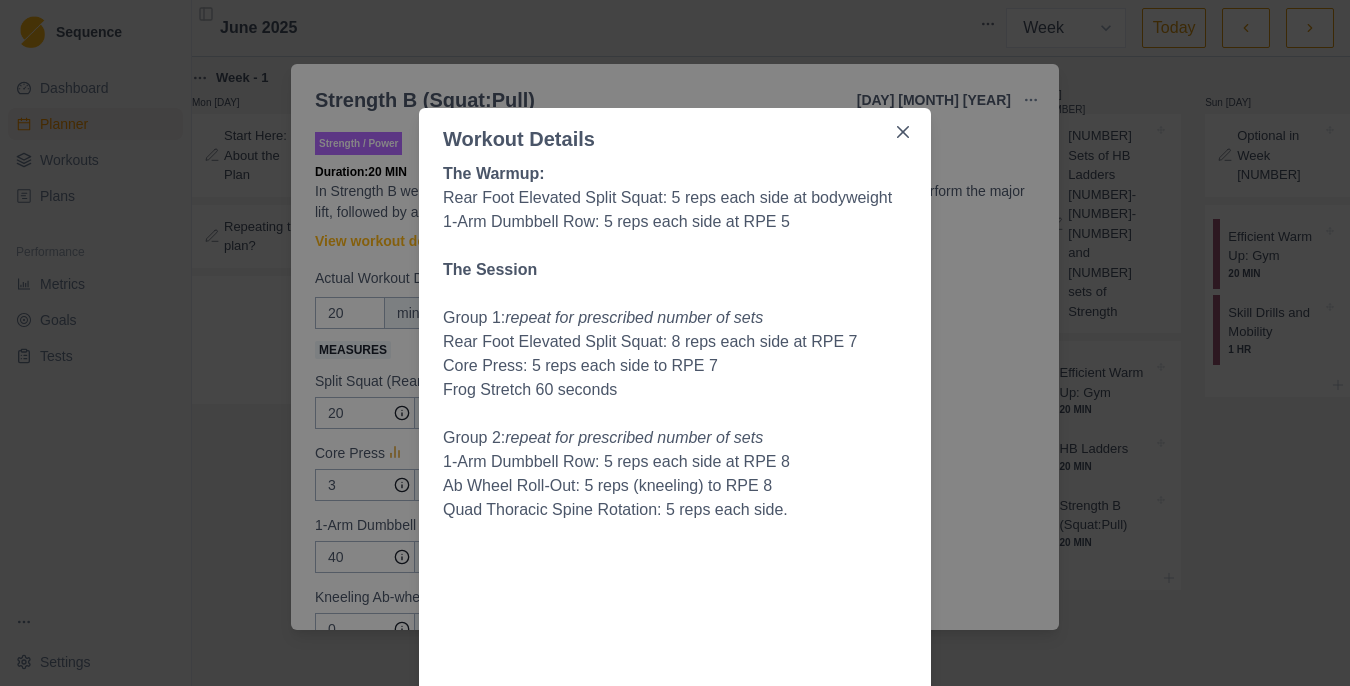 scroll, scrollTop: 0, scrollLeft: 0, axis: both 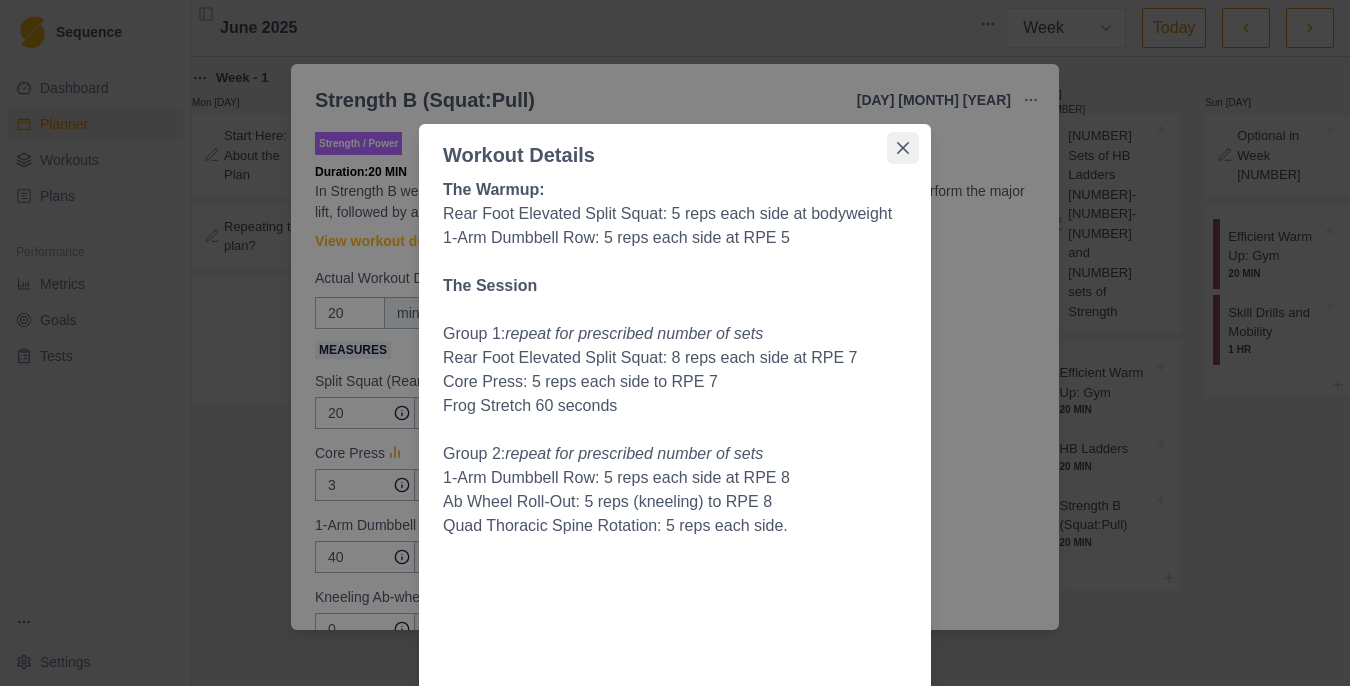 click 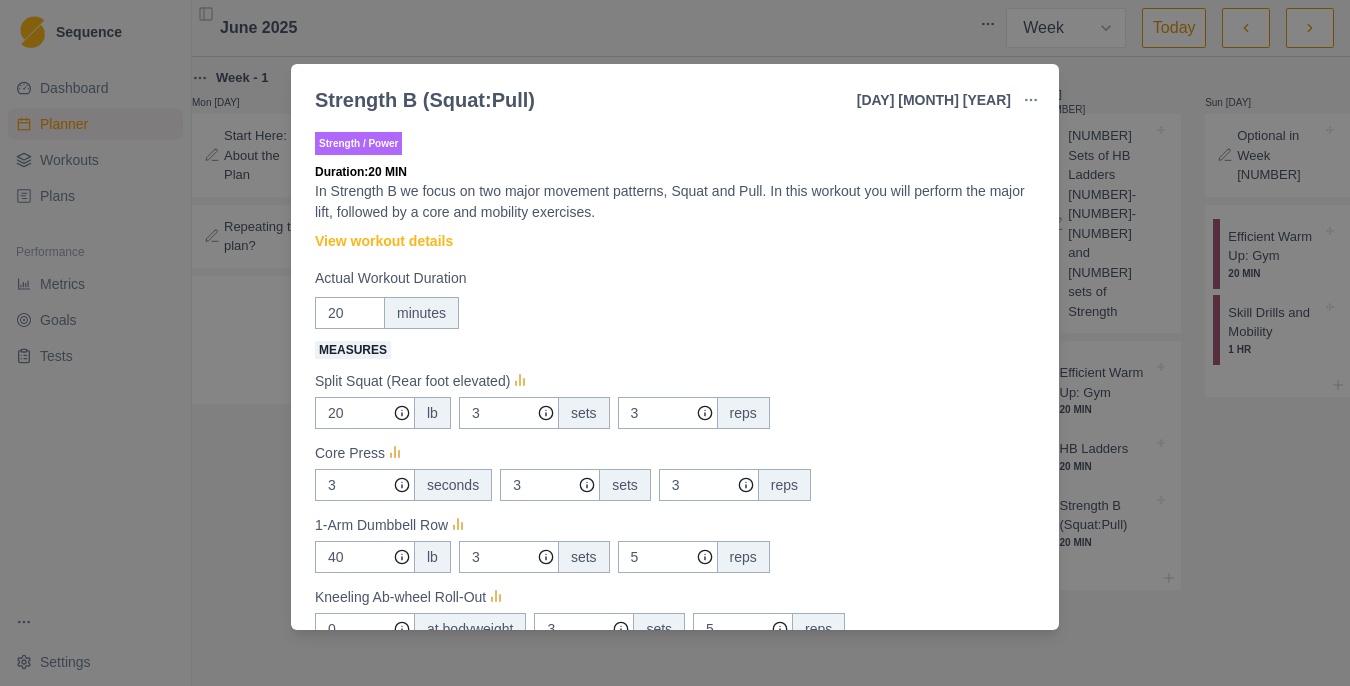 click on "Strength B (Squat:Pull) [DAY] [MONTH] [YEAR] Link To Goal View Workout Metrics Edit Original Workout Reschedule Workout Remove From Schedule Strength / Power Duration:  20 MIN In Strength B we focus on two major movement patterns, Squat and Pull. In this workout you will perform the major lift, followed by a core and mobility exercises. View workout details Actual Workout Duration 20 minutes Measures Split Squat (Rear foot elevated) 20 lb 3 sets 3 reps Core Press 3 seconds 3 sets 3 reps 1-Arm Dumbbell Row 40 lb 3 sets 5 reps Kneeling Ab-wheel  Roll-Out 0 at bodyweight 3 sets 5 reps Training Notes View previous training notes Mark as Incomplete Complete Workout" at bounding box center [675, 343] 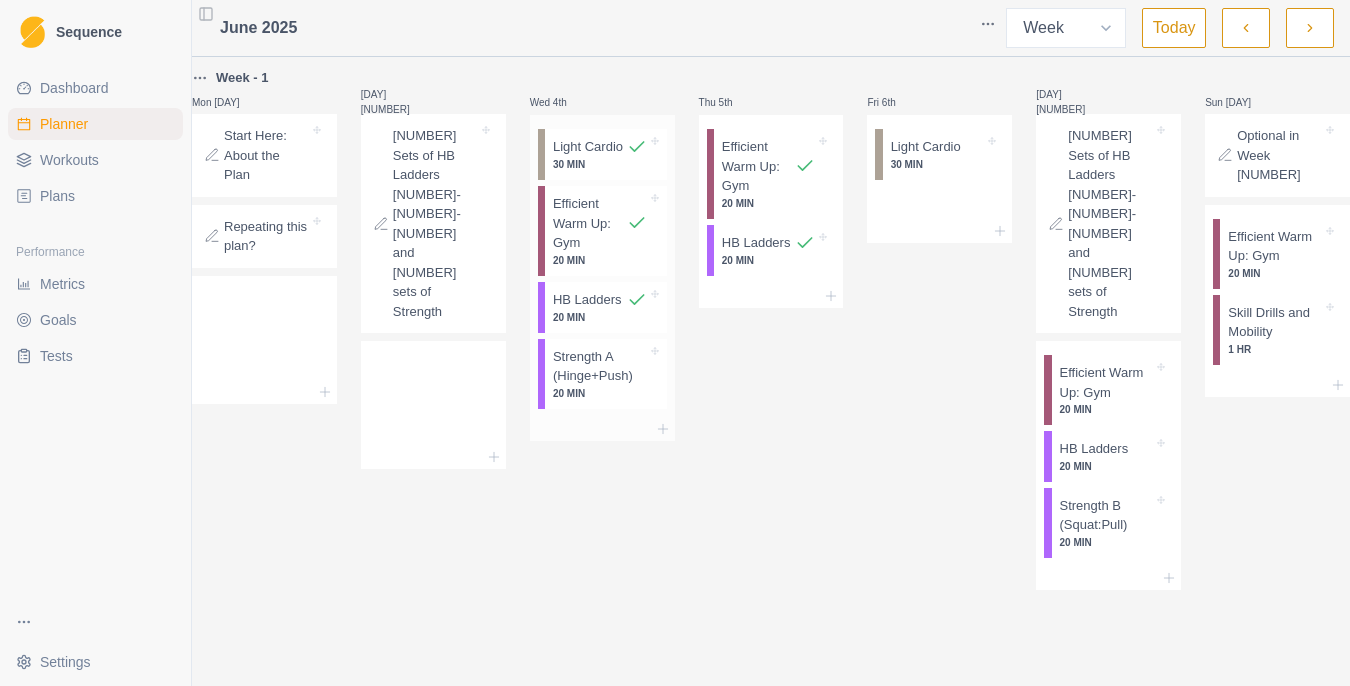 click on "Strength A (Hinge+Push)" at bounding box center [600, 366] 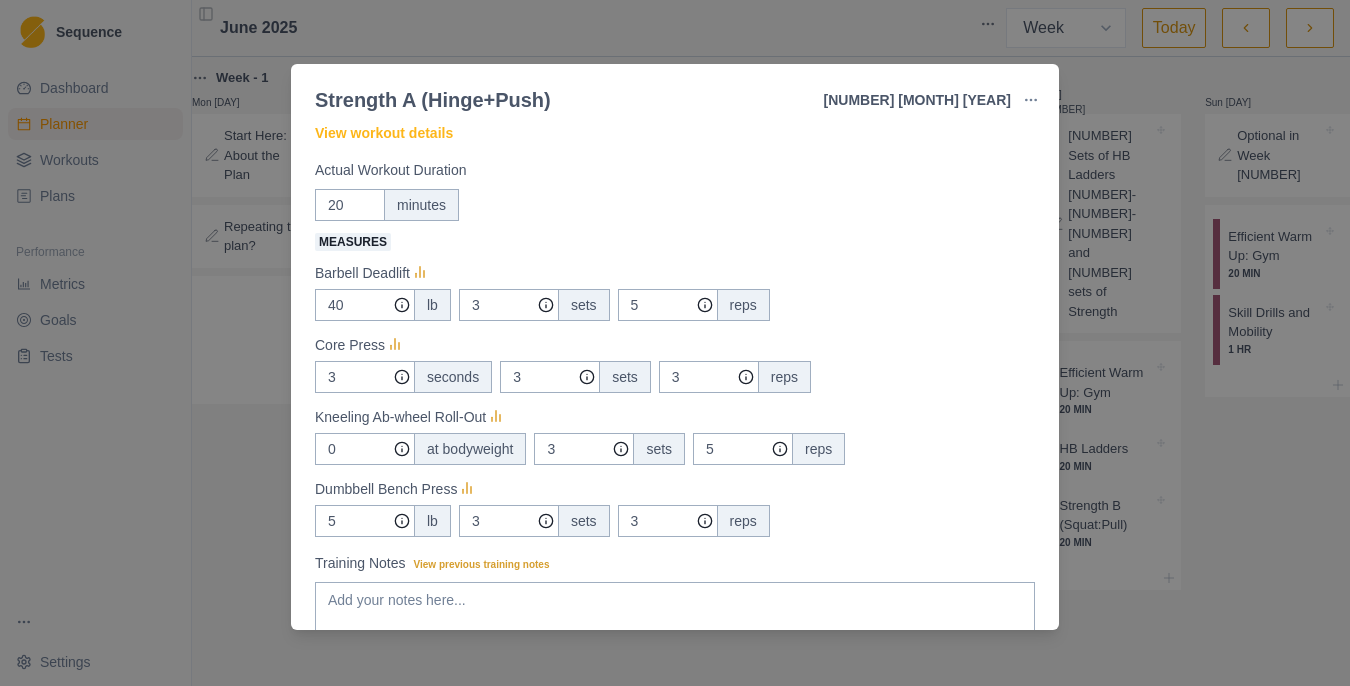 scroll, scrollTop: 106, scrollLeft: 0, axis: vertical 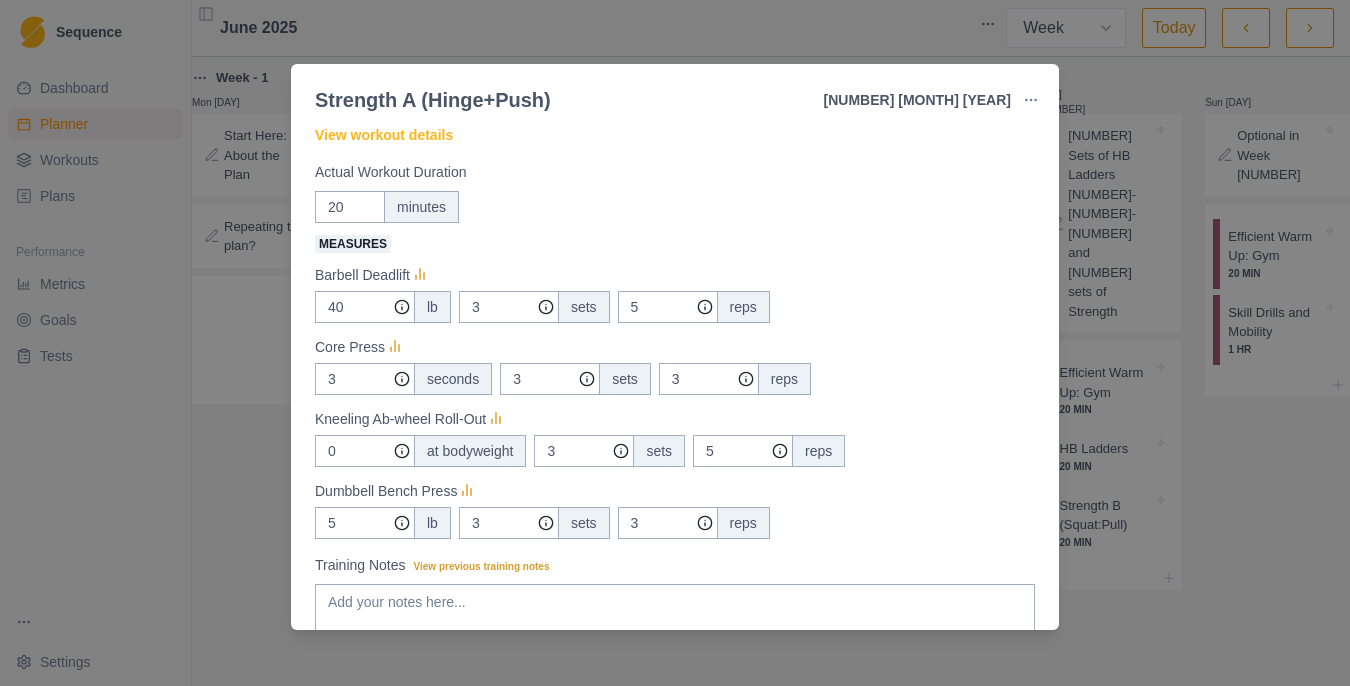 click on "Strength A (Hinge+Push) [MONTH] [YEAR] Link To Goal View Workout Metrics Edit Original Workout Reschedule Workout Remove From Schedule Strength / Power Duration:  20 MIN In Strength A we focus on two major movement patterns, Hip Hinge and Push. In this workout you will perform the major lift, followed by a core and mobility exercises.
View workout details Actual Workout Duration 20 minutes Measures Barbell Deadlift 40 lb 3 sets 5 reps Core Press 3 seconds 3 sets 3 reps Kneeling Ab-wheel  Roll-Out 0 at bodyweight 3 sets 5 reps Dumbbell Bench Press 5 lb 3 sets 3 reps Training Notes View previous training notes Mark as Incomplete Complete Workout" at bounding box center [675, 343] 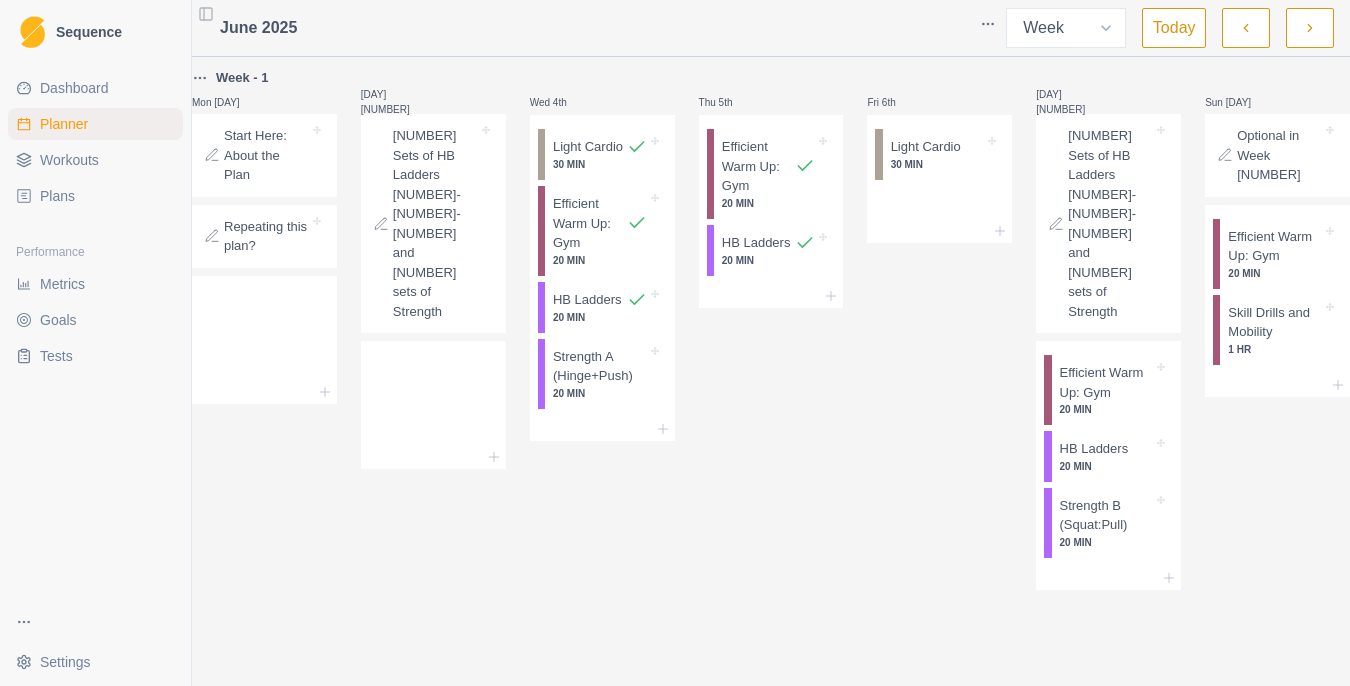 click 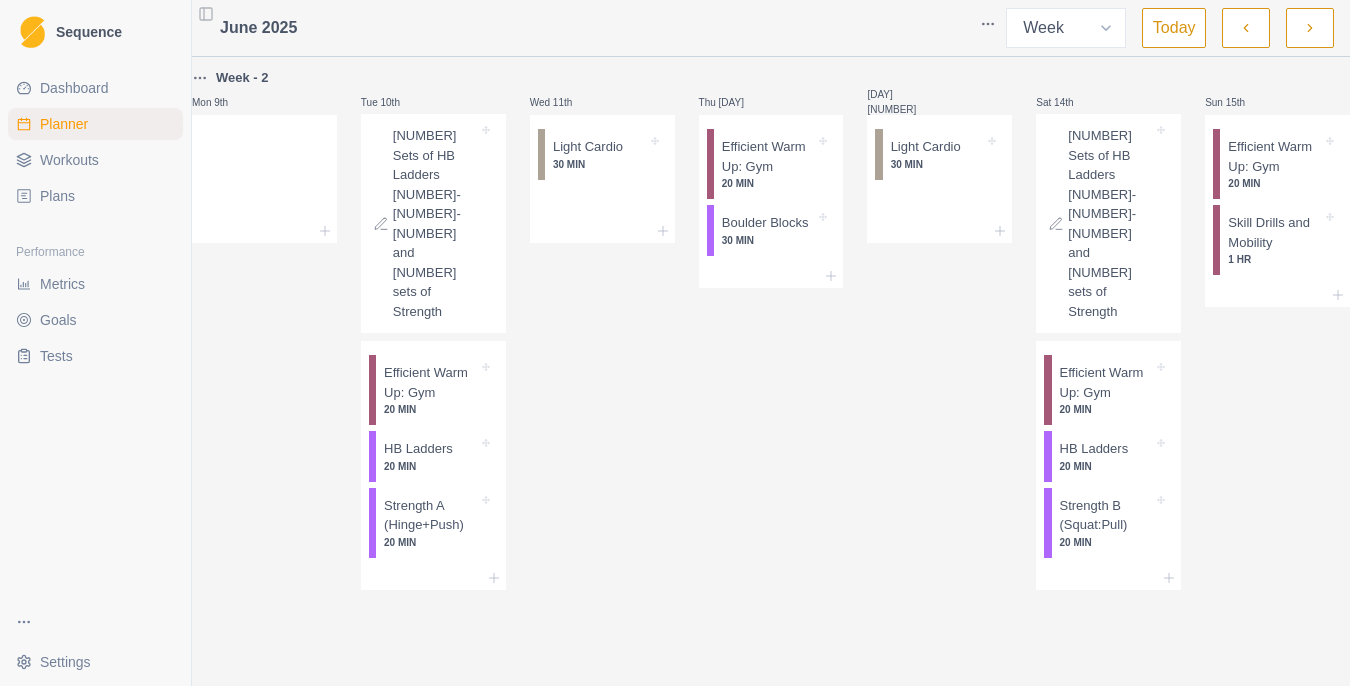 click 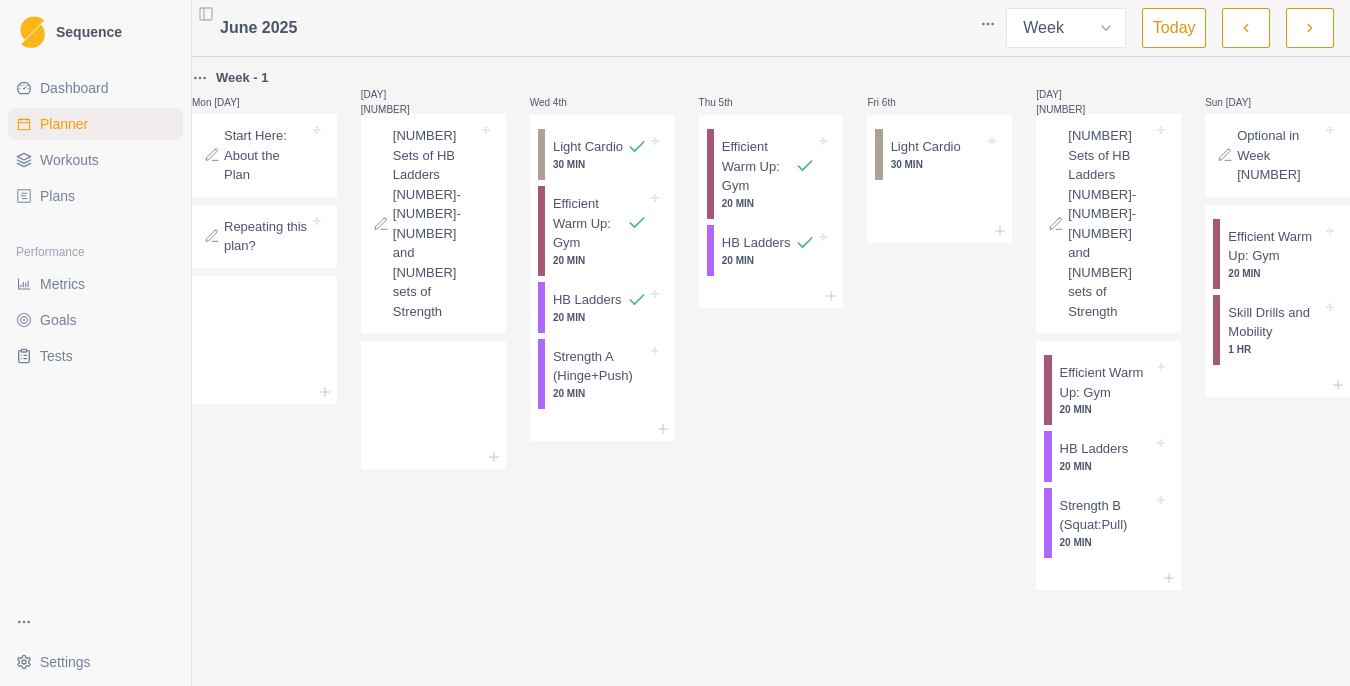 click at bounding box center [1310, 28] 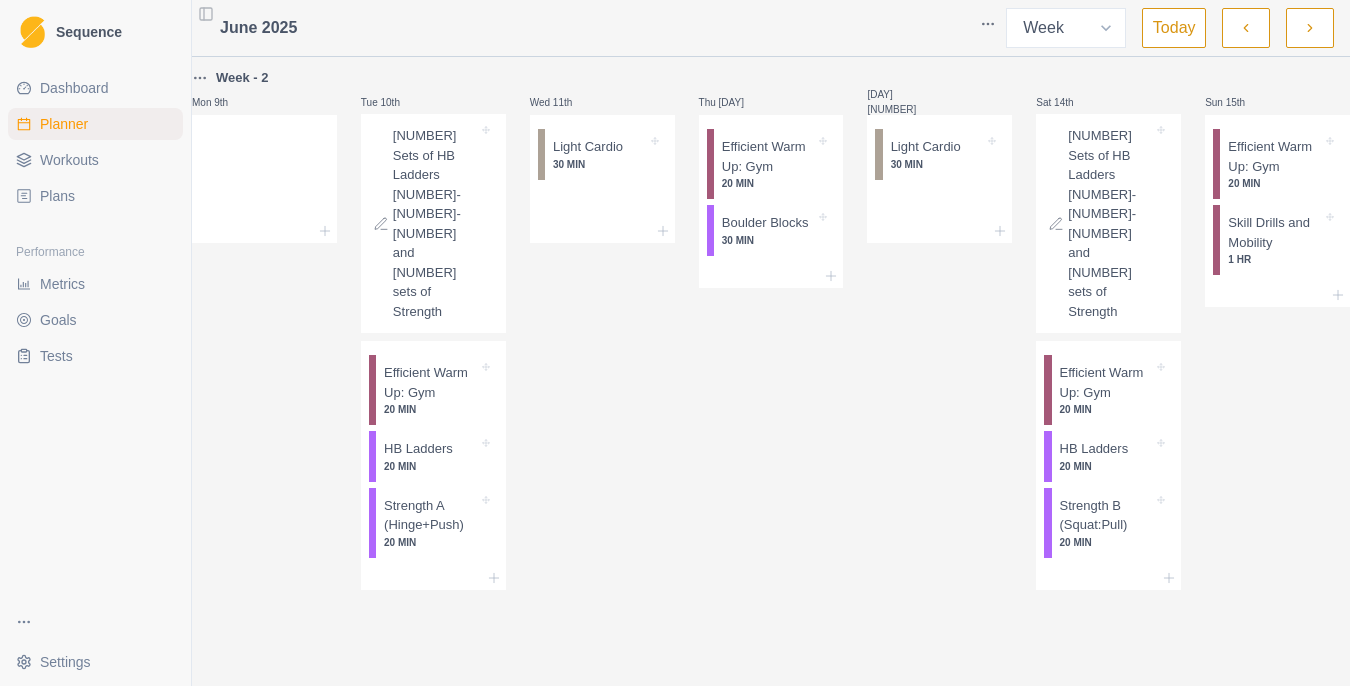 click at bounding box center [1310, 28] 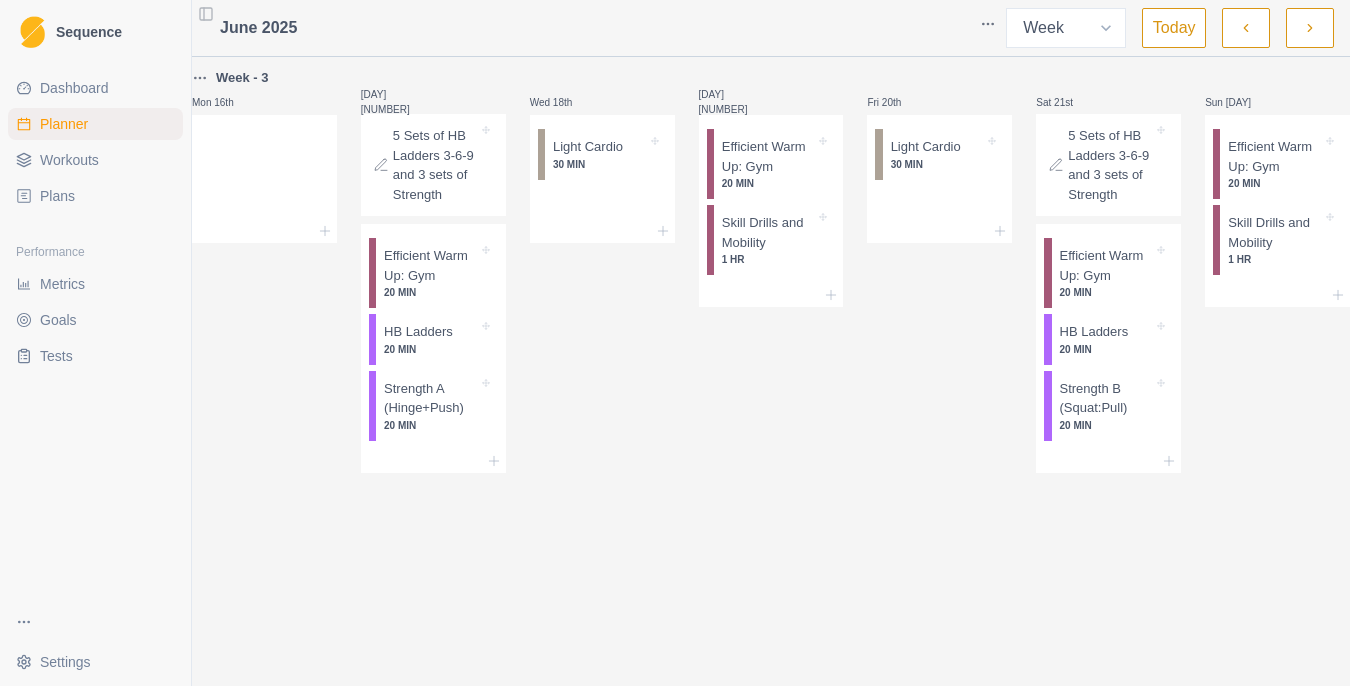 click at bounding box center [1246, 28] 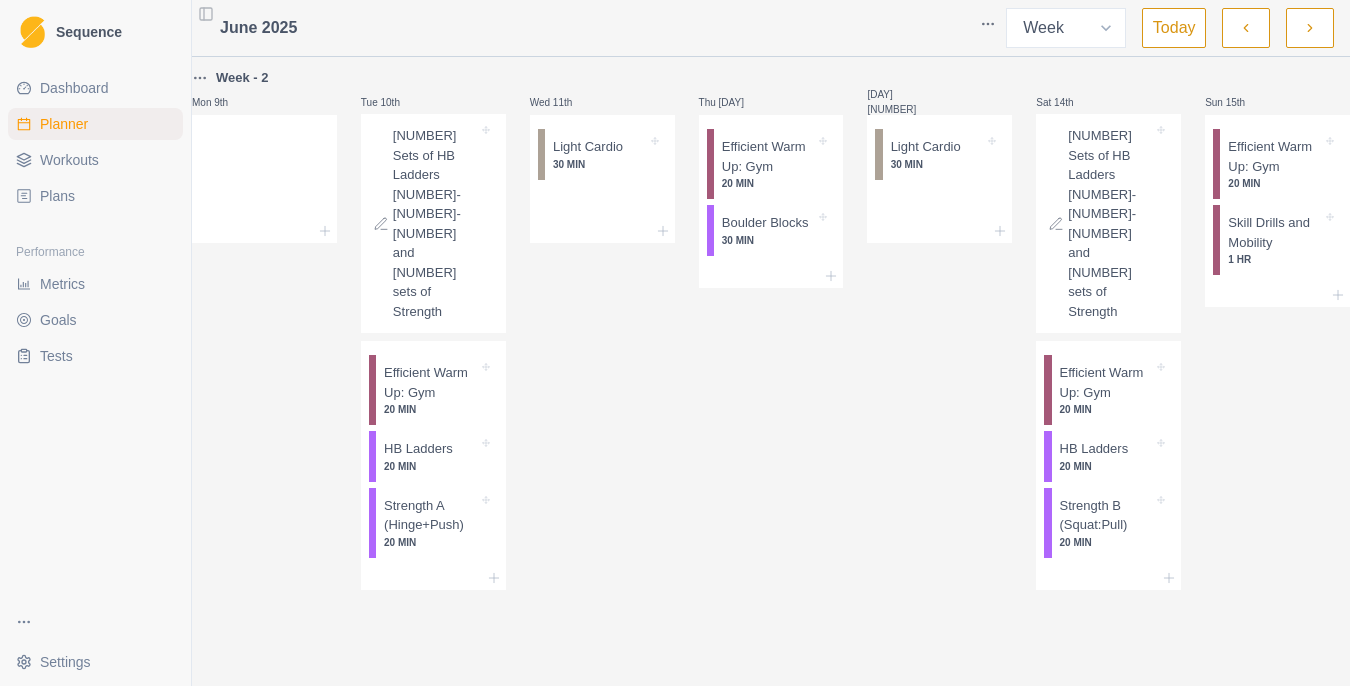 click at bounding box center (1246, 28) 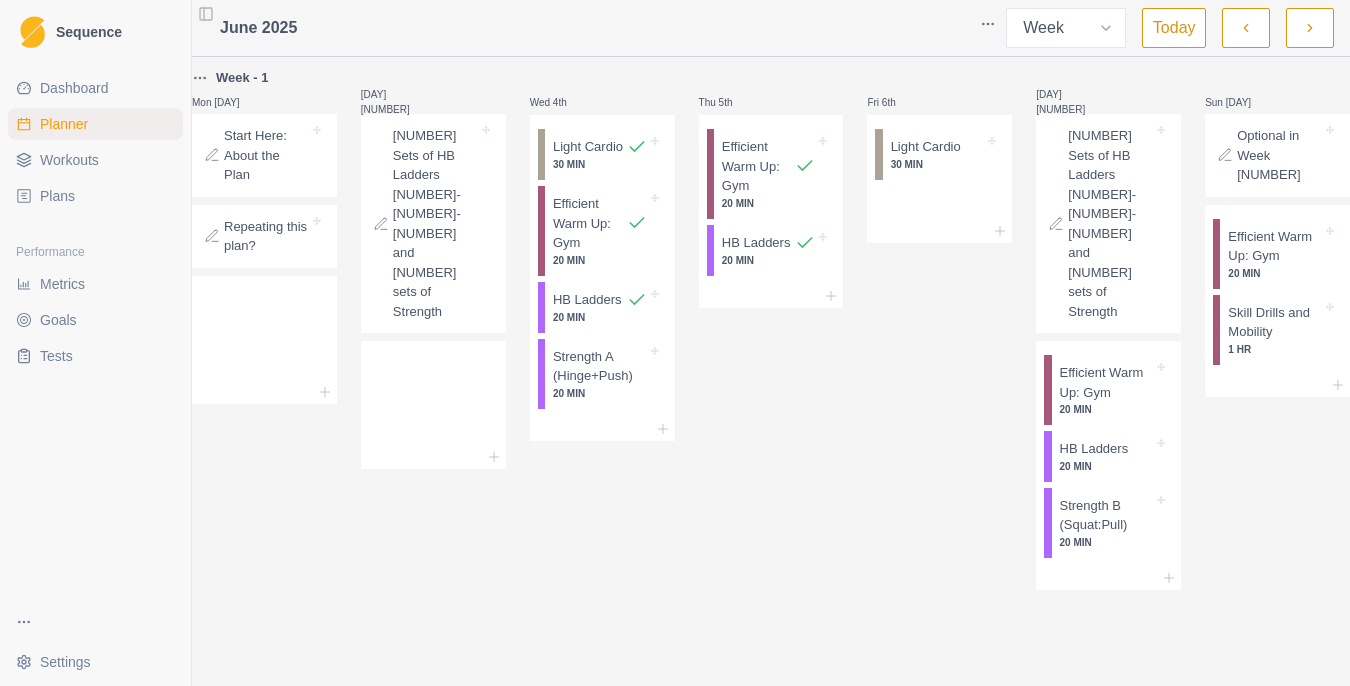 click 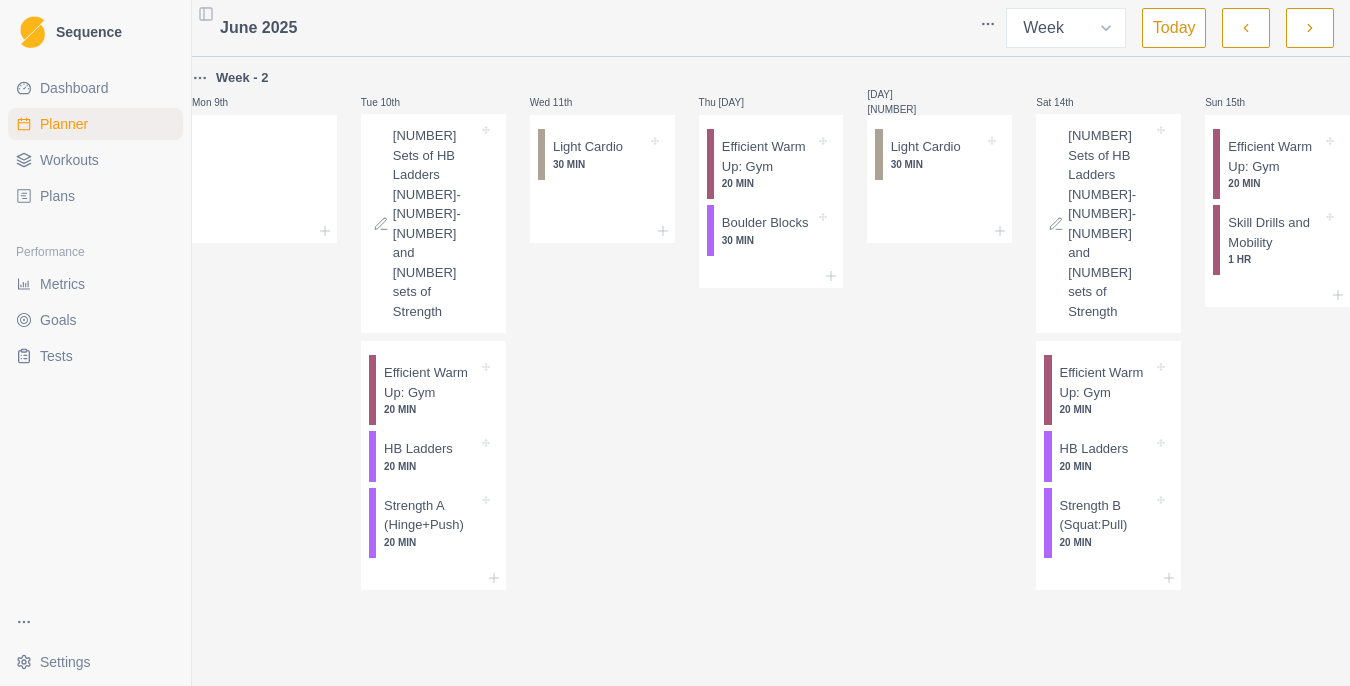 click 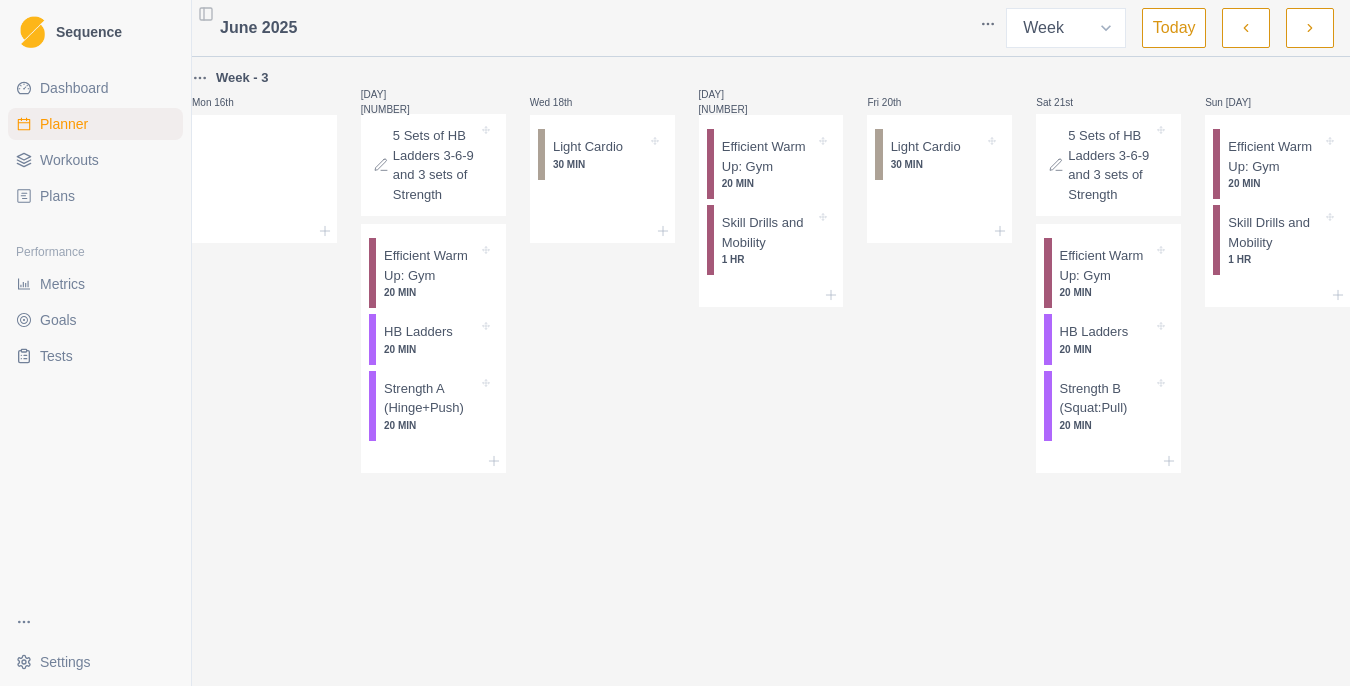 click 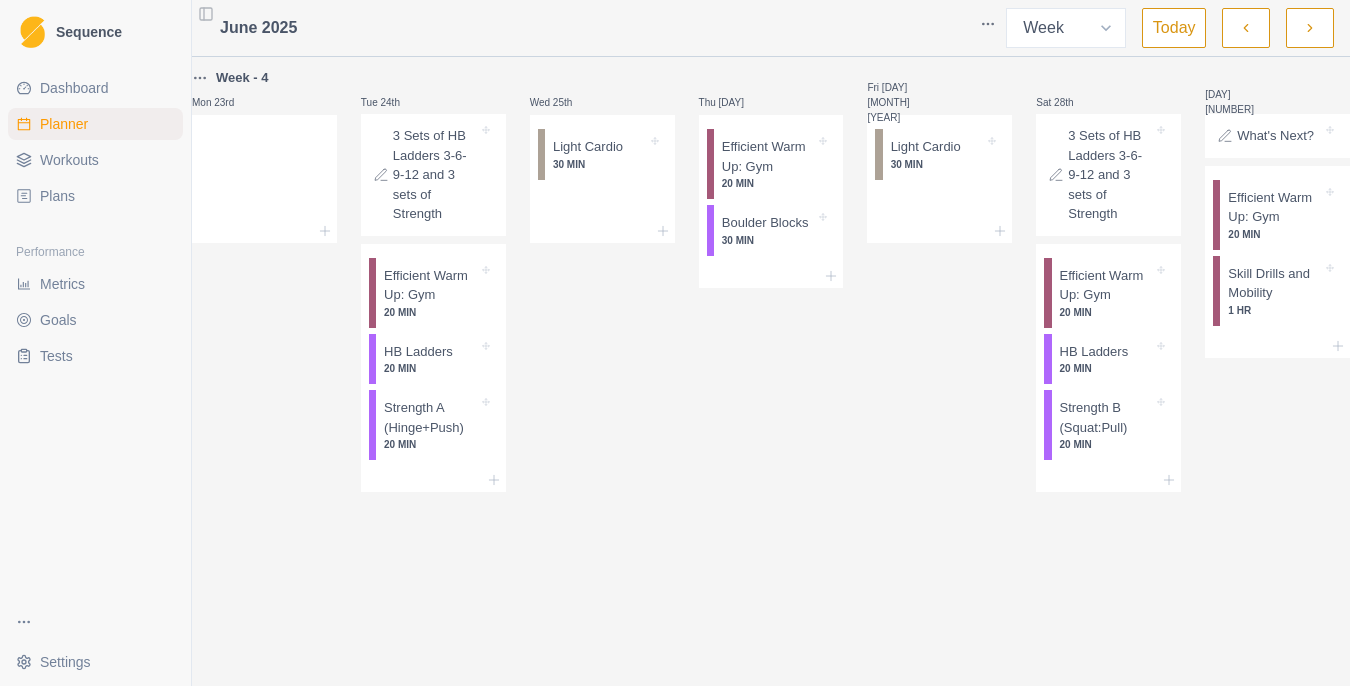 click on "3 Sets of HB Ladders 3-6-9-12 and 3 sets of Strength" at bounding box center (435, 175) 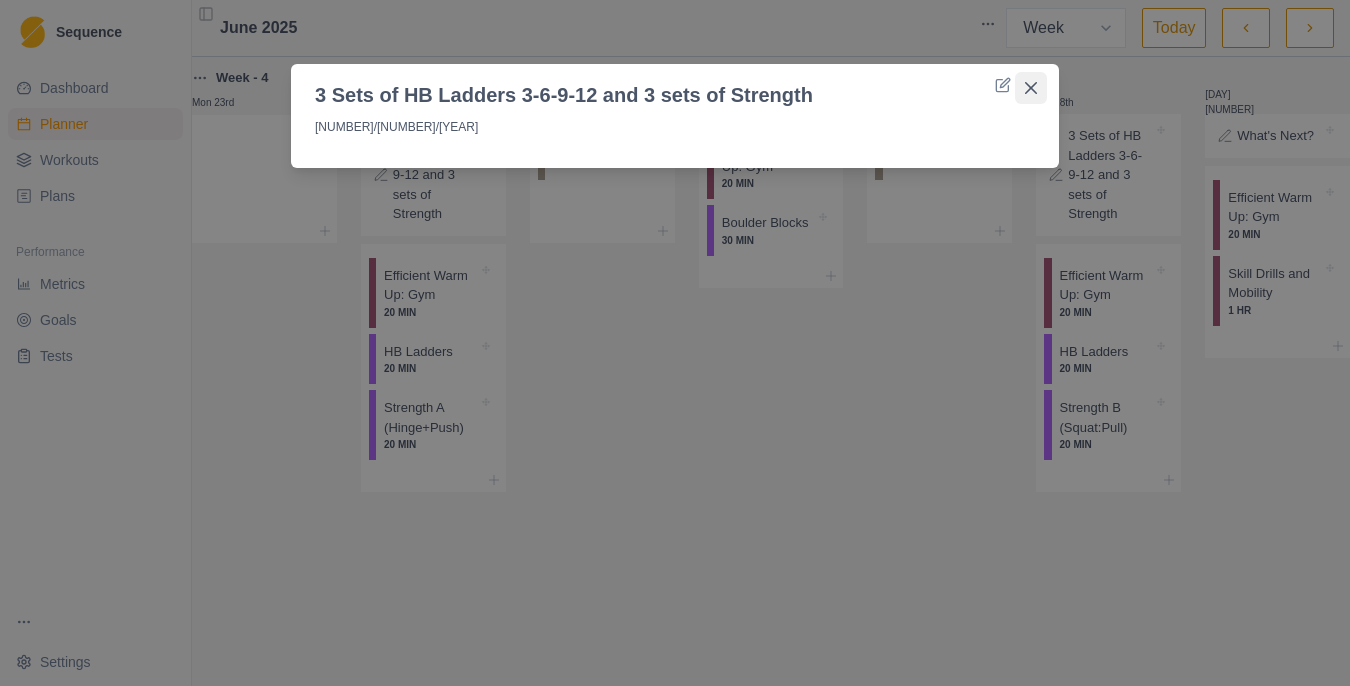 click 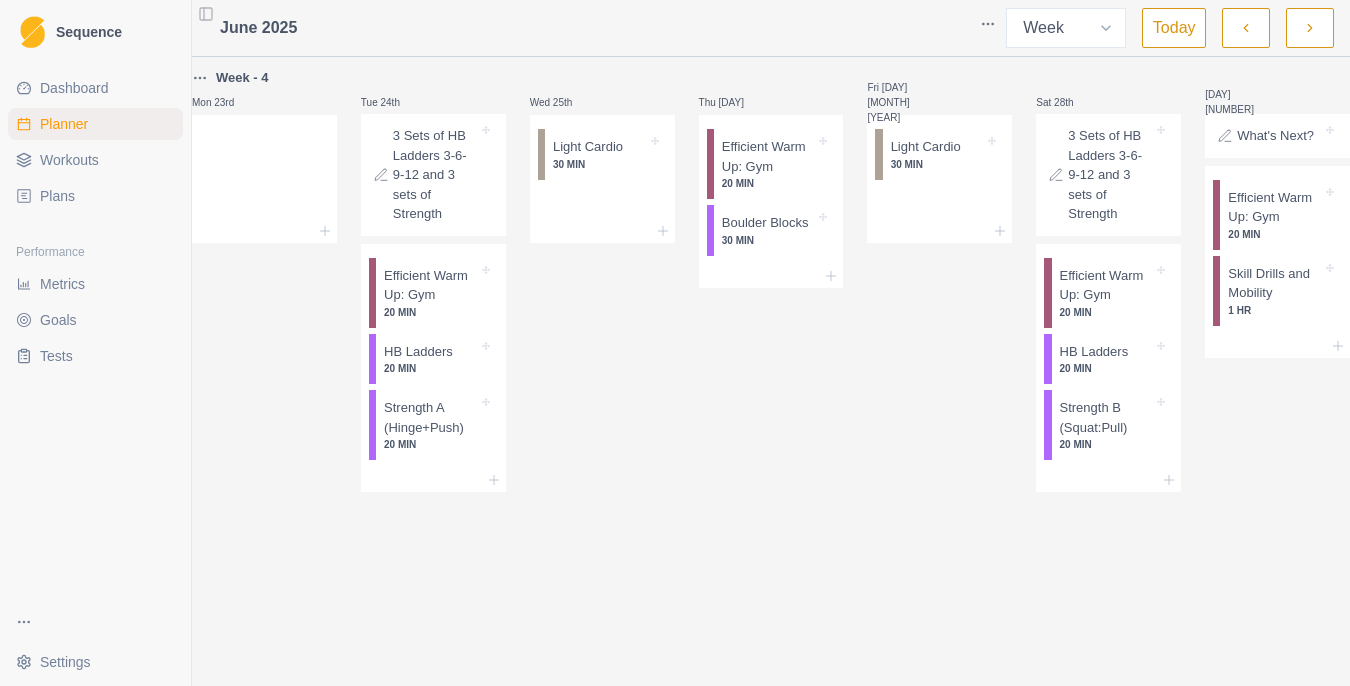 type 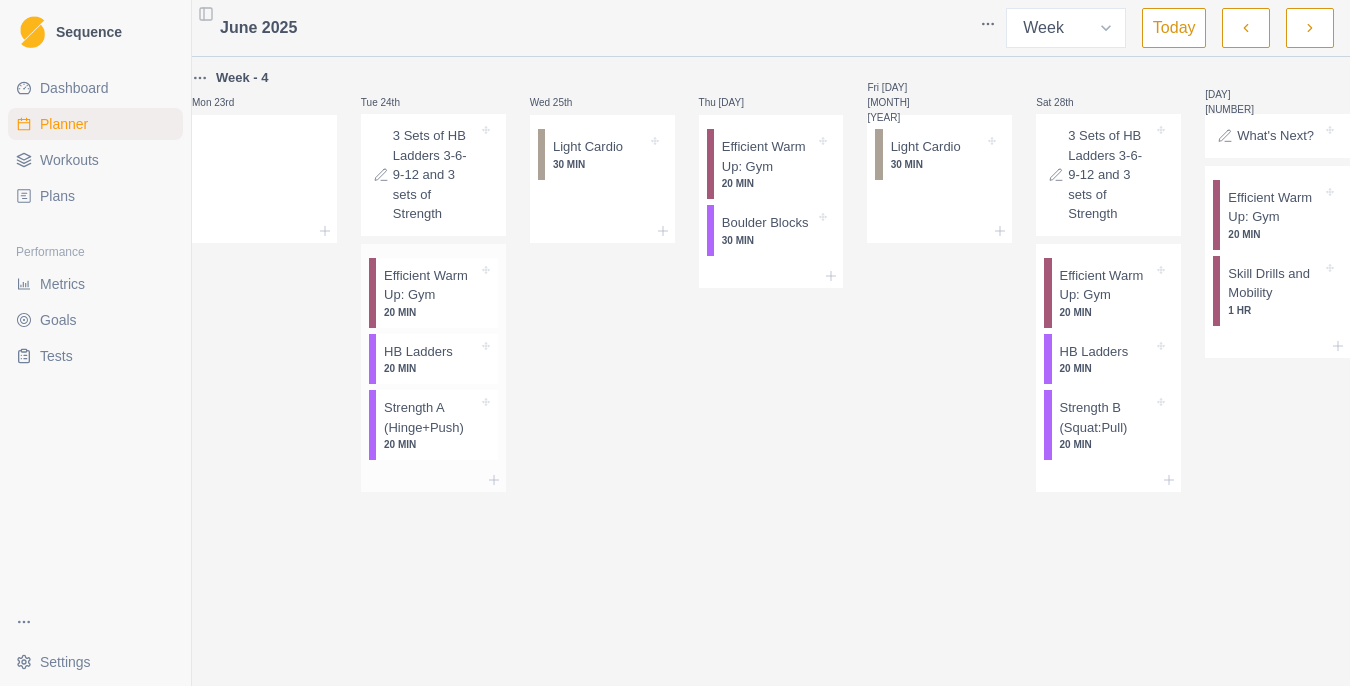 click on "Strength A (Hinge+Push)" at bounding box center [431, 417] 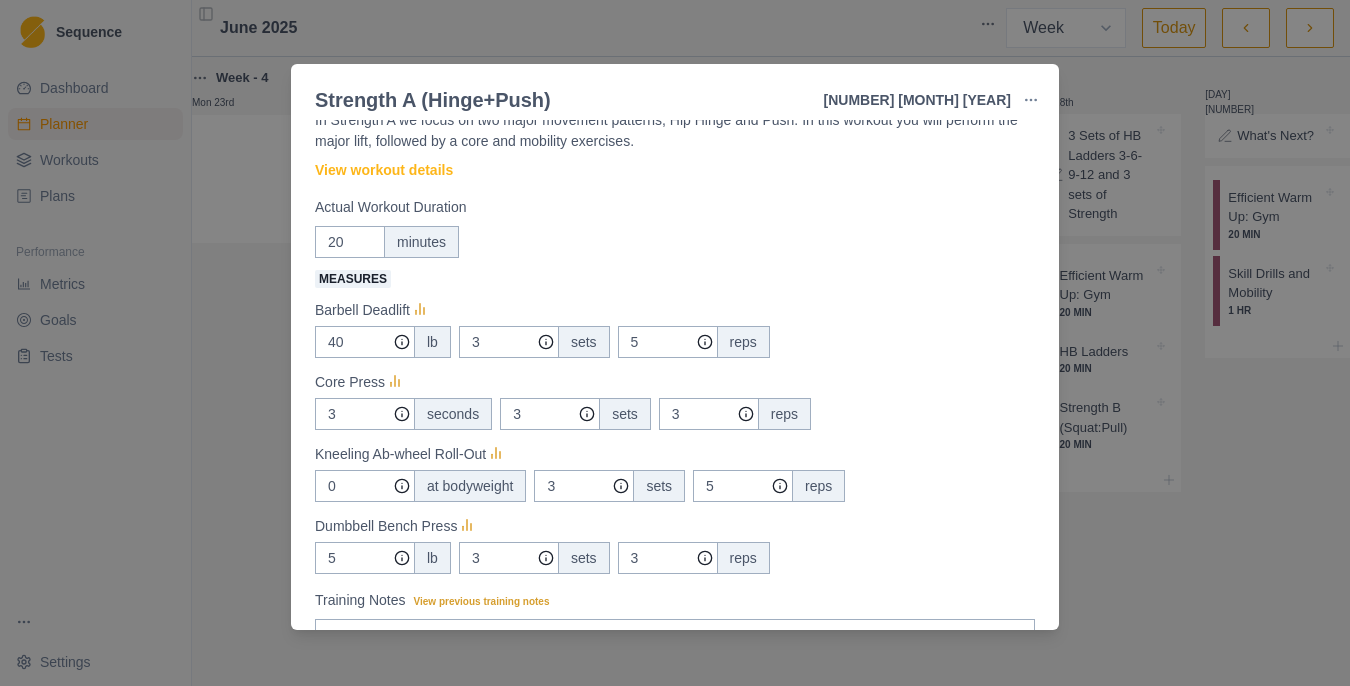 scroll, scrollTop: 59, scrollLeft: 0, axis: vertical 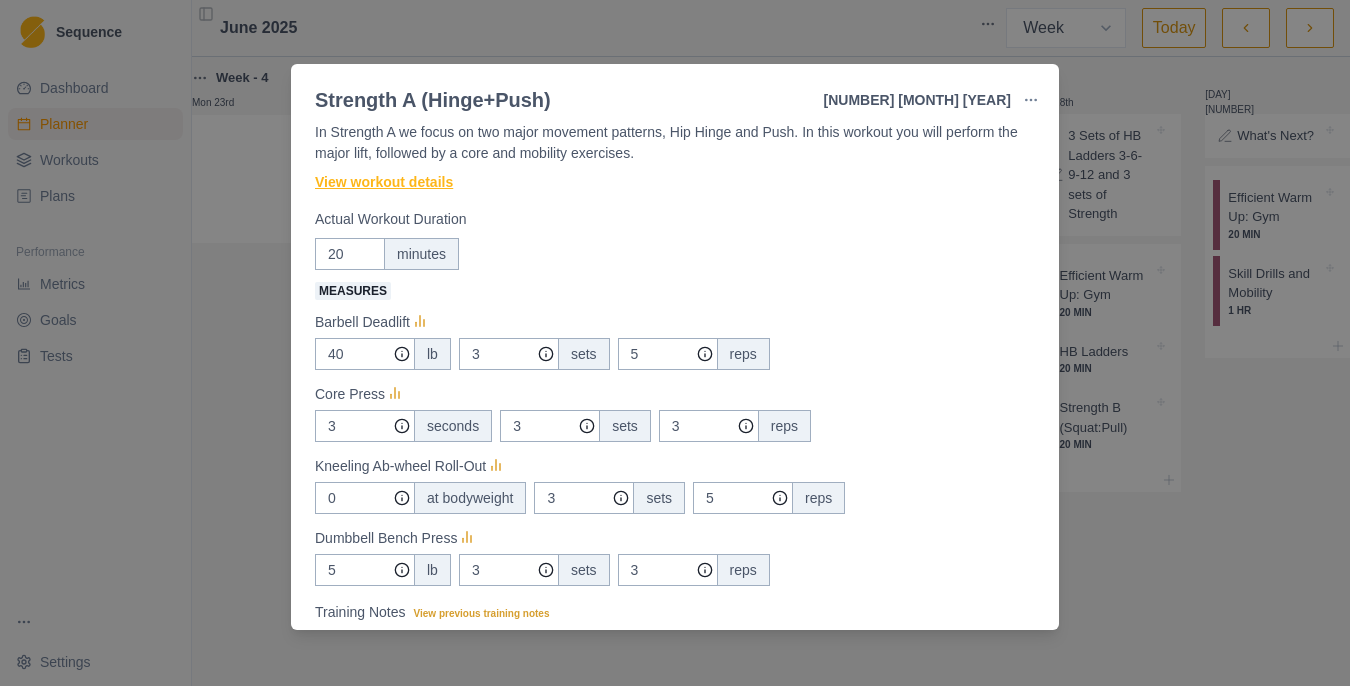 click on "View workout details" at bounding box center (384, 182) 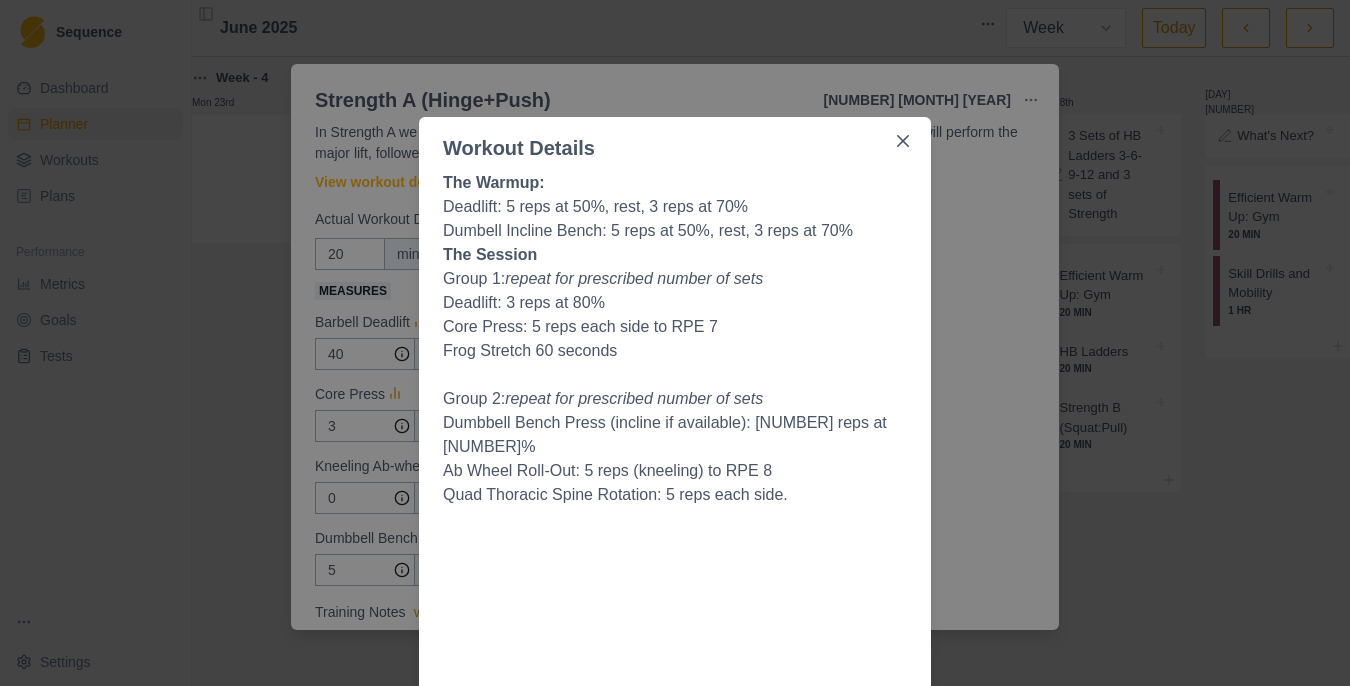 scroll, scrollTop: 11, scrollLeft: 0, axis: vertical 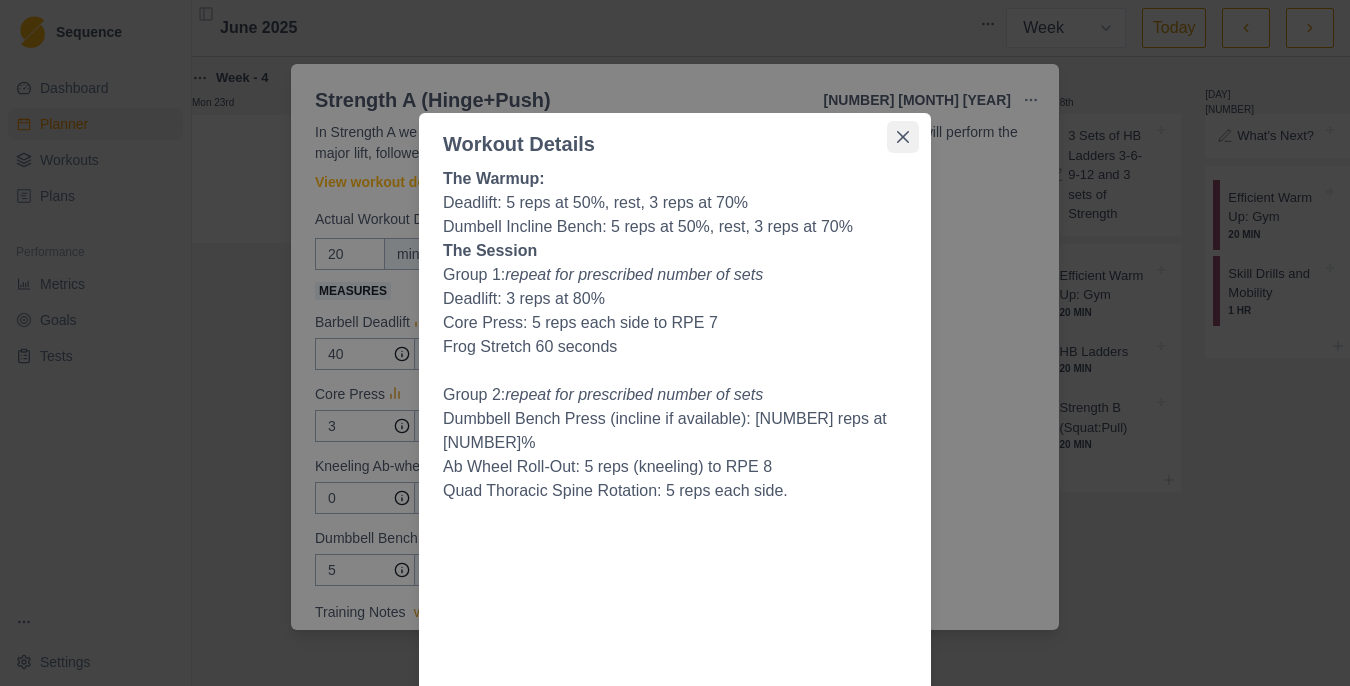 click 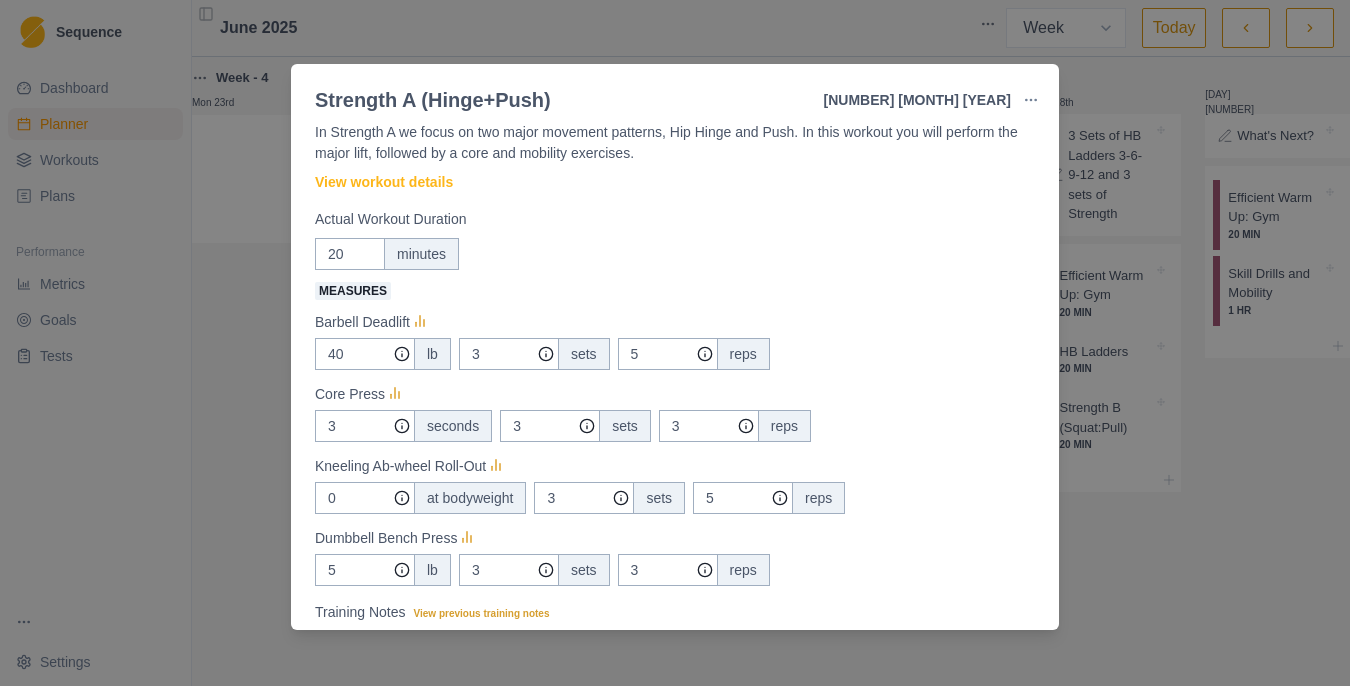 click on "Strength A (Hinge+Push) [NUMBER] [MONTH] [YEAR] Link To Goal View Workout Metrics Edit Original Workout Reschedule Workout Remove From Schedule Strength / Power Duration: [NUMBER] MIN In Strength A we focus on [NUMBER] major movement patterns, Hip Hinge and Push. In this workout you will perform the major lift, followed by a core and mobility exercises.
View workout details Actual Workout Duration [NUMBER] minutes Measures Barbell Deadlift [NUMBER] lb [NUMBER] sets [NUMBER] reps Core Press [NUMBER] seconds [NUMBER] sets [NUMBER] reps Kneeling Ab-wheel  Roll-Out [NUMBER] at bodyweight [NUMBER] sets [NUMBER] reps Dumbbell Bench Press [NUMBER] lb [NUMBER] sets [NUMBER] reps Training Notes View previous training notes Mark as Incomplete Complete Workout" at bounding box center (675, 343) 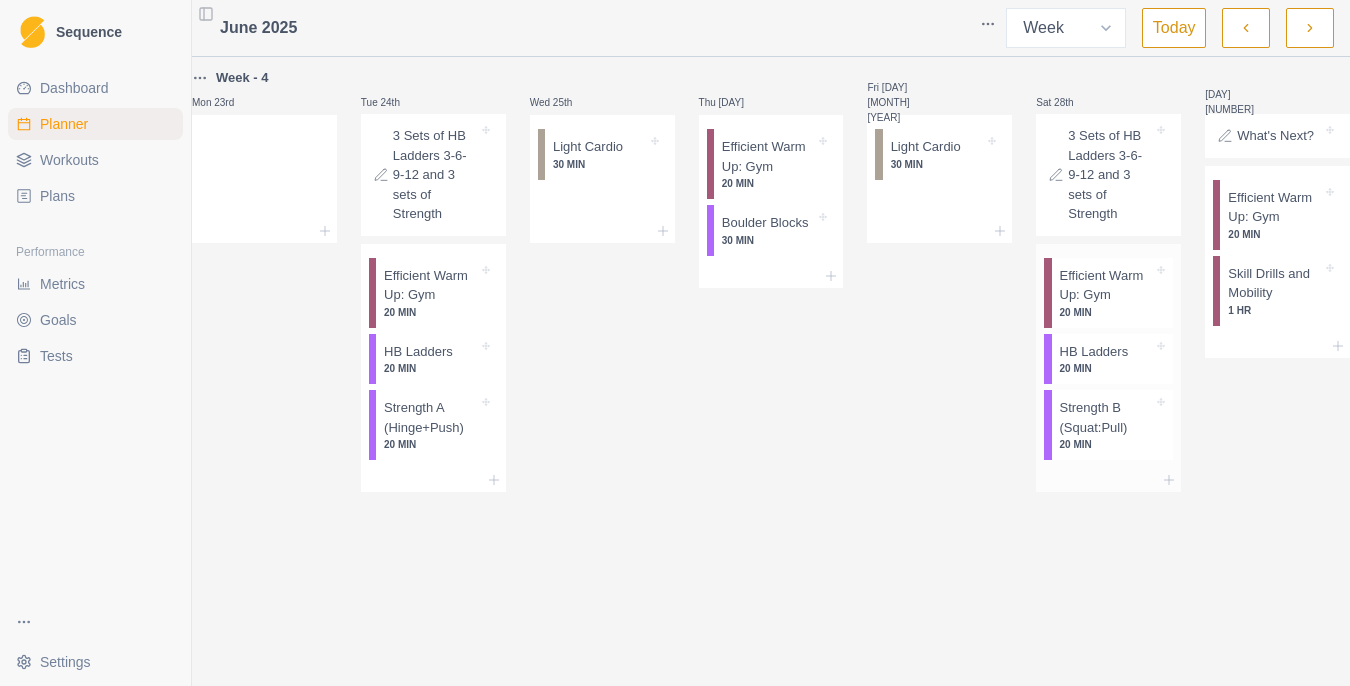click on "Strength B (Squat:Pull)" at bounding box center (1107, 417) 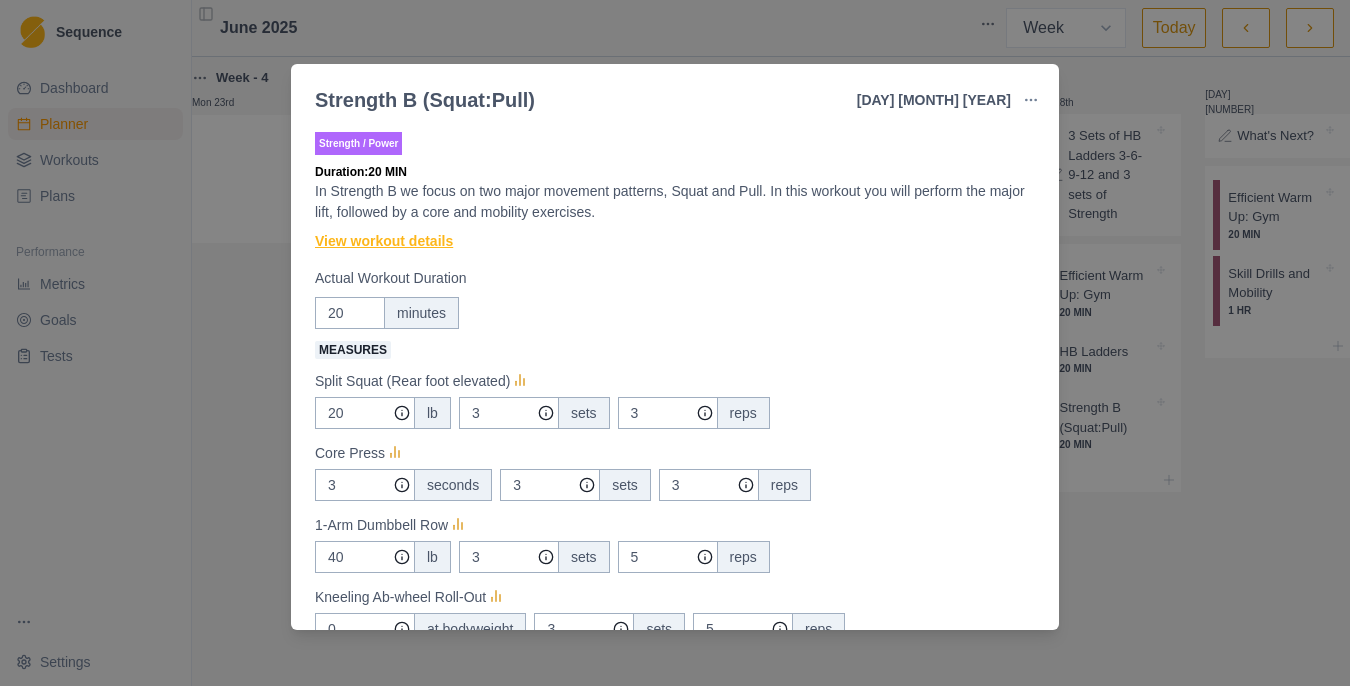 click on "View workout details" at bounding box center (384, 241) 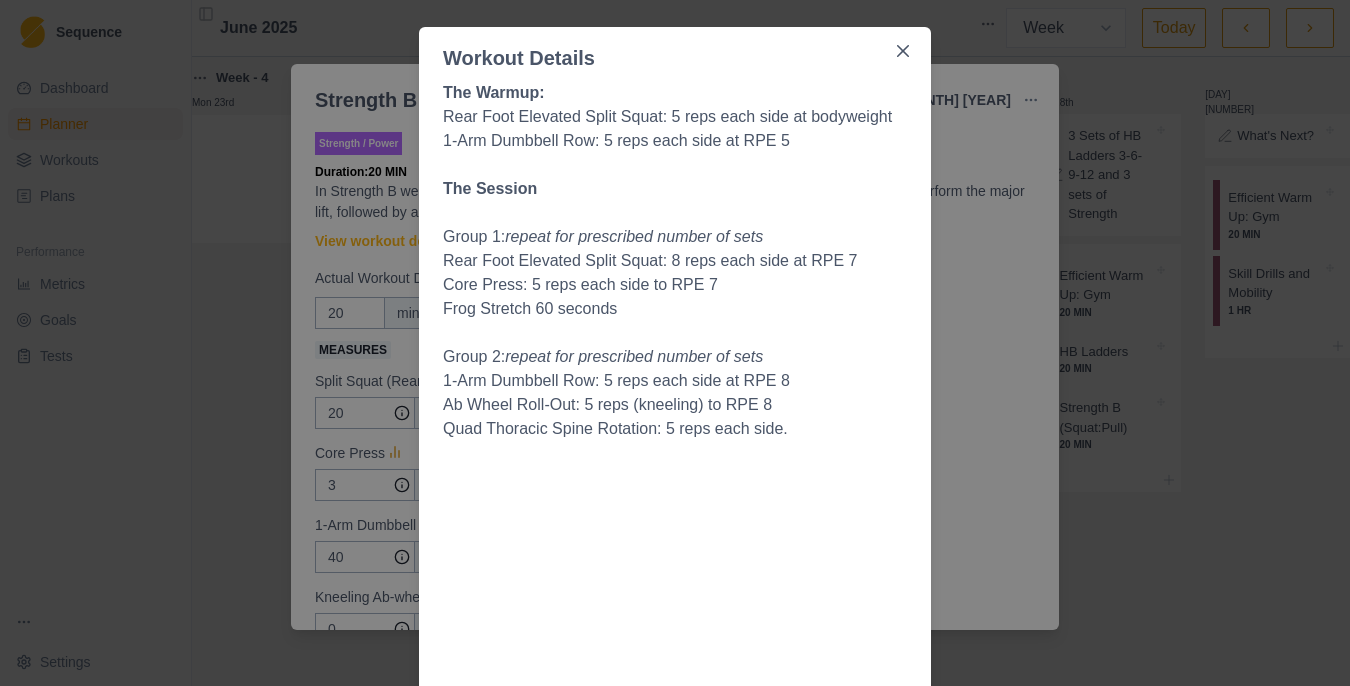 scroll, scrollTop: 116, scrollLeft: 0, axis: vertical 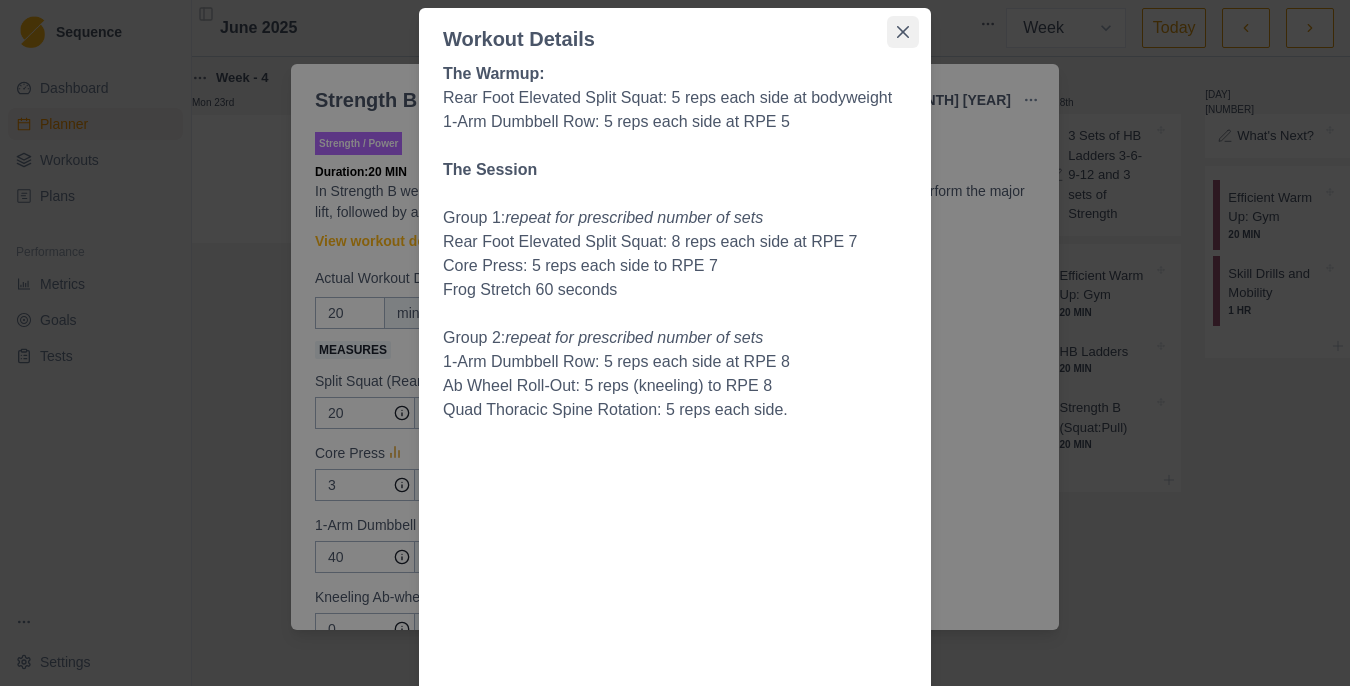 click 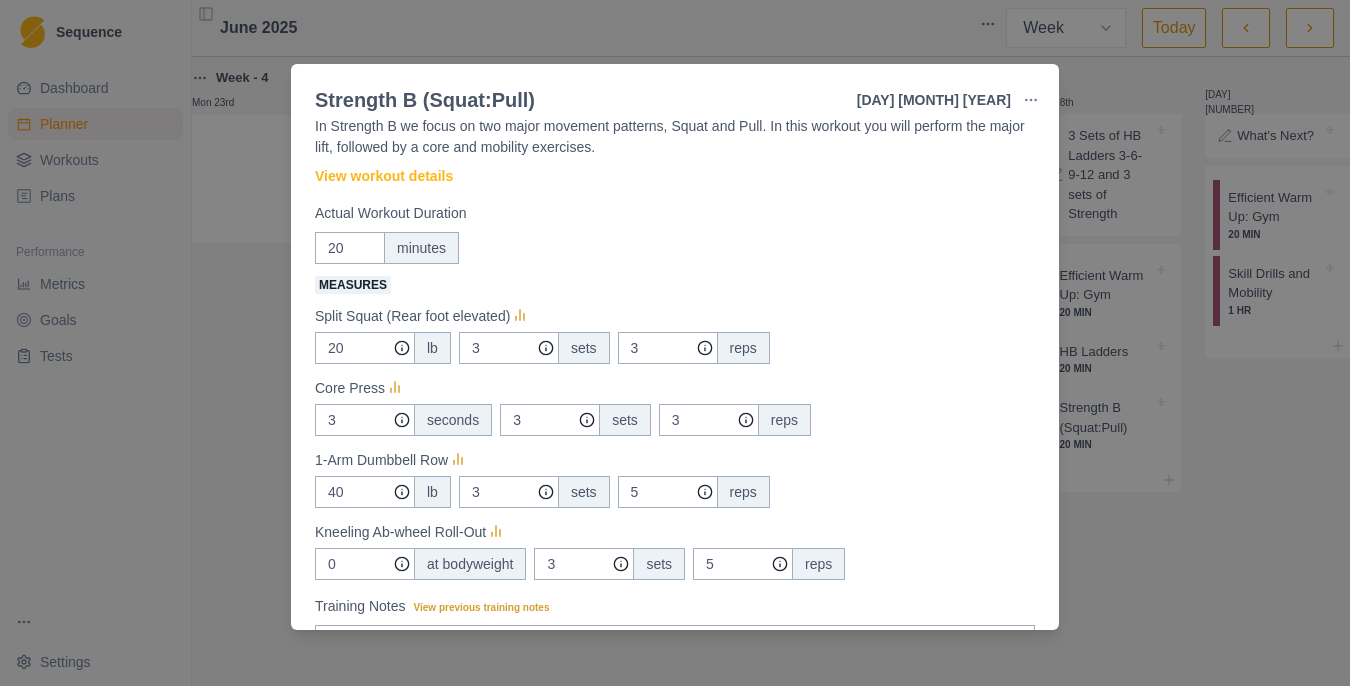 scroll, scrollTop: 63, scrollLeft: 0, axis: vertical 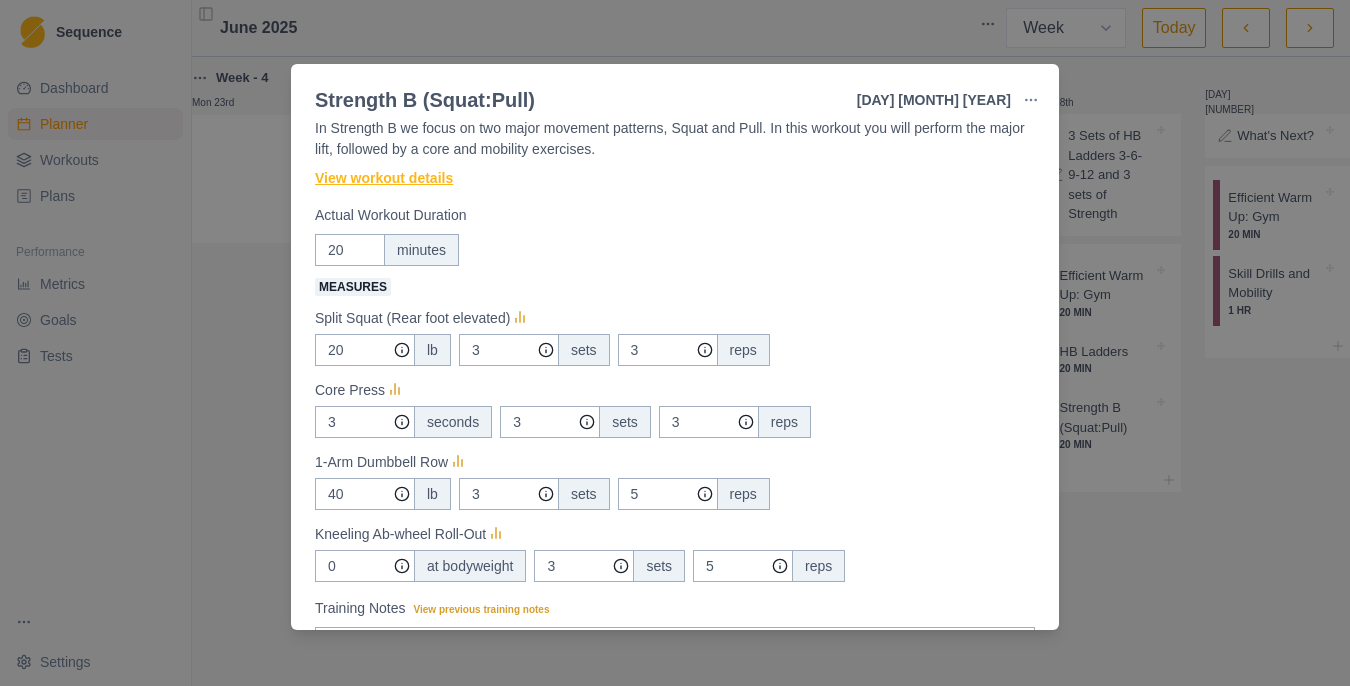 click on "View workout details" at bounding box center [384, 178] 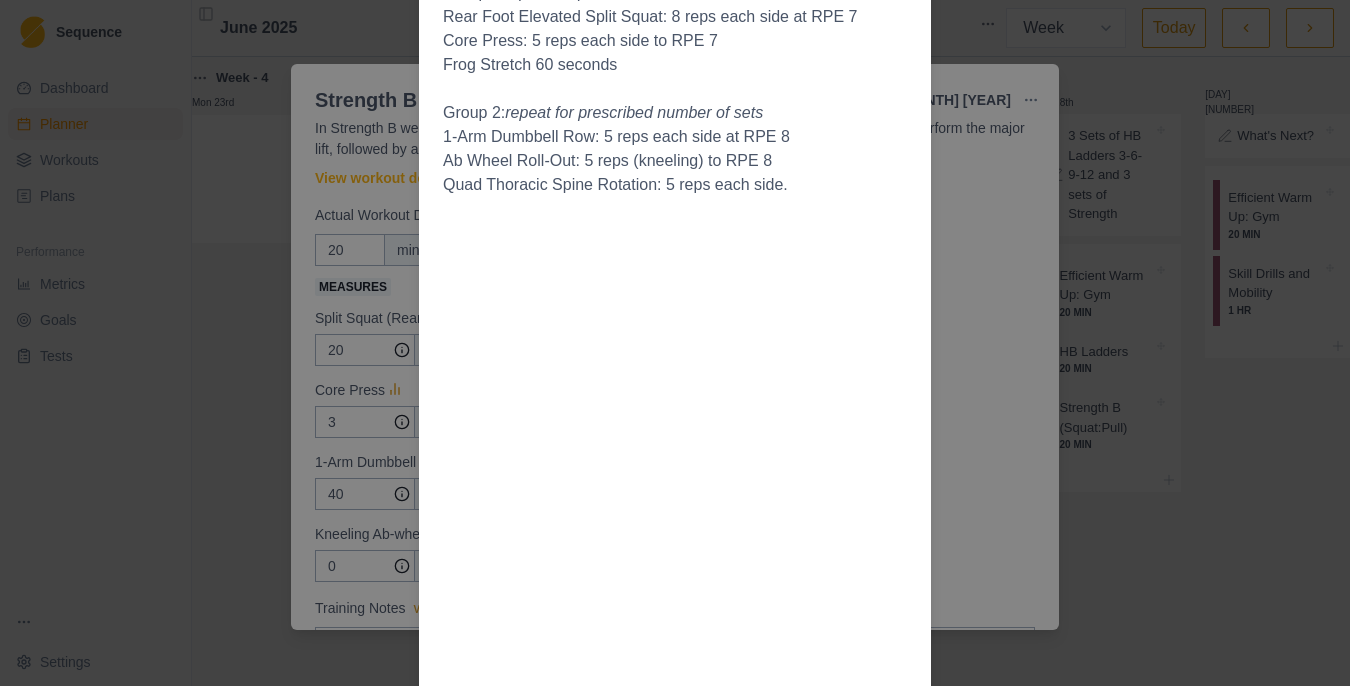 scroll, scrollTop: 0, scrollLeft: 0, axis: both 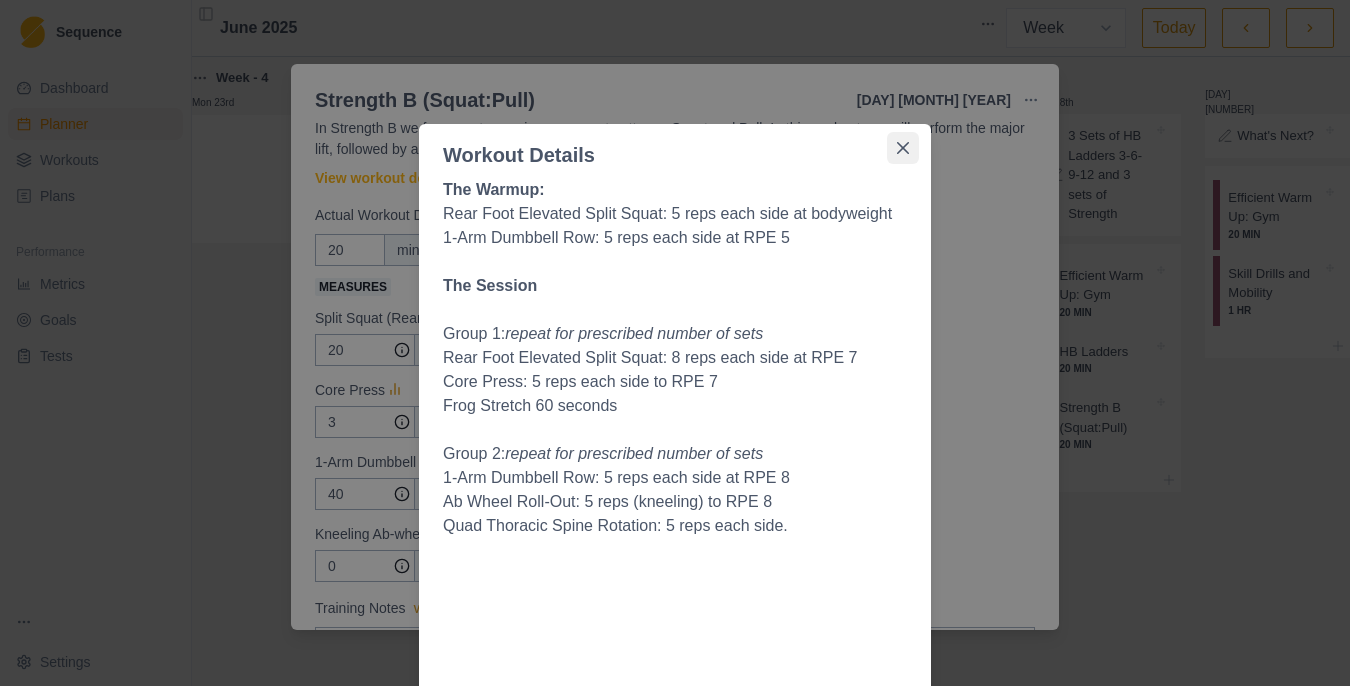click 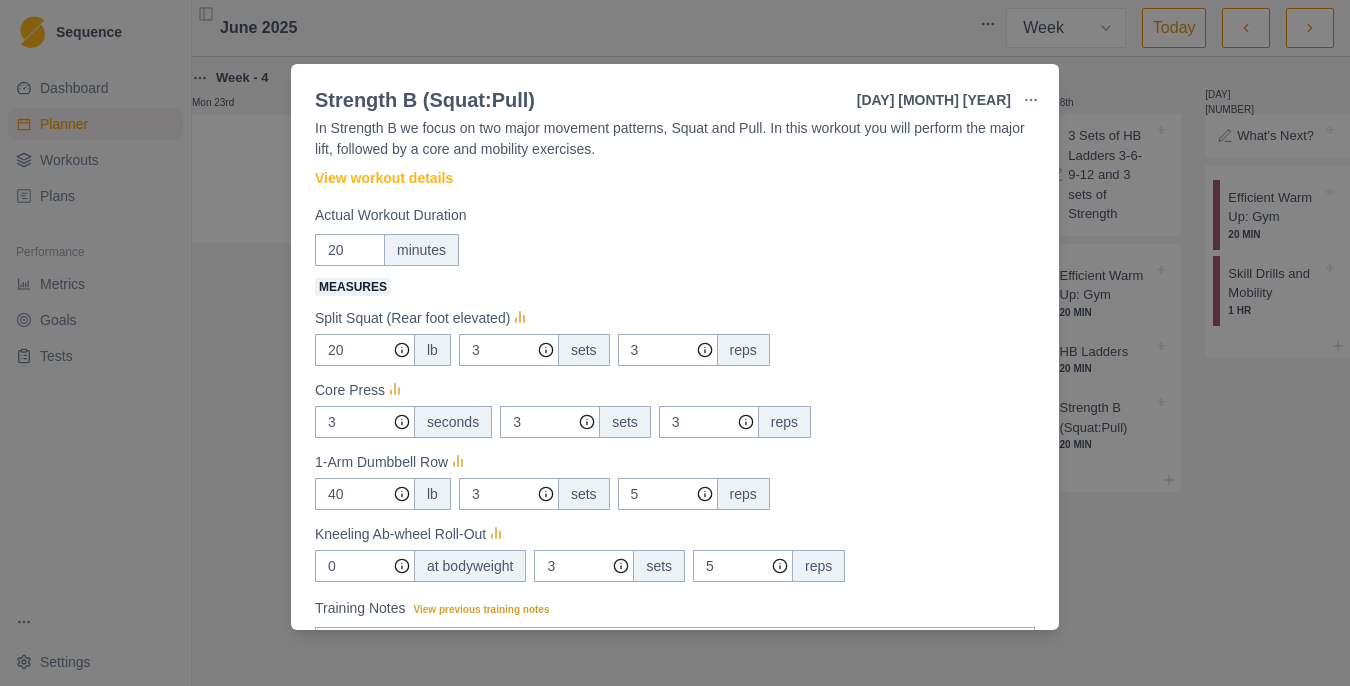 type 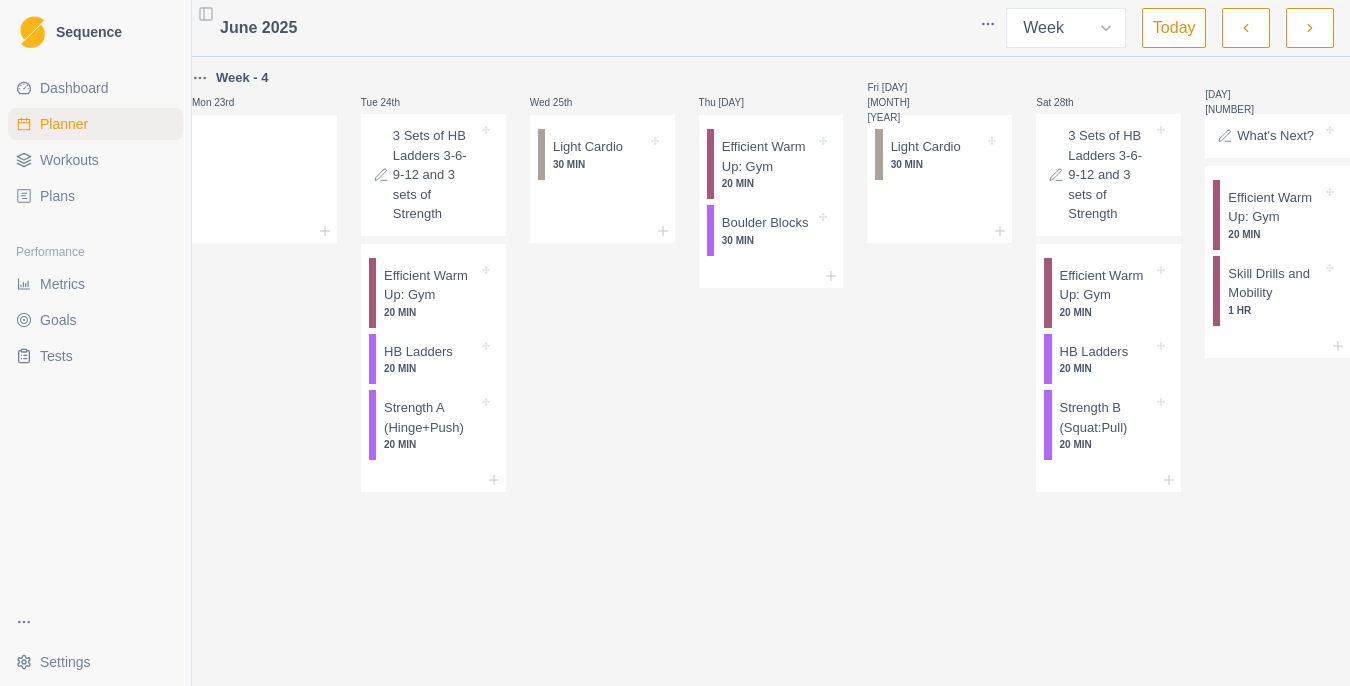 click at bounding box center [1310, 28] 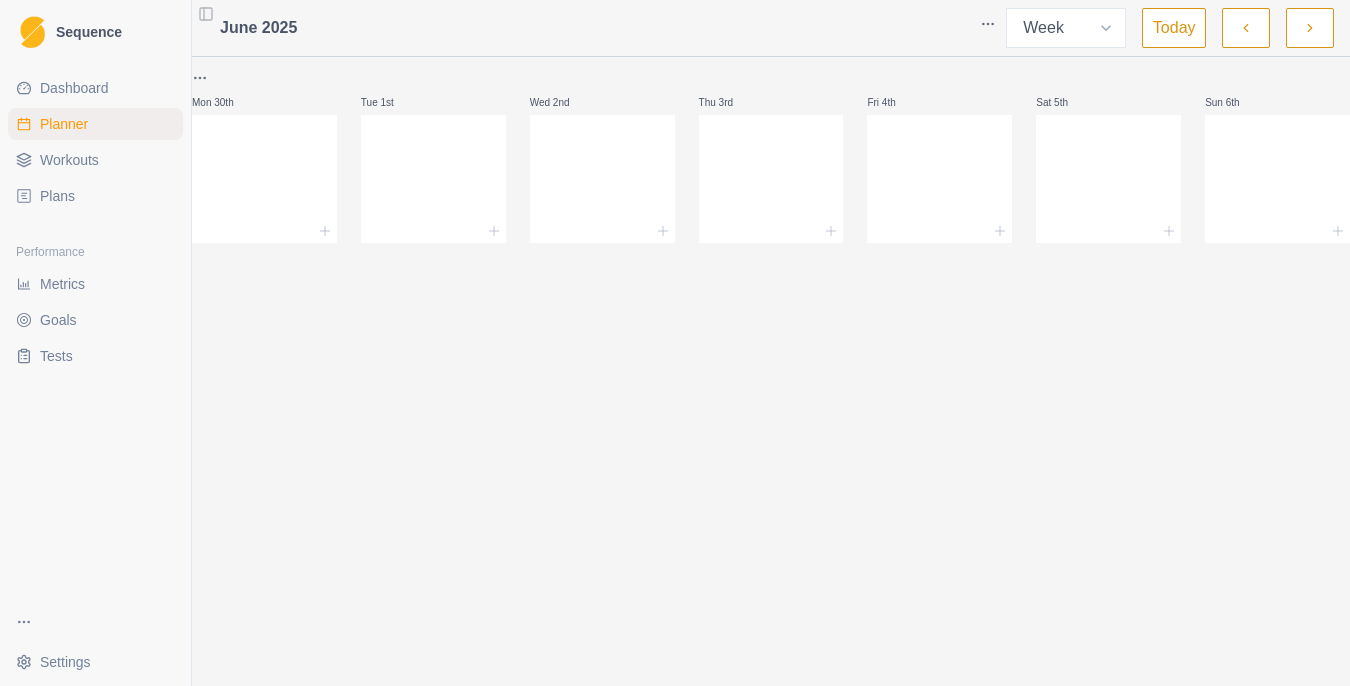 click on "Plans" at bounding box center (95, 196) 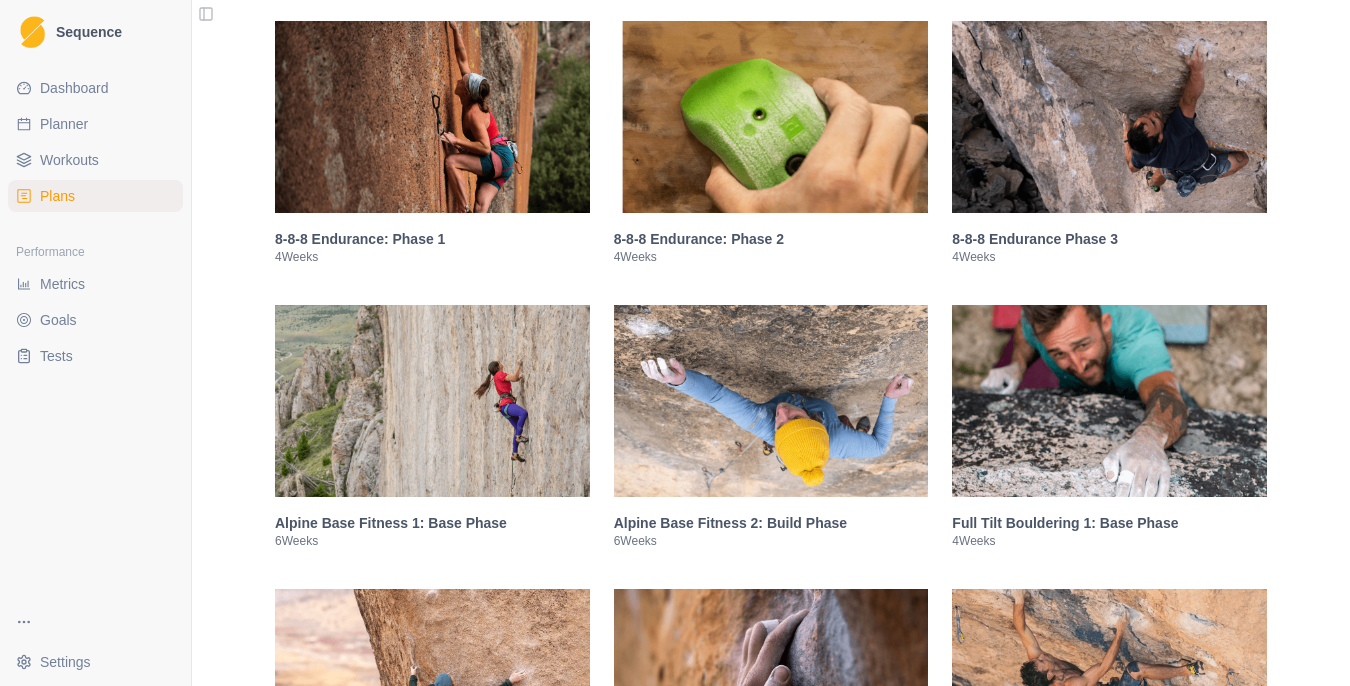 scroll, scrollTop: 1260, scrollLeft: 0, axis: vertical 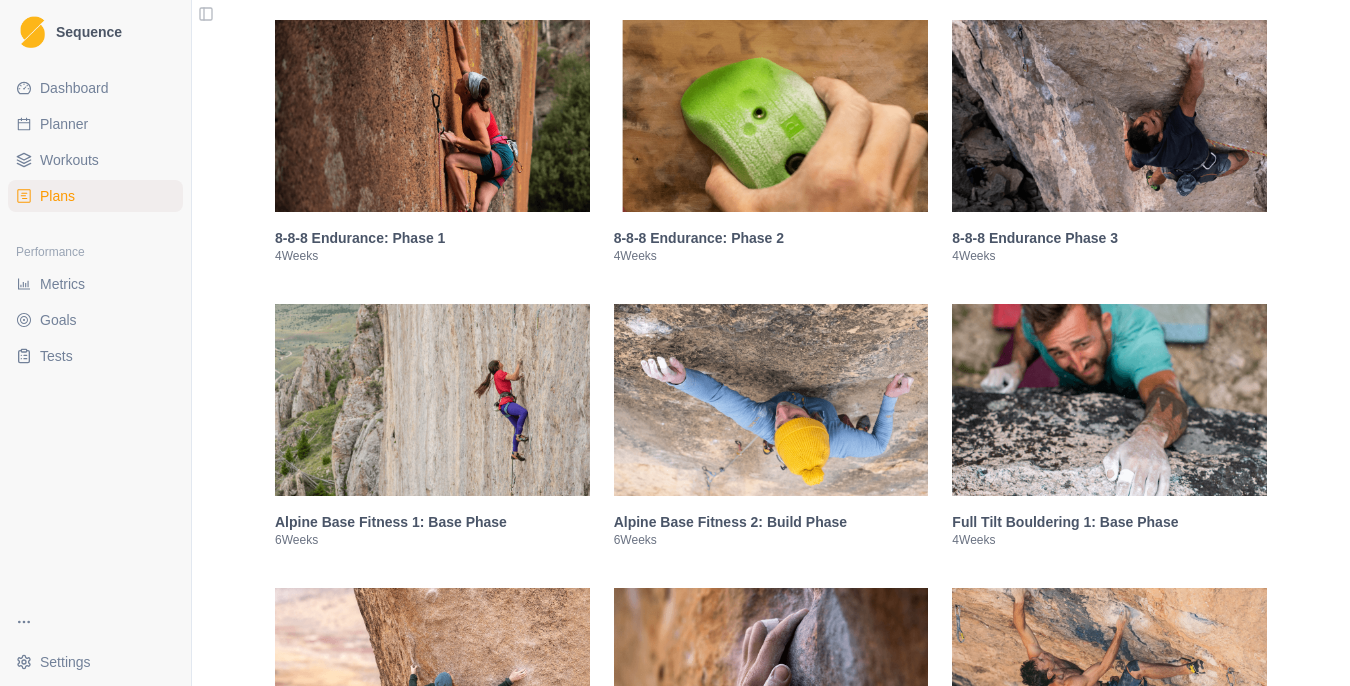 click at bounding box center (432, 400) 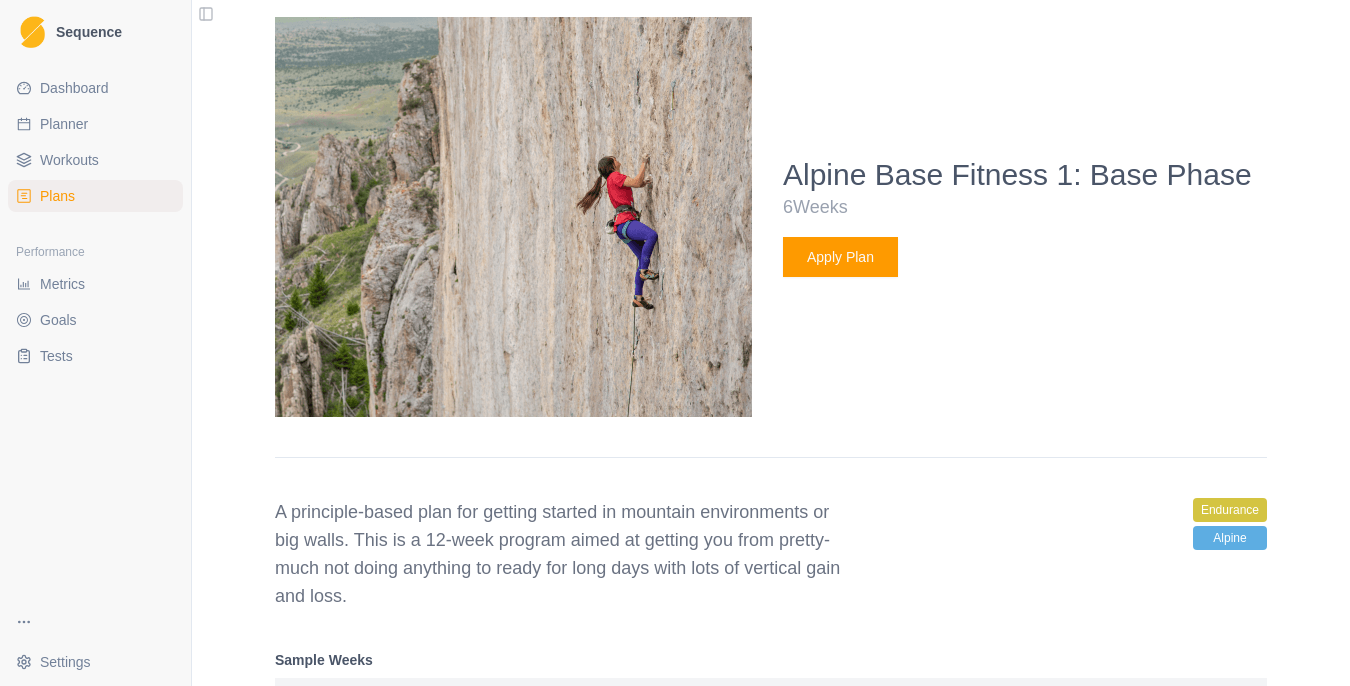 scroll, scrollTop: 1872, scrollLeft: 0, axis: vertical 